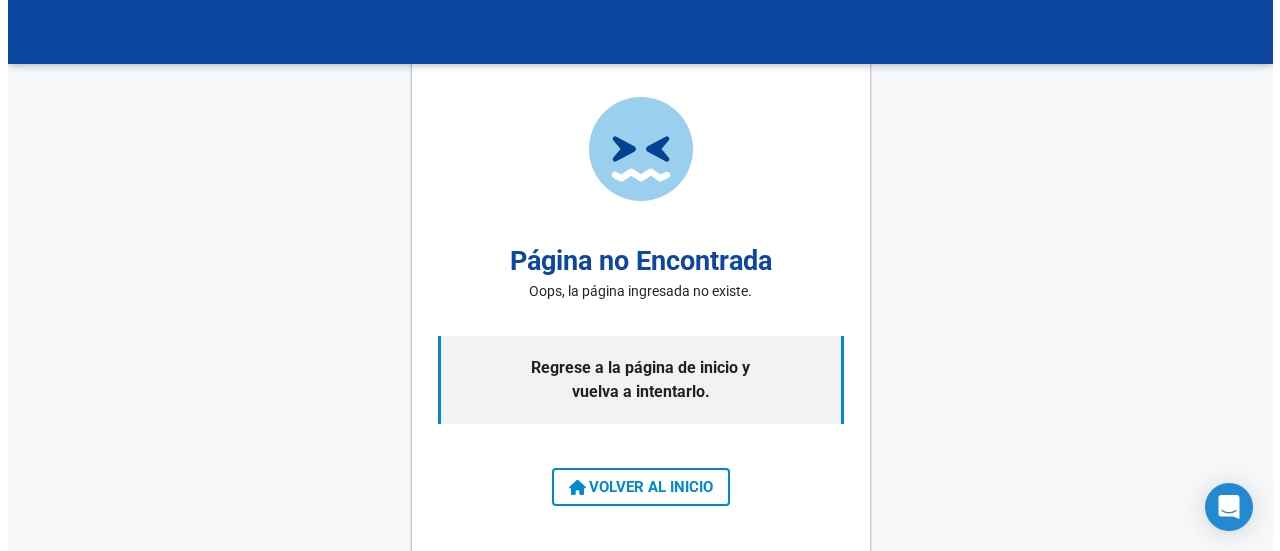 scroll, scrollTop: 0, scrollLeft: 0, axis: both 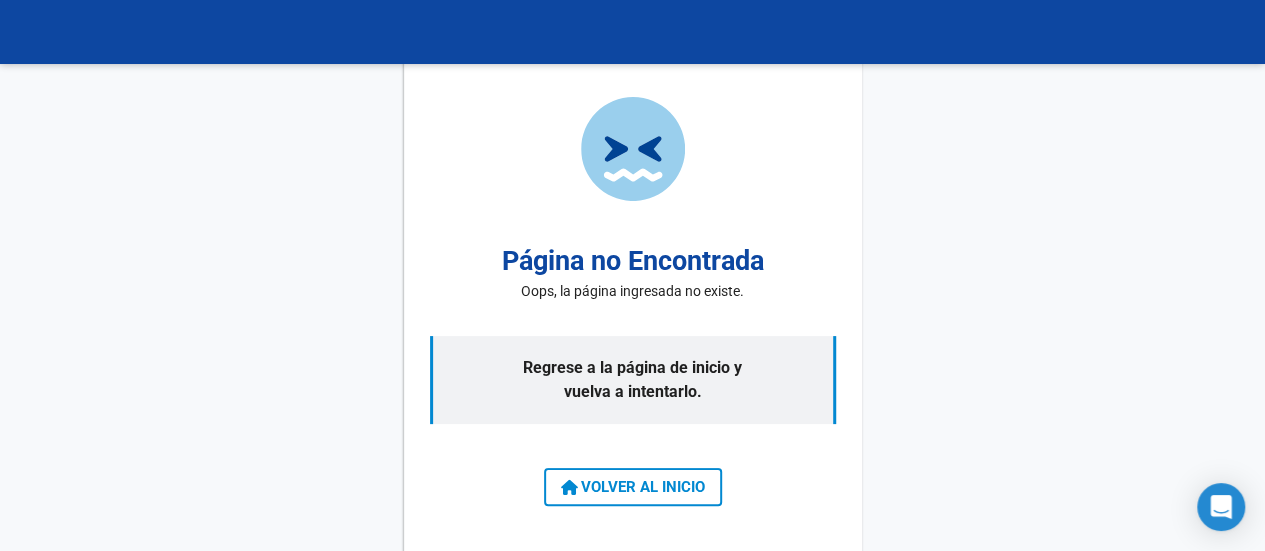 click on "VOLVER AL INICIO" 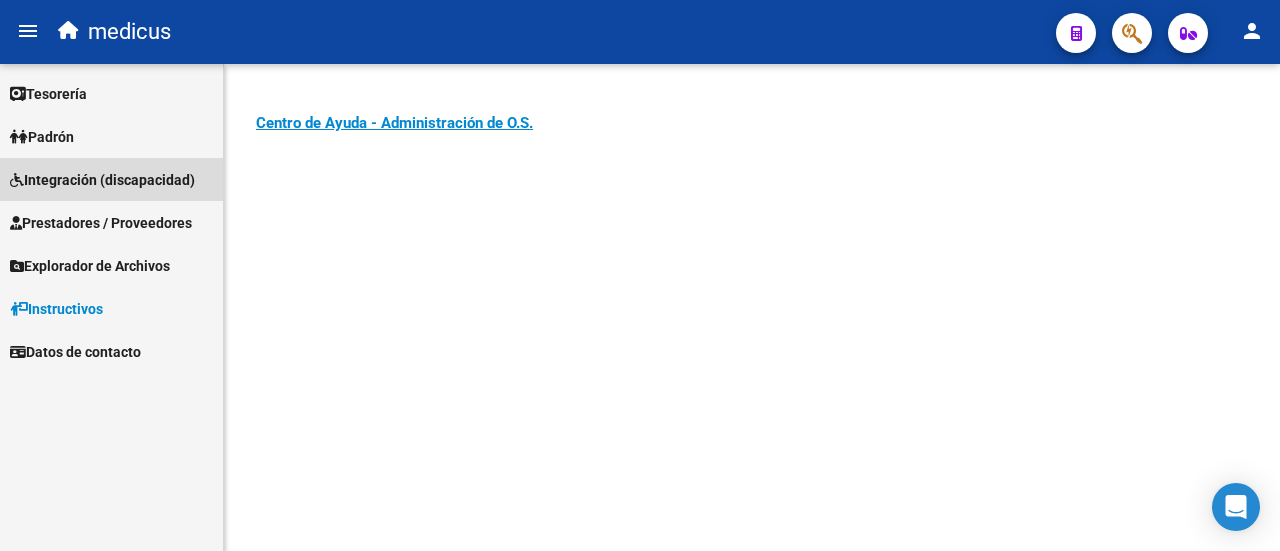 click on "Integración (discapacidad)" at bounding box center [102, 180] 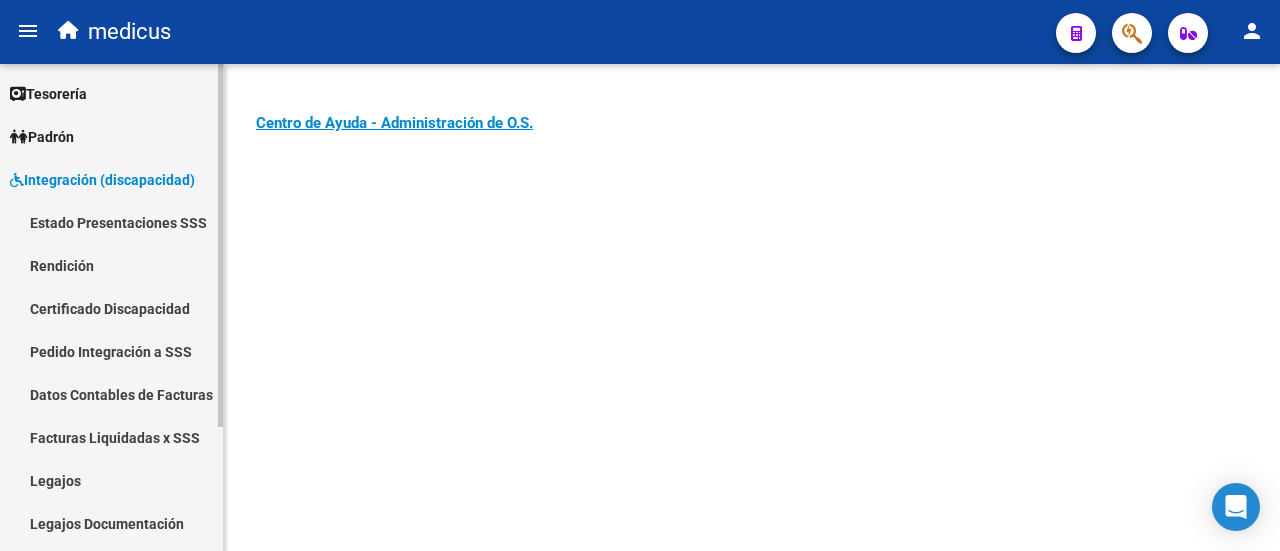 click on "Legajos" at bounding box center (111, 480) 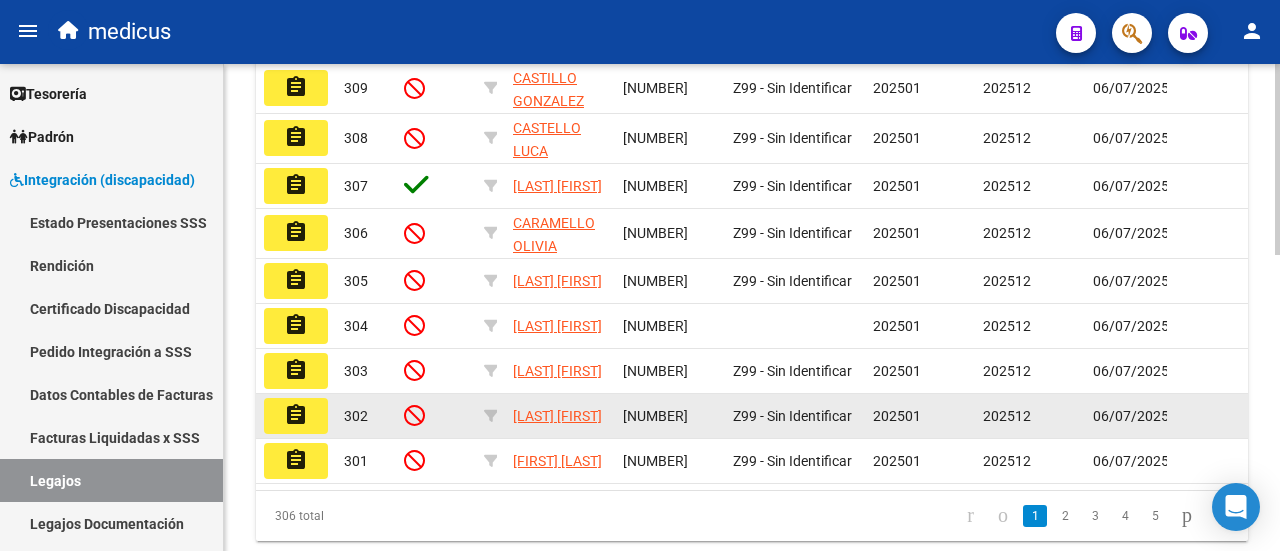 scroll, scrollTop: 754, scrollLeft: 0, axis: vertical 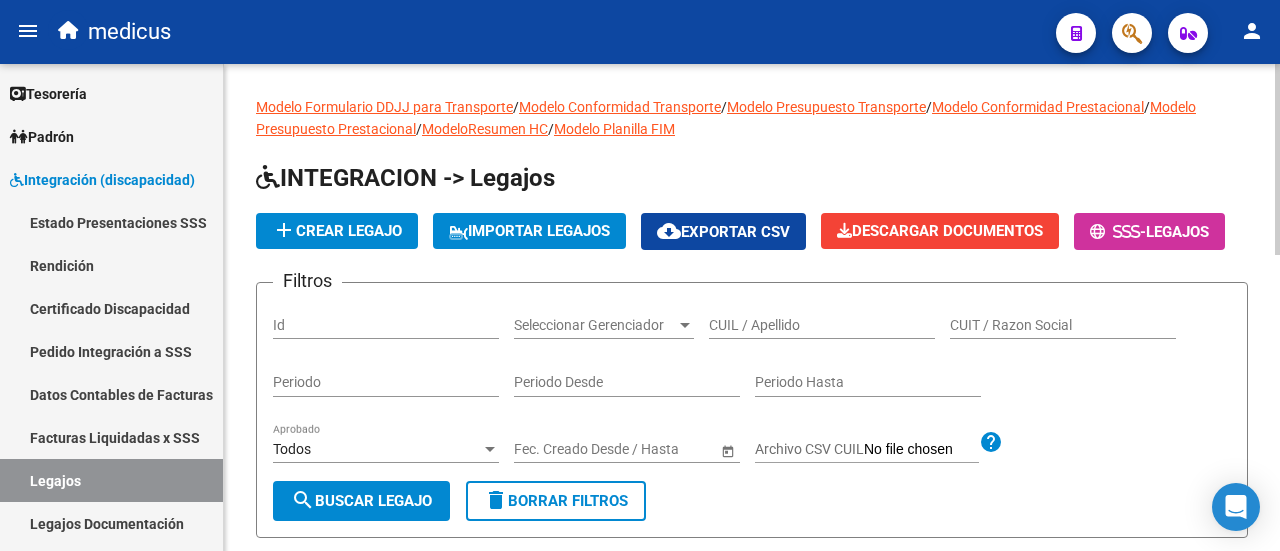 click on "CUIL / Apellido" 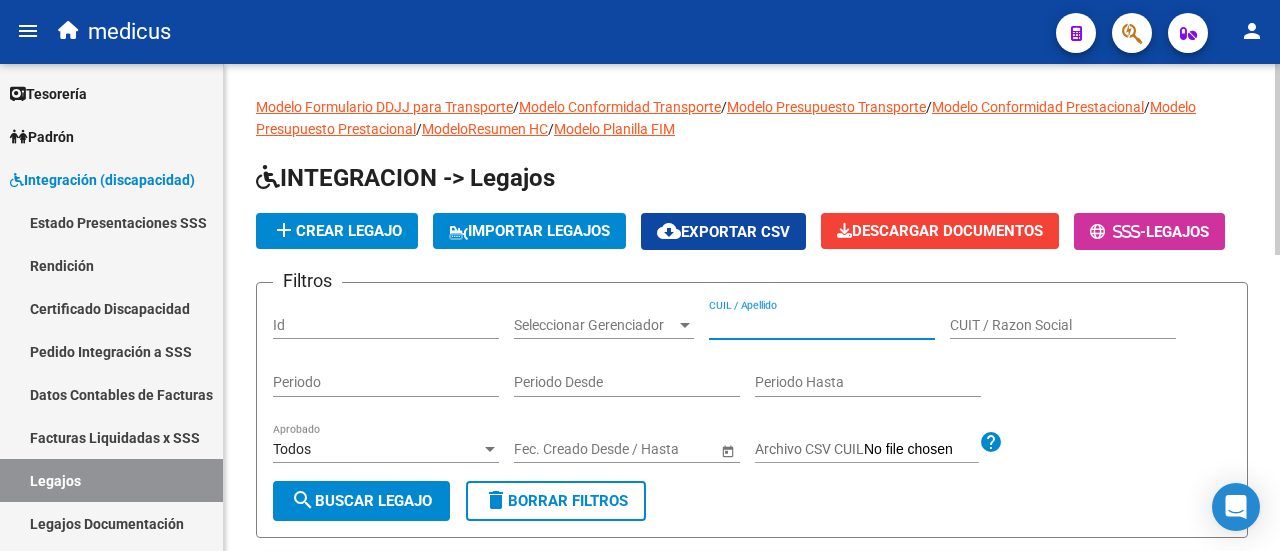 paste on "[NUMBER]" 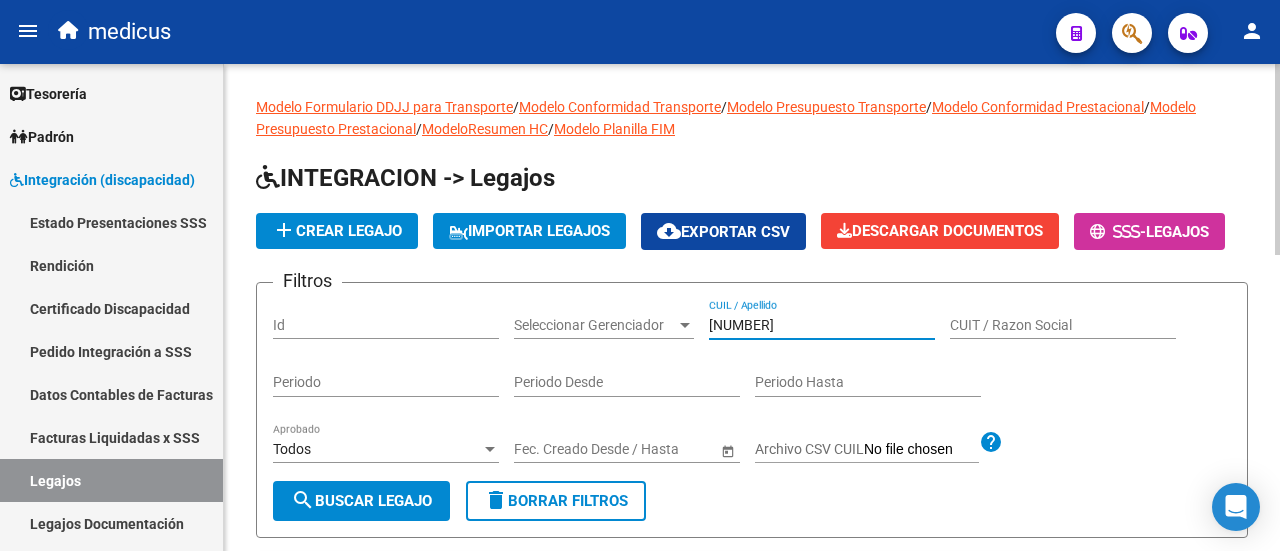type on "[NUMBER]" 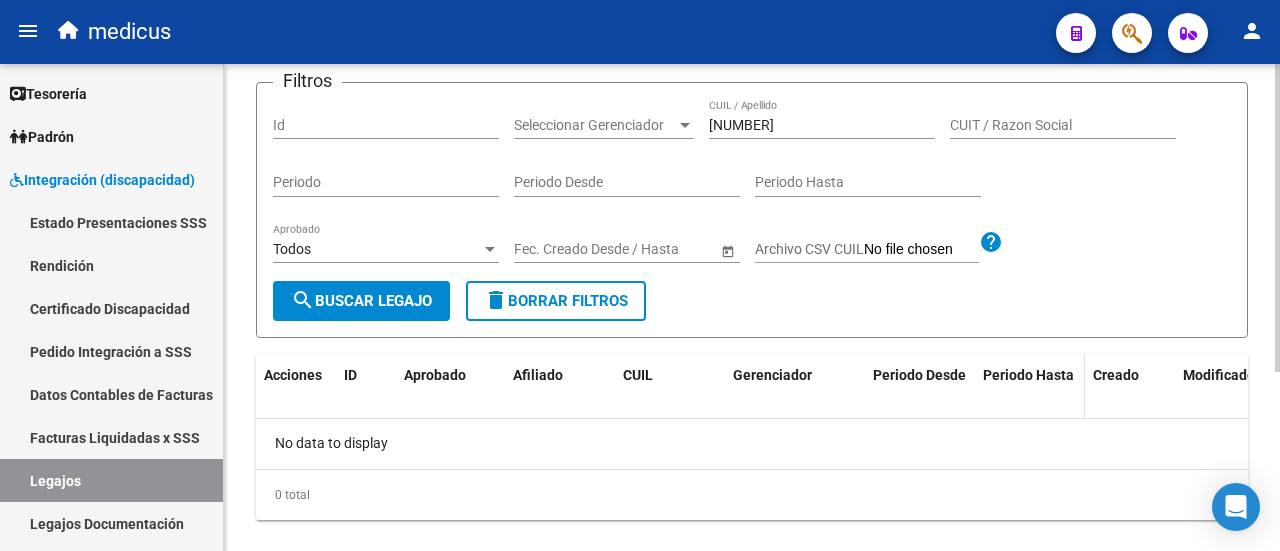 scroll, scrollTop: 100, scrollLeft: 0, axis: vertical 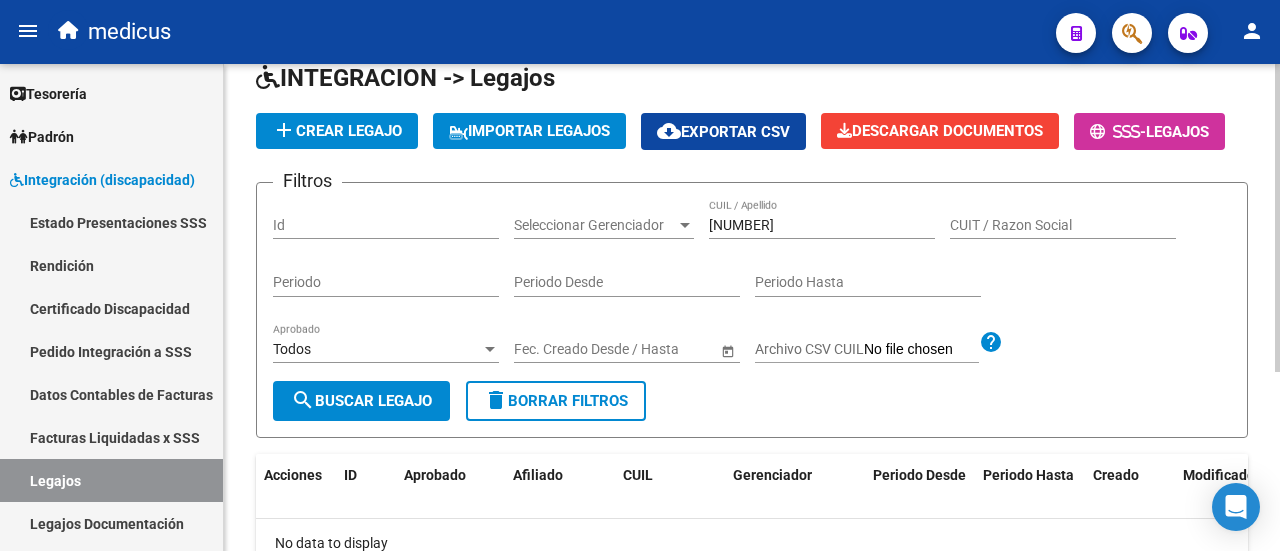 click on "add  Crear Legajo" 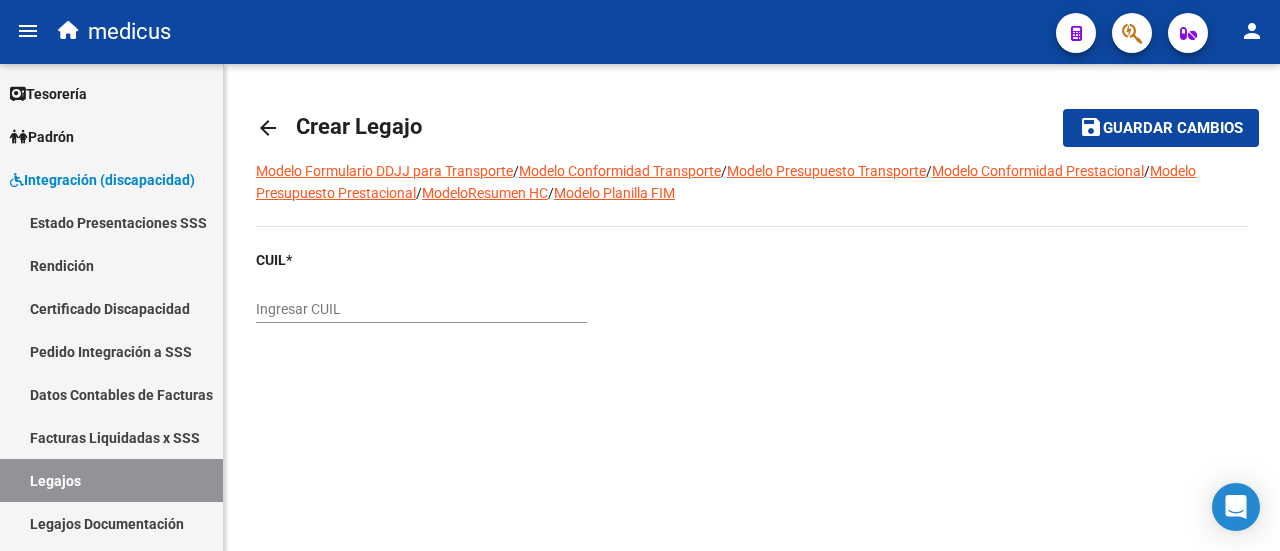 scroll, scrollTop: 0, scrollLeft: 0, axis: both 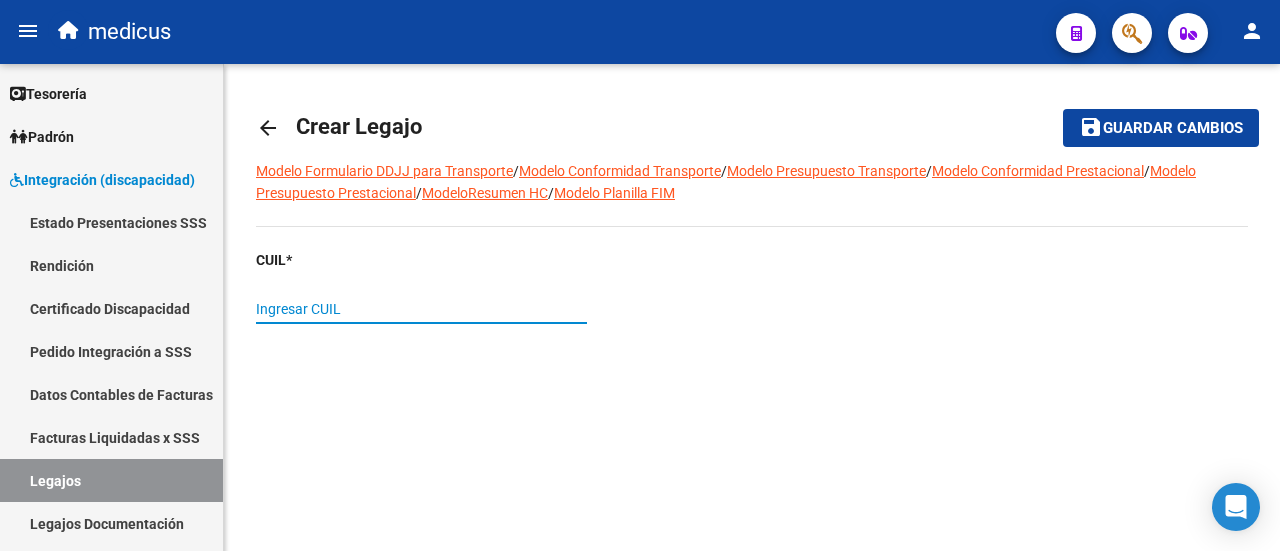 paste on "[NUMBER]" 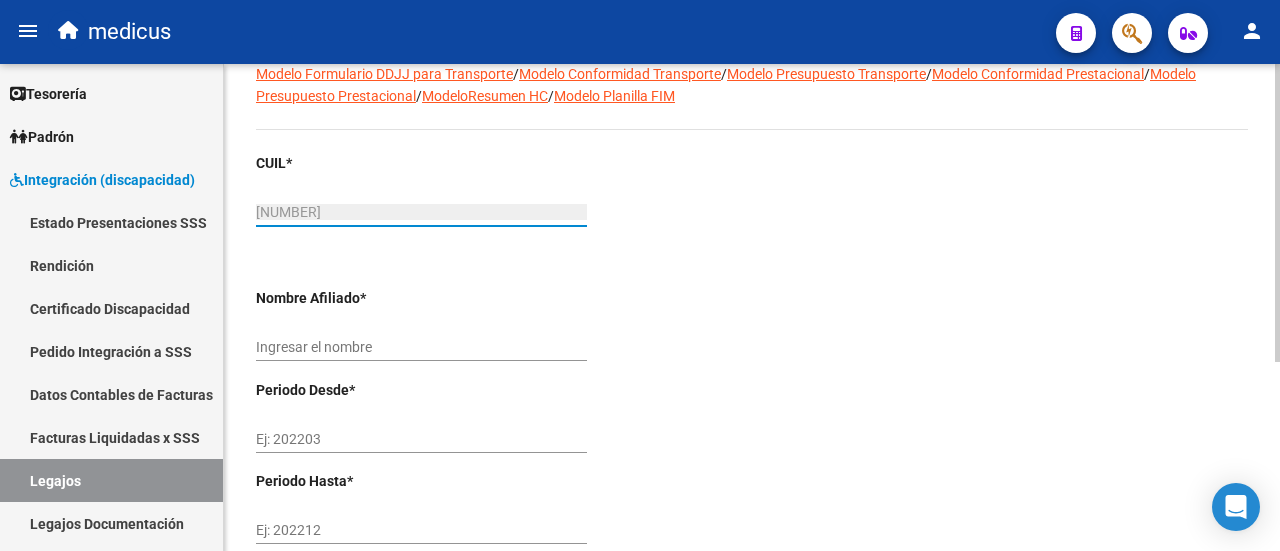 scroll, scrollTop: 200, scrollLeft: 0, axis: vertical 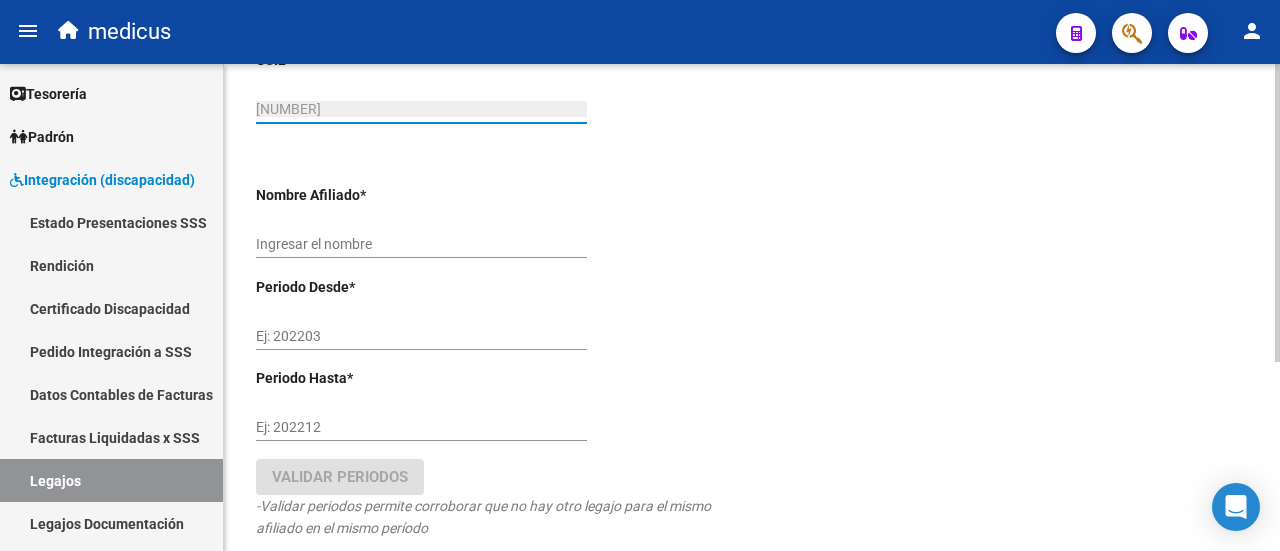 type on "AIMALE BENICIO VALENTINO" 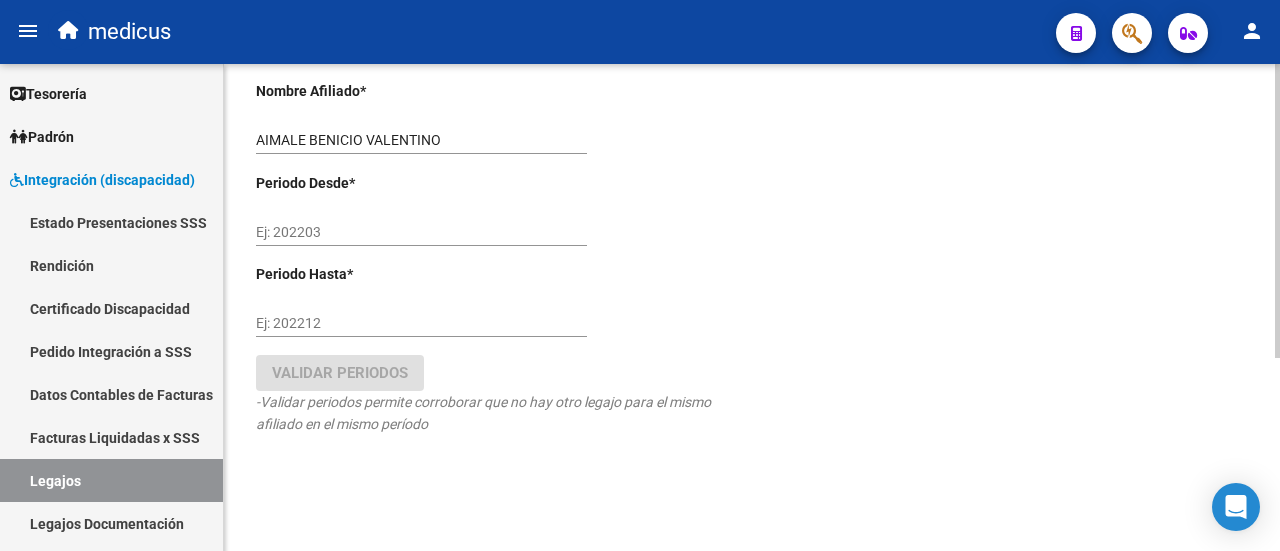scroll, scrollTop: 319, scrollLeft: 0, axis: vertical 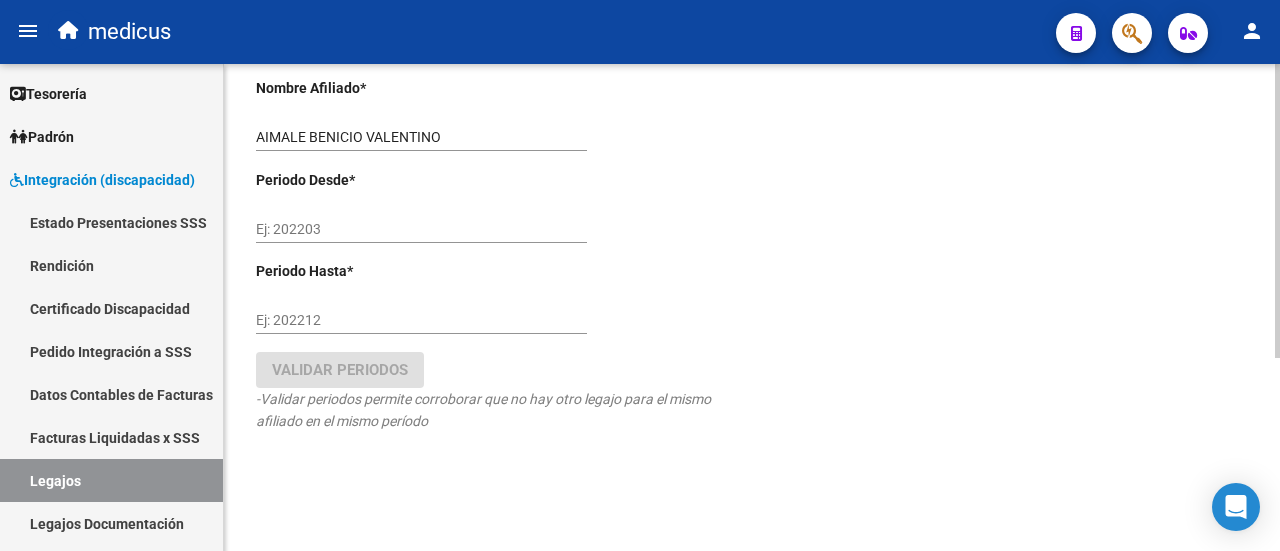 type on "[NUMBER]" 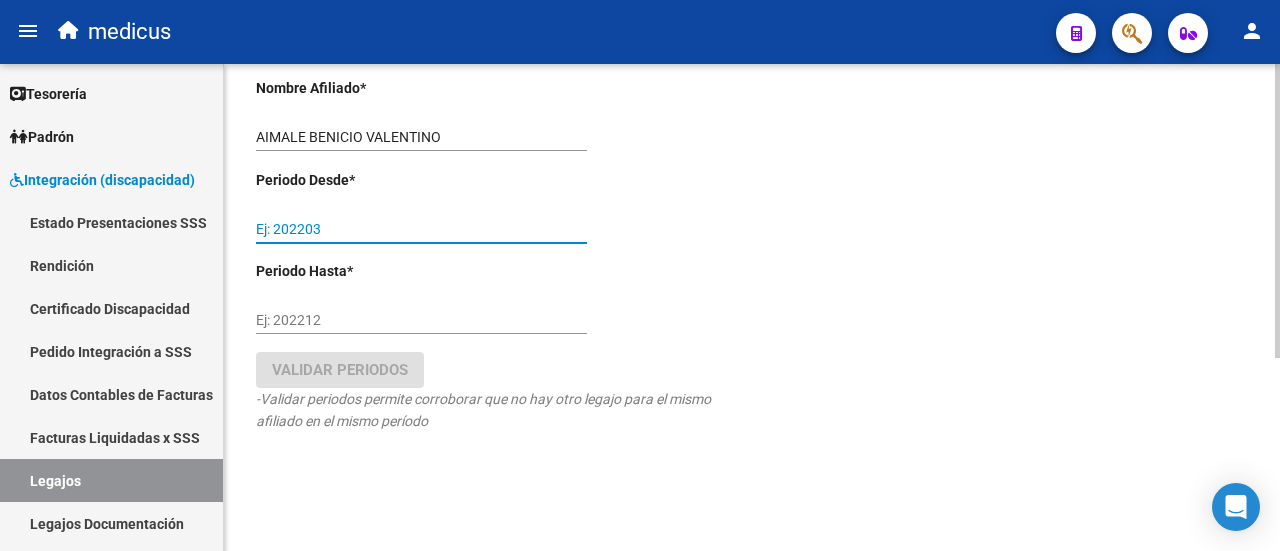 click on "Ej: 202203" at bounding box center (421, 229) 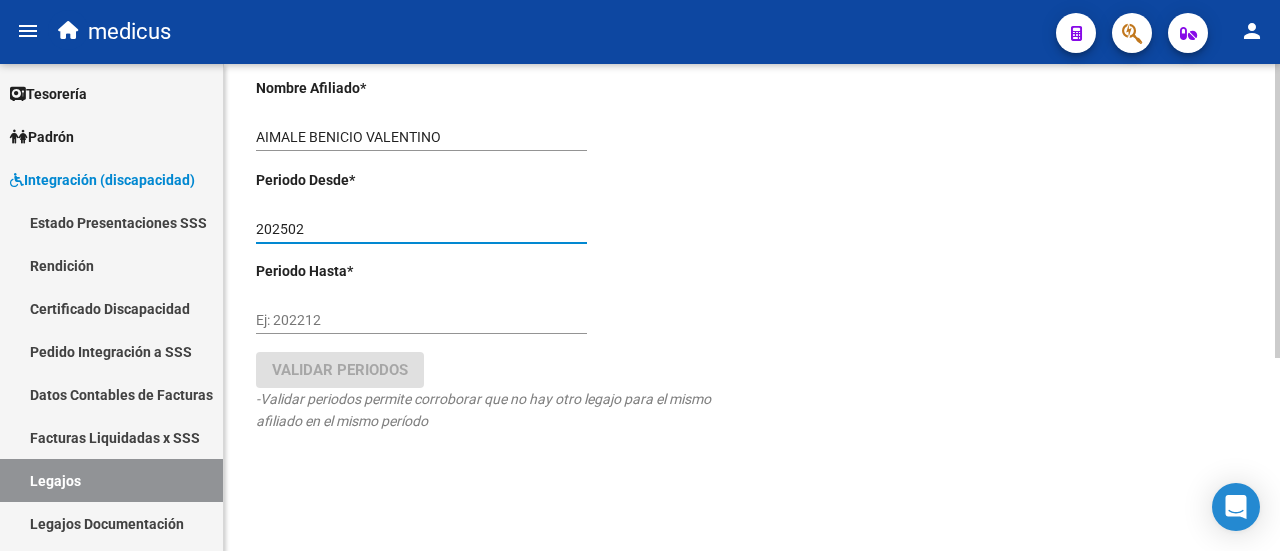 type on "202502" 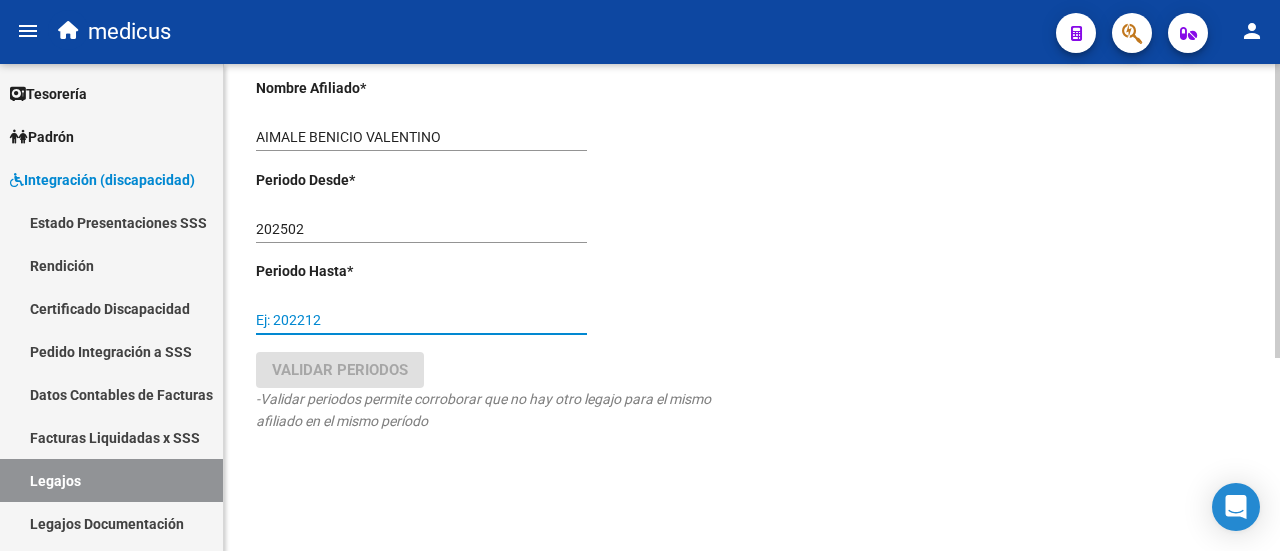 click on "Ej: 202212" at bounding box center (421, 320) 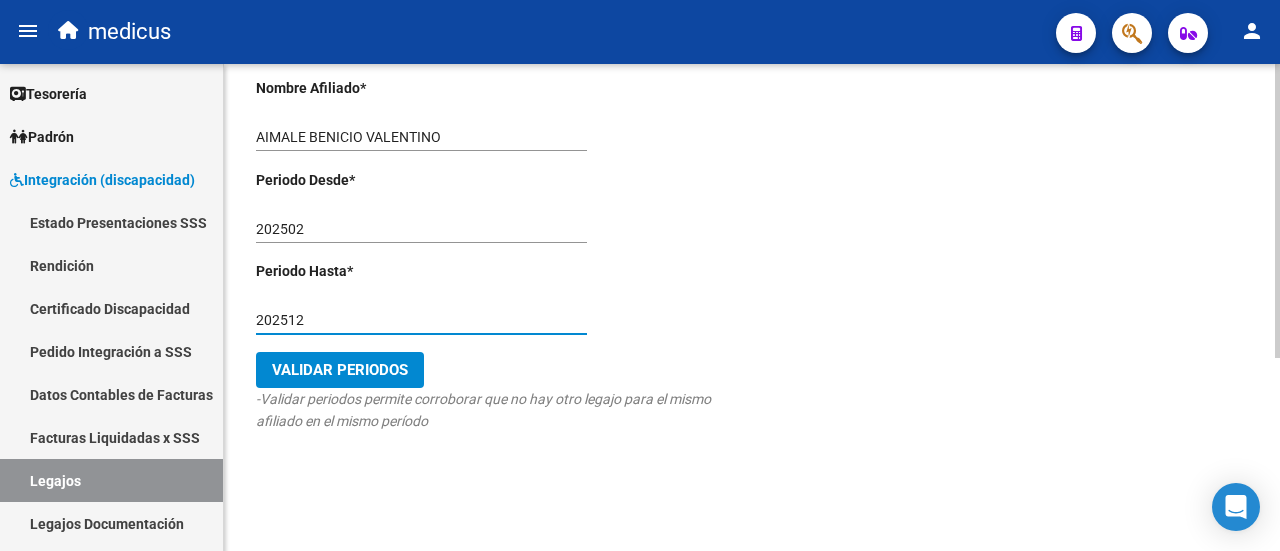 type on "202512" 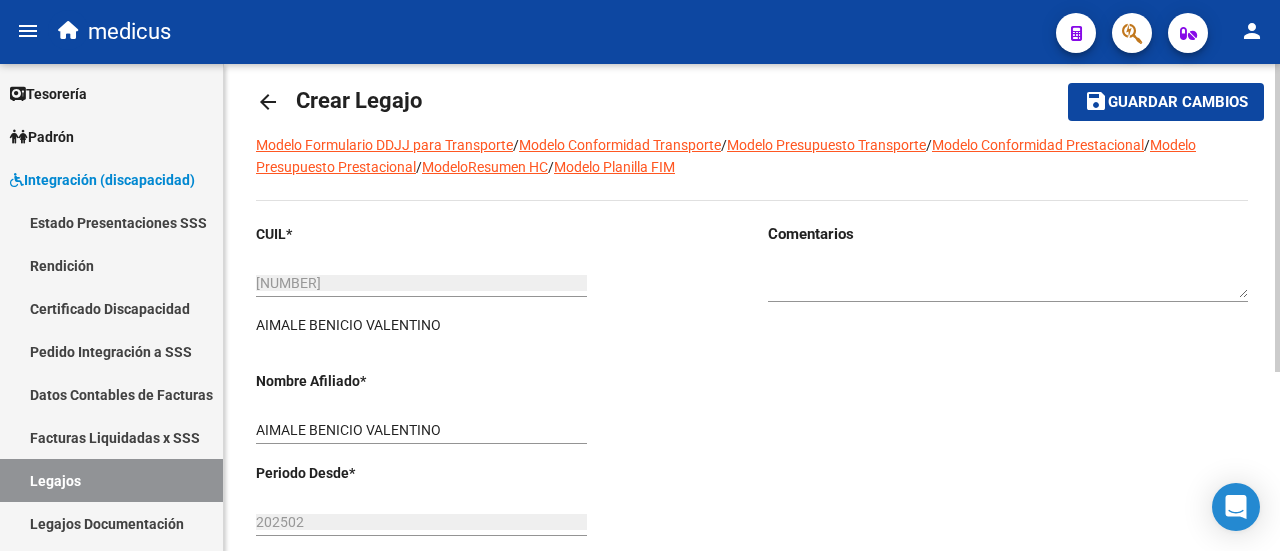 scroll, scrollTop: 0, scrollLeft: 0, axis: both 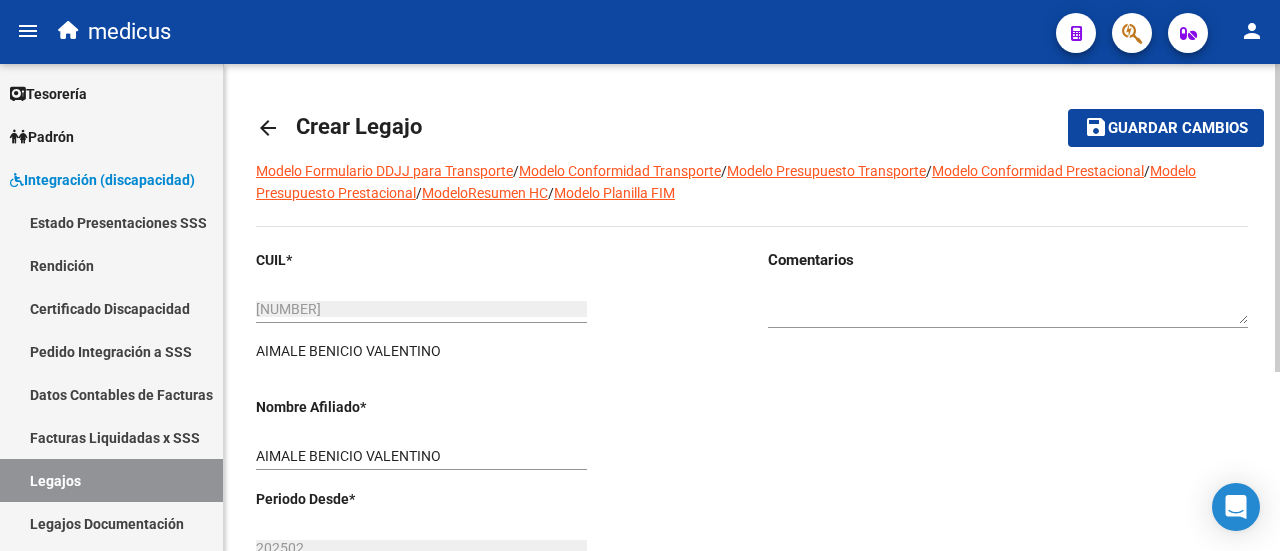 click on "save" 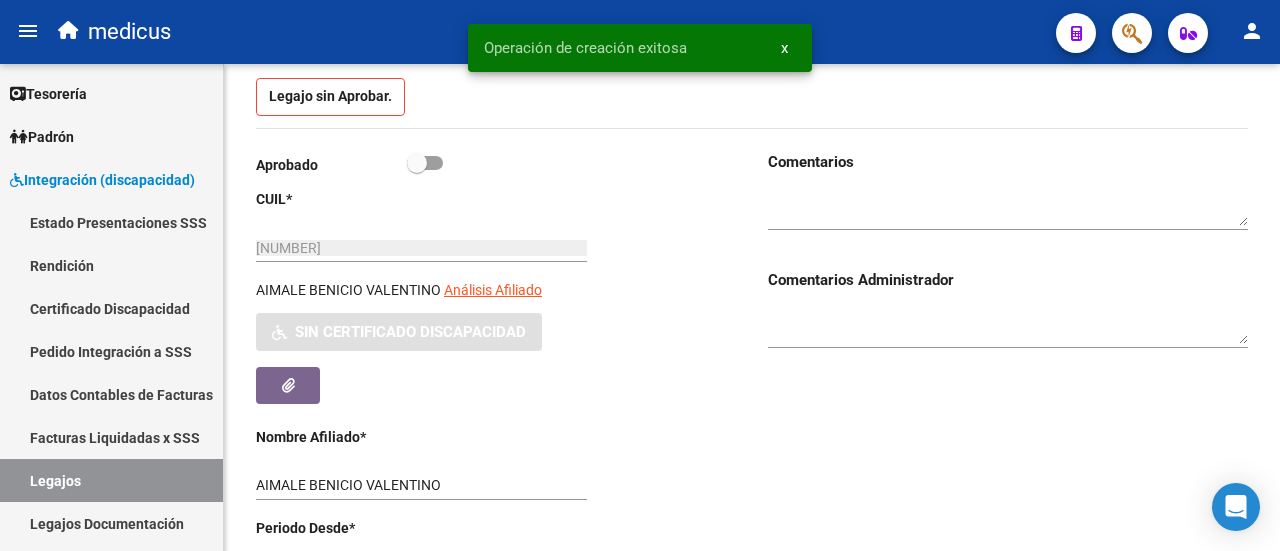 scroll, scrollTop: 300, scrollLeft: 0, axis: vertical 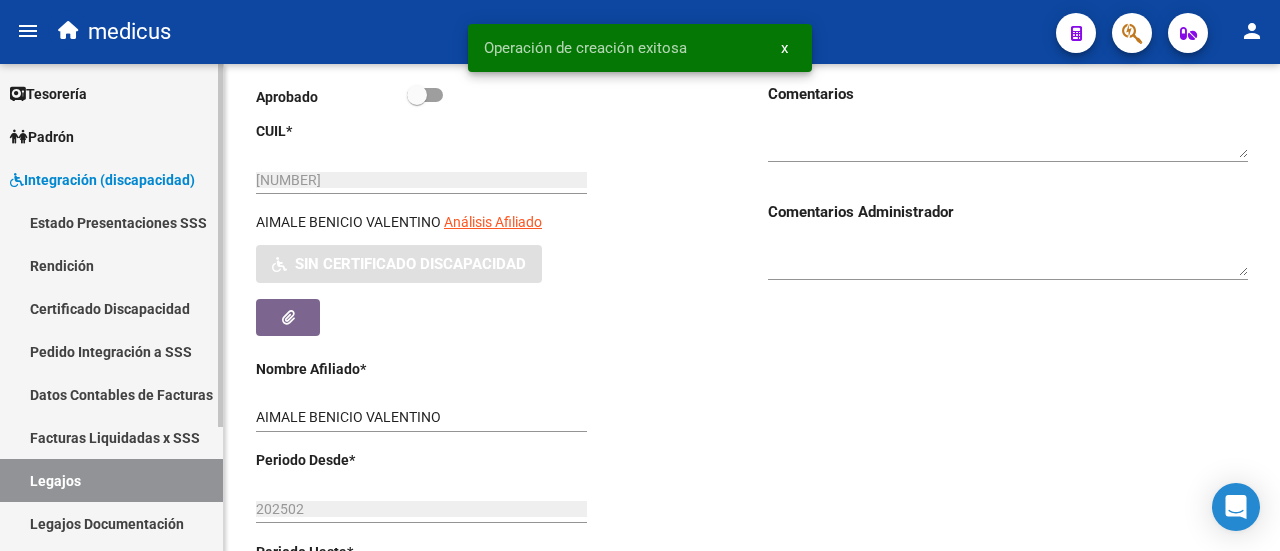click on "Certificado Discapacidad" at bounding box center [111, 308] 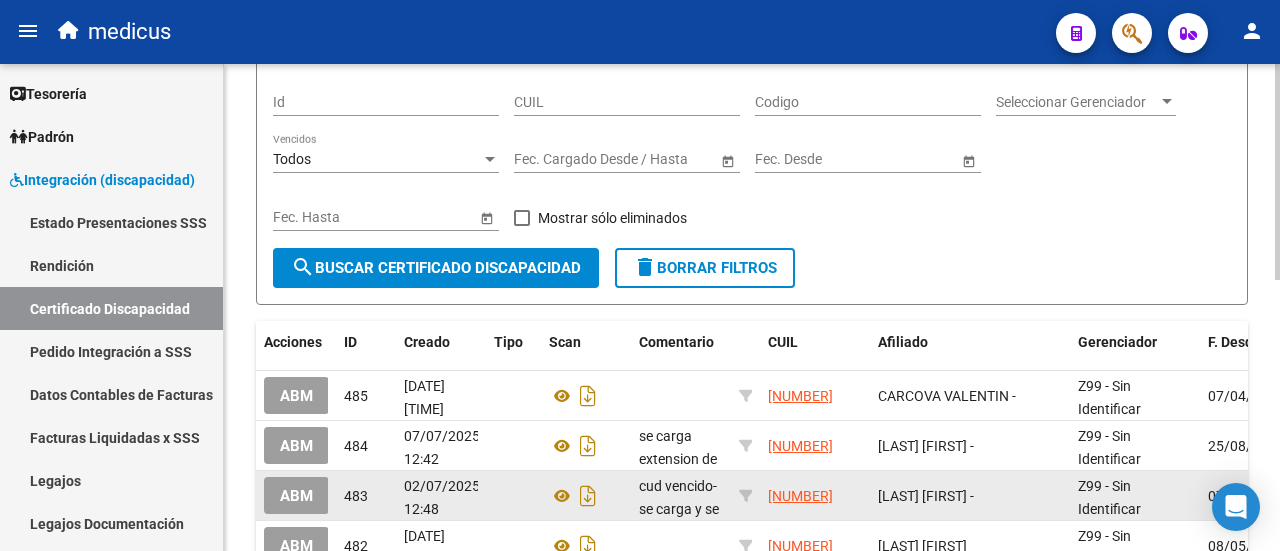 scroll, scrollTop: 0, scrollLeft: 0, axis: both 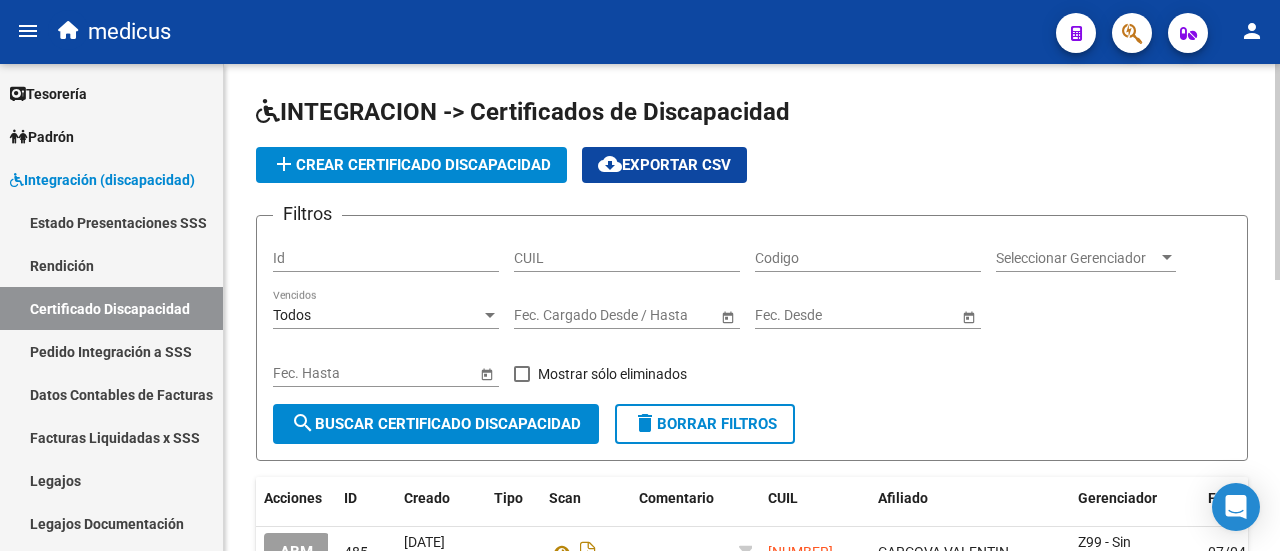 click on "CUIL" at bounding box center (627, 258) 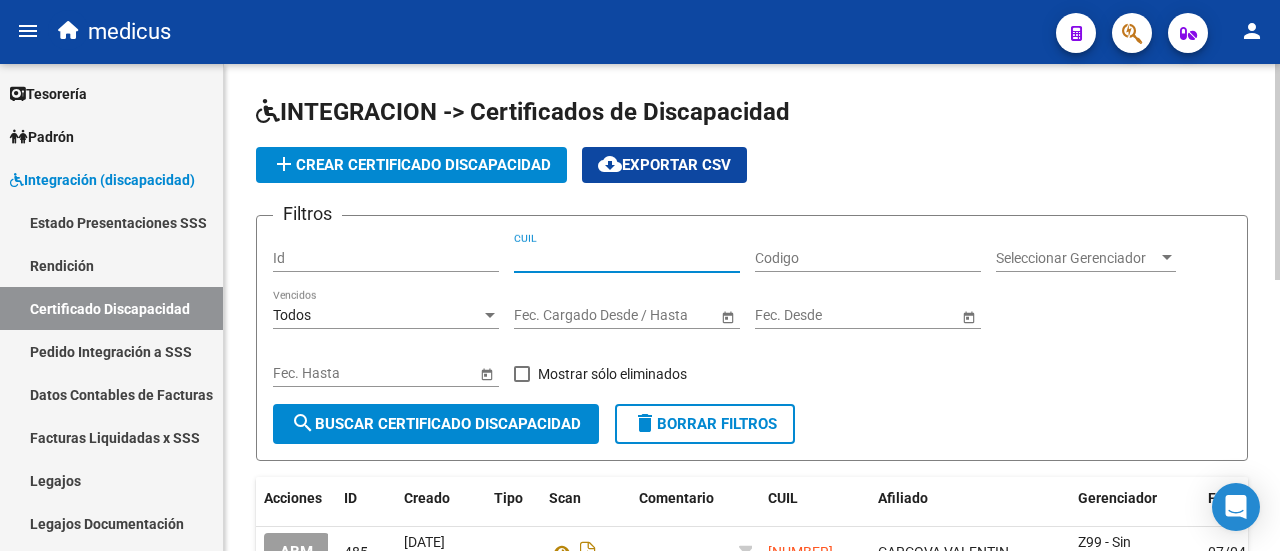 paste on "[NUMBER]" 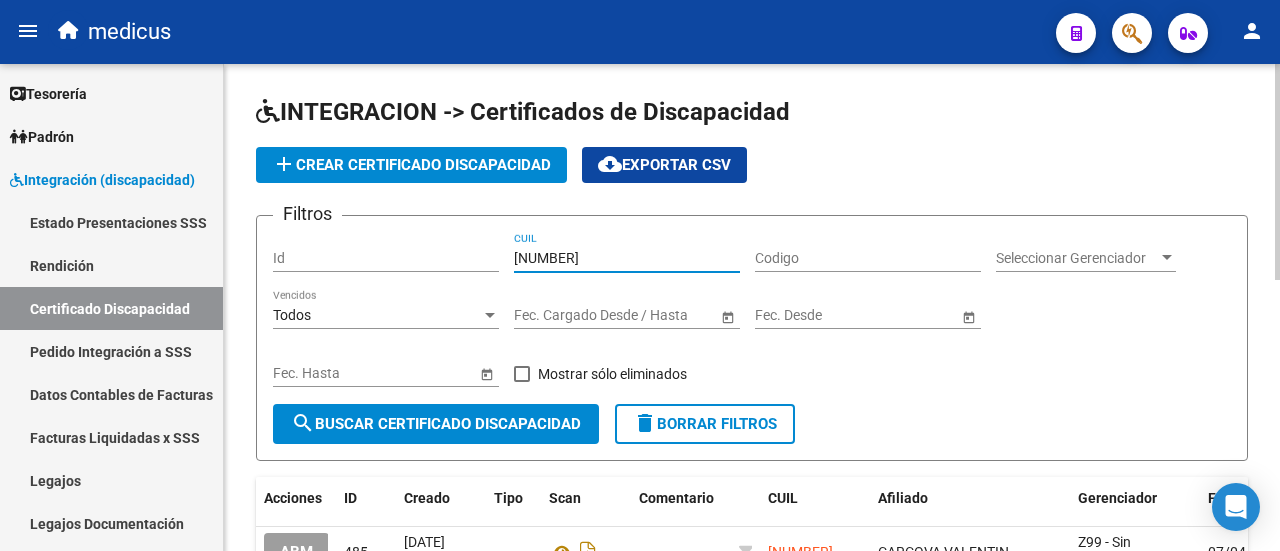 type on "[NUMBER]" 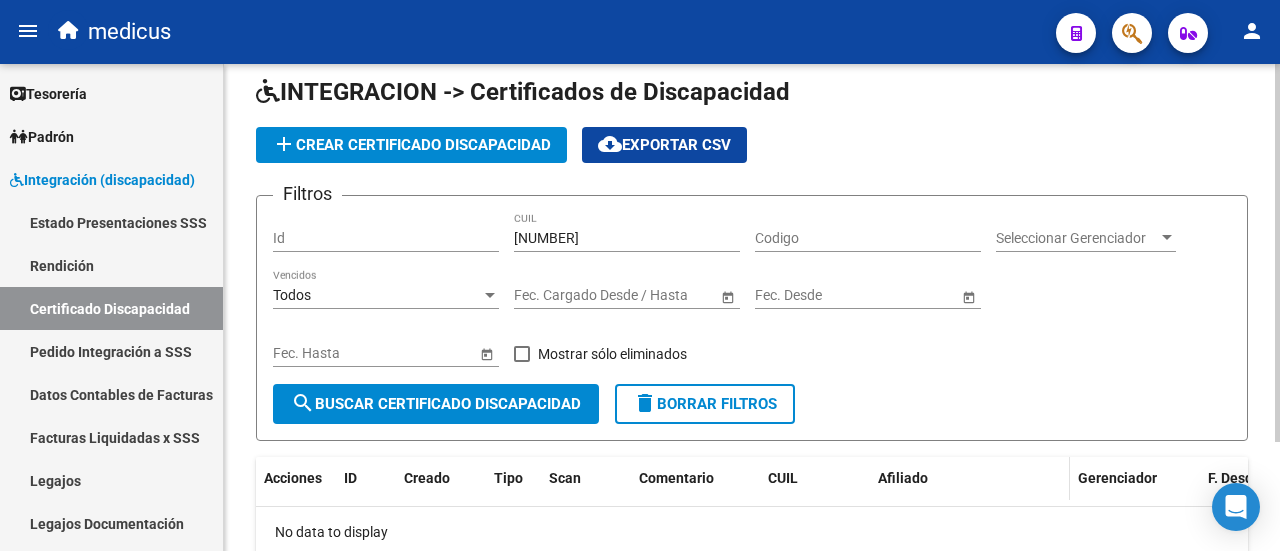 scroll, scrollTop: 0, scrollLeft: 0, axis: both 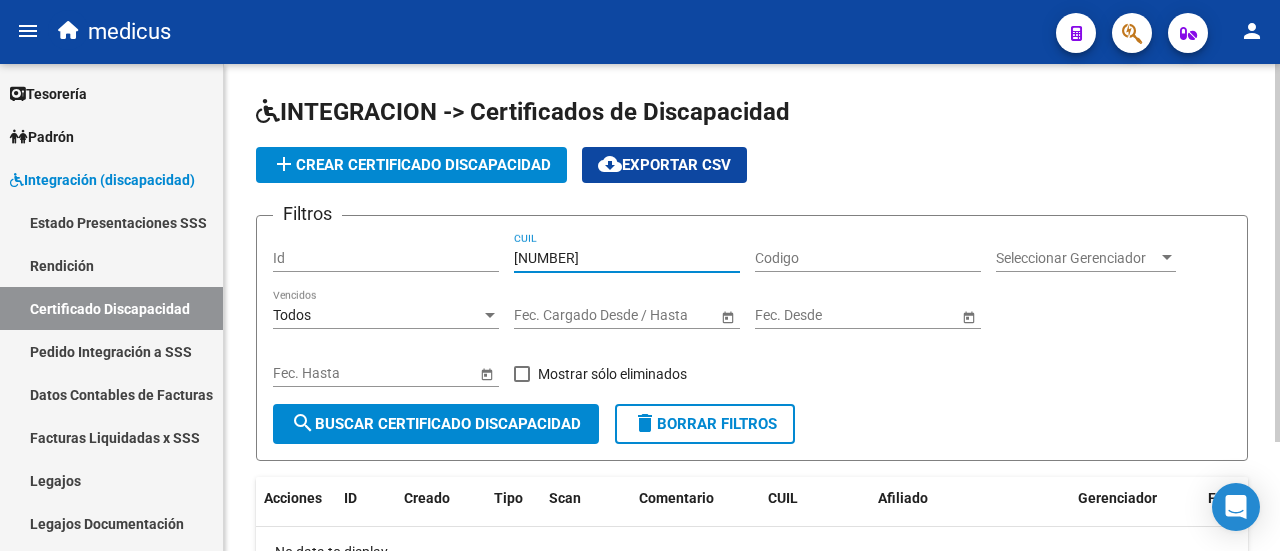 drag, startPoint x: 534, startPoint y: 257, endPoint x: 593, endPoint y: 256, distance: 59.008472 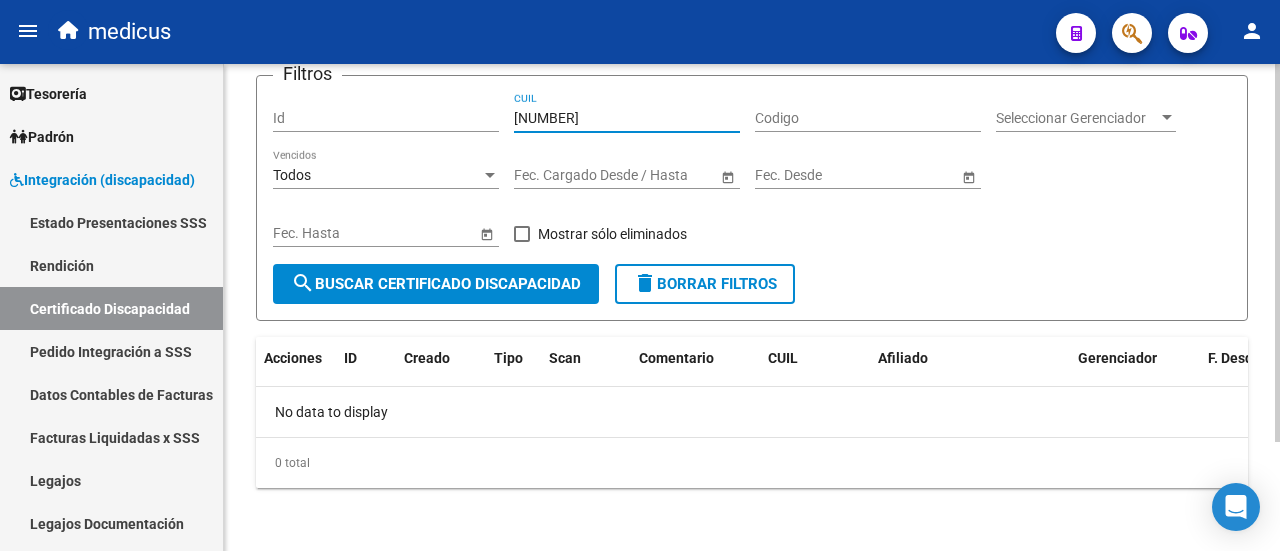 scroll, scrollTop: 0, scrollLeft: 0, axis: both 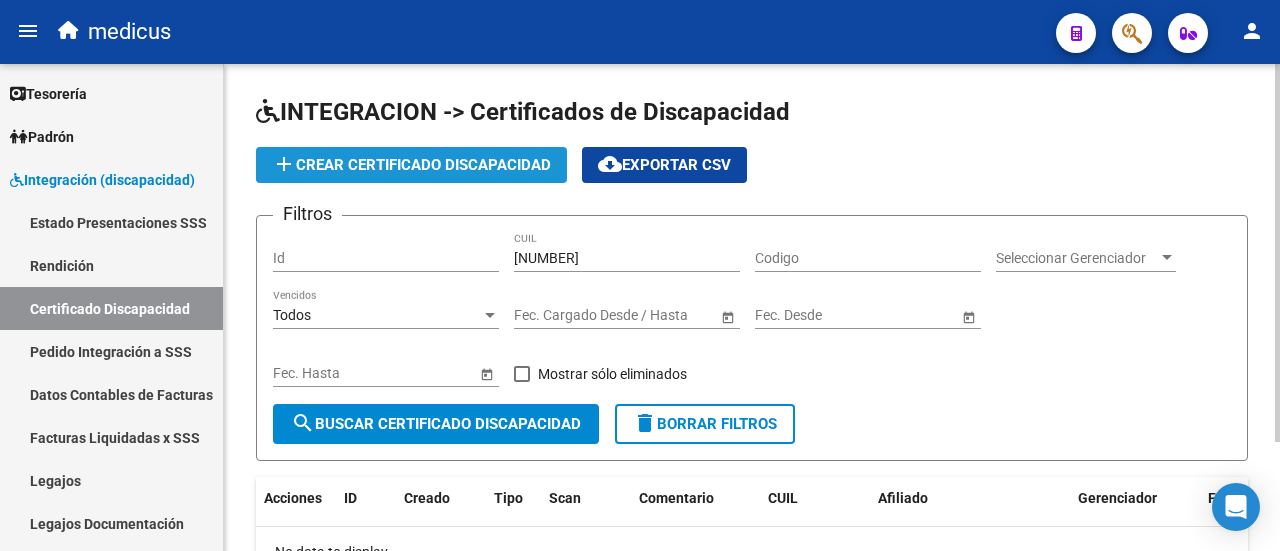 click on "add  Crear Certificado Discapacidad" 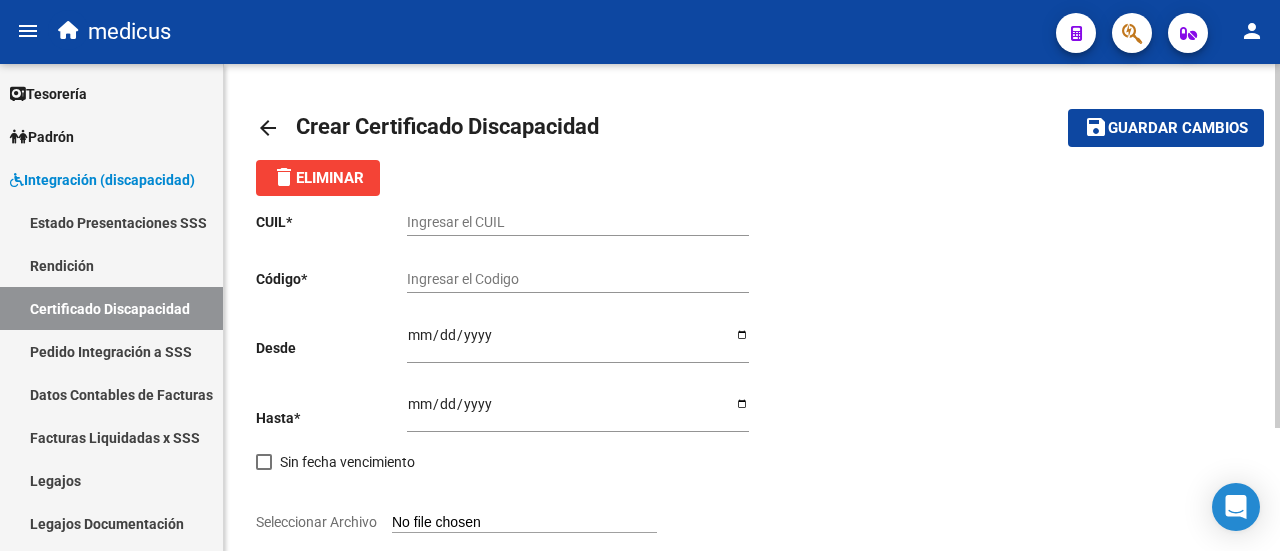 click on "Ingresar el CUIL" at bounding box center (578, 222) 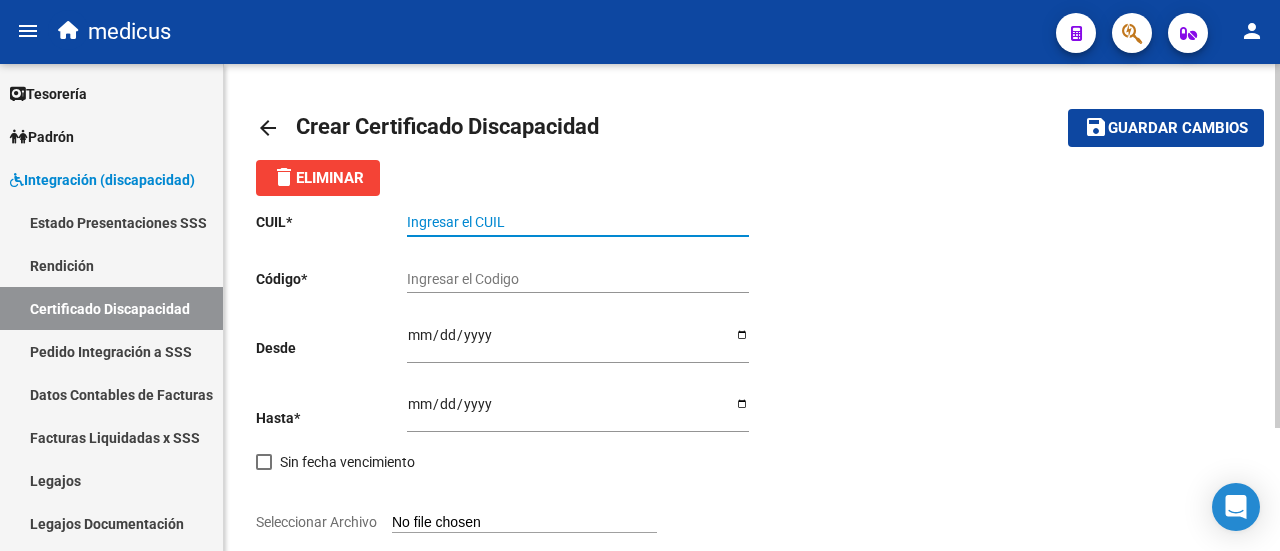 paste on "[ID_NUMBER]" 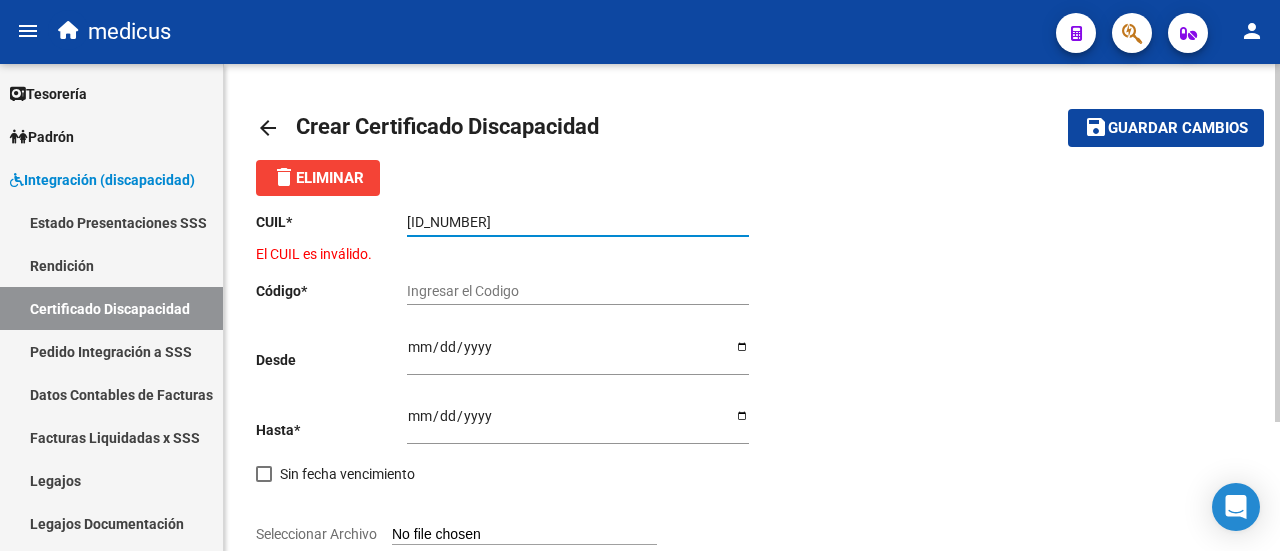 click on "[ID_NUMBER]" at bounding box center (578, 222) 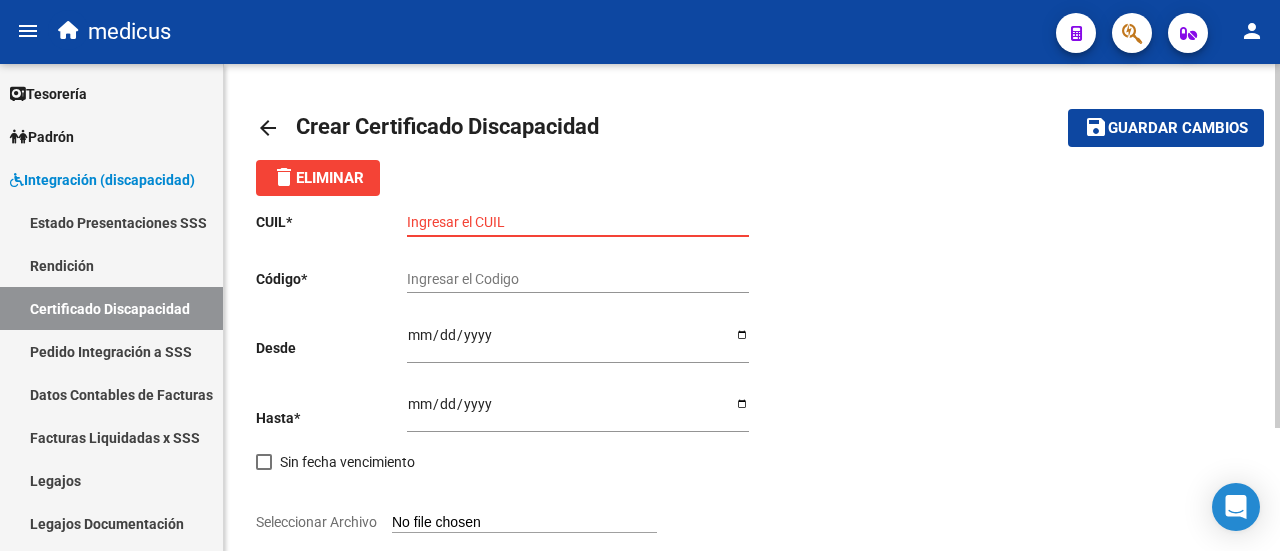 paste on "[NUMBER]" 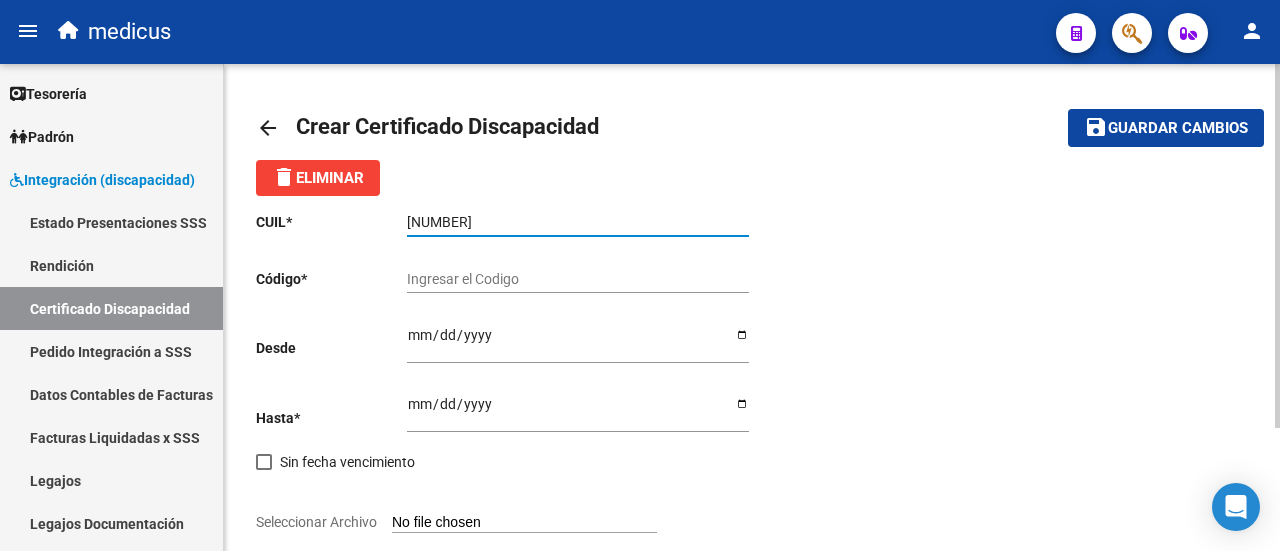 type on "[NUMBER]" 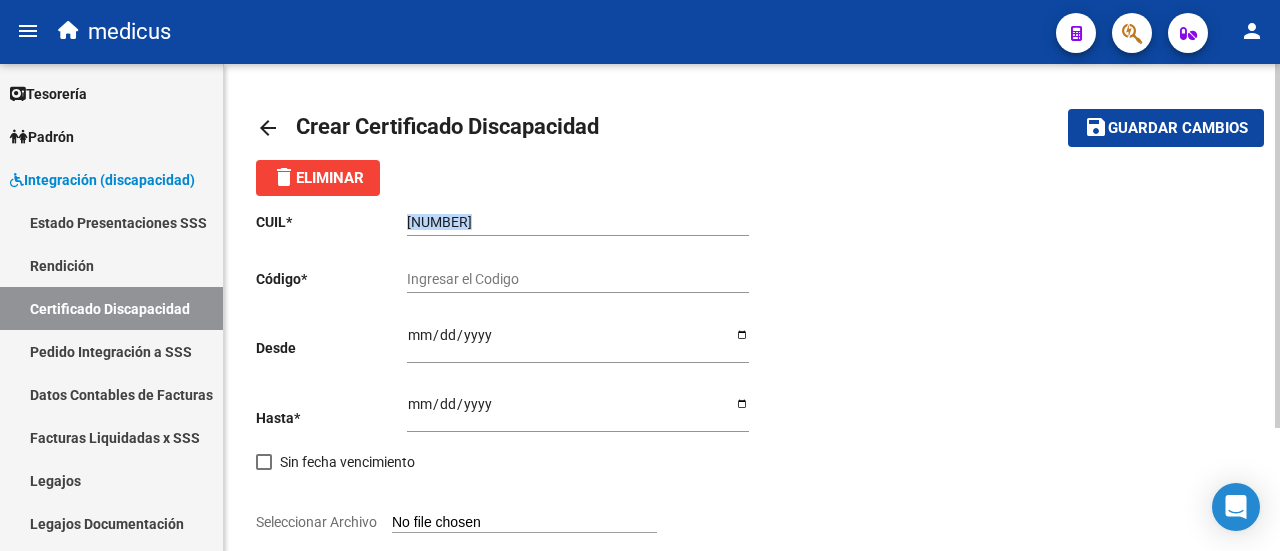 click on "[ID_NUMBER] Ingresar el CUIL" 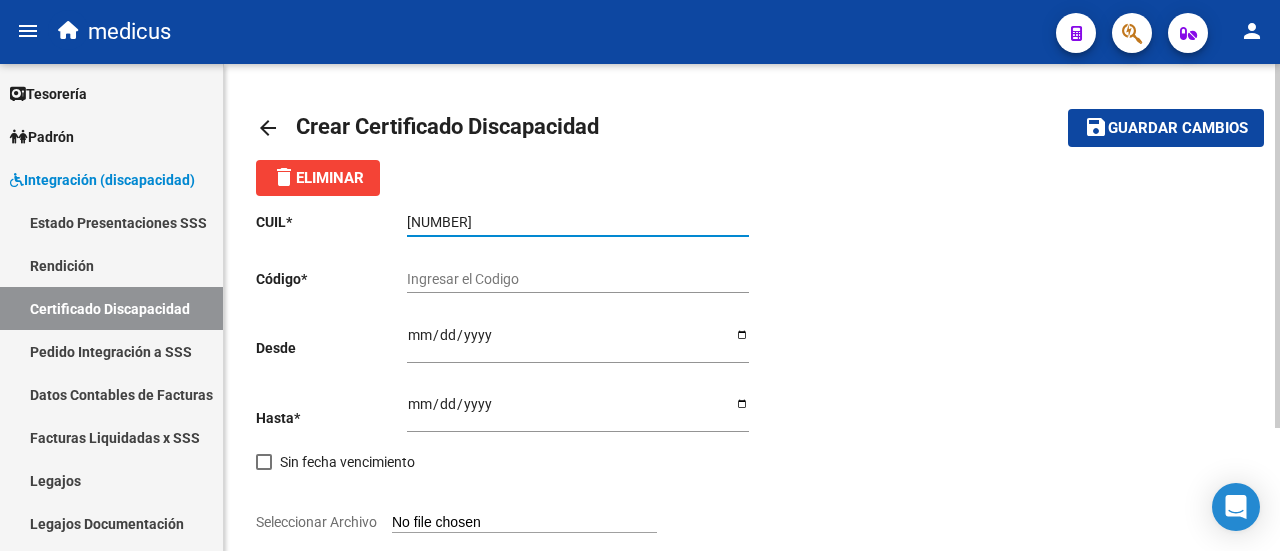 click on "Ingresar el Codigo" at bounding box center (578, 279) 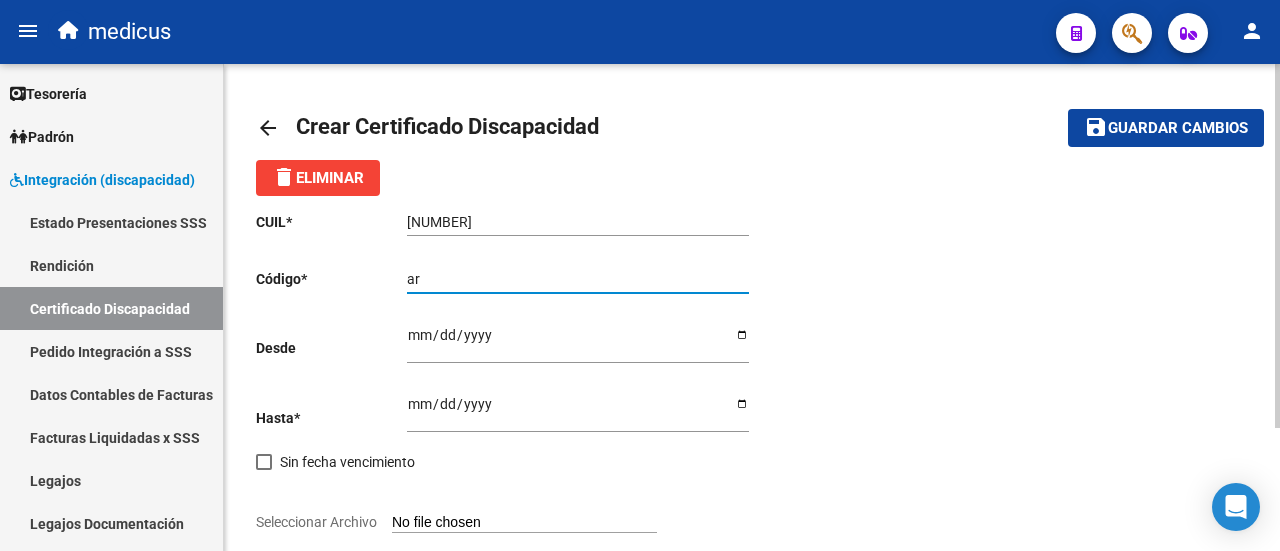 type on "a" 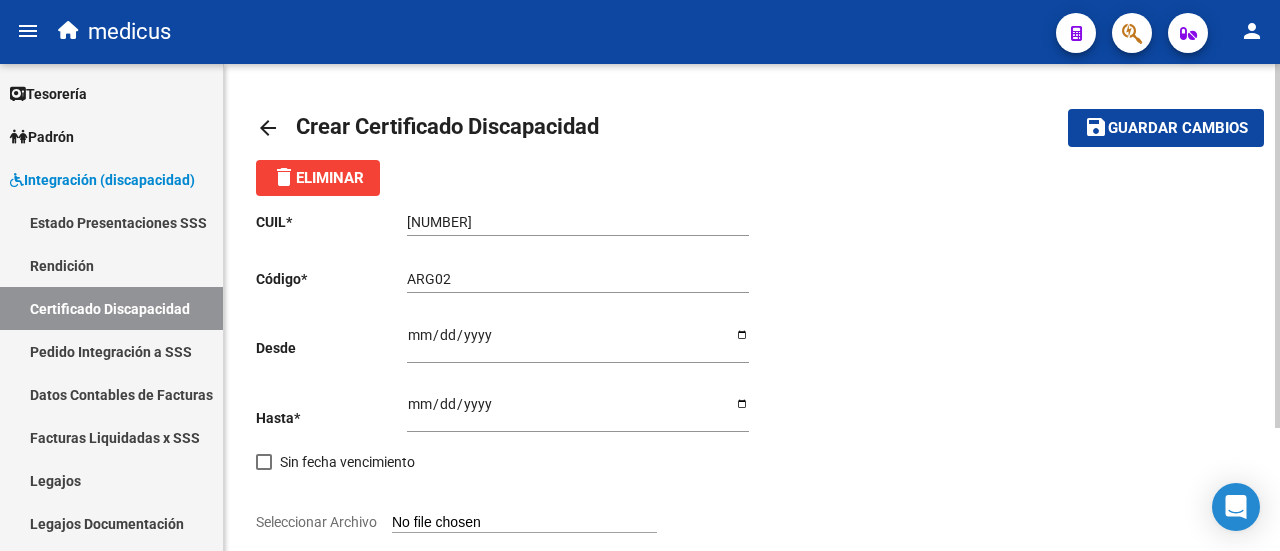 click on "ARG02" at bounding box center [578, 279] 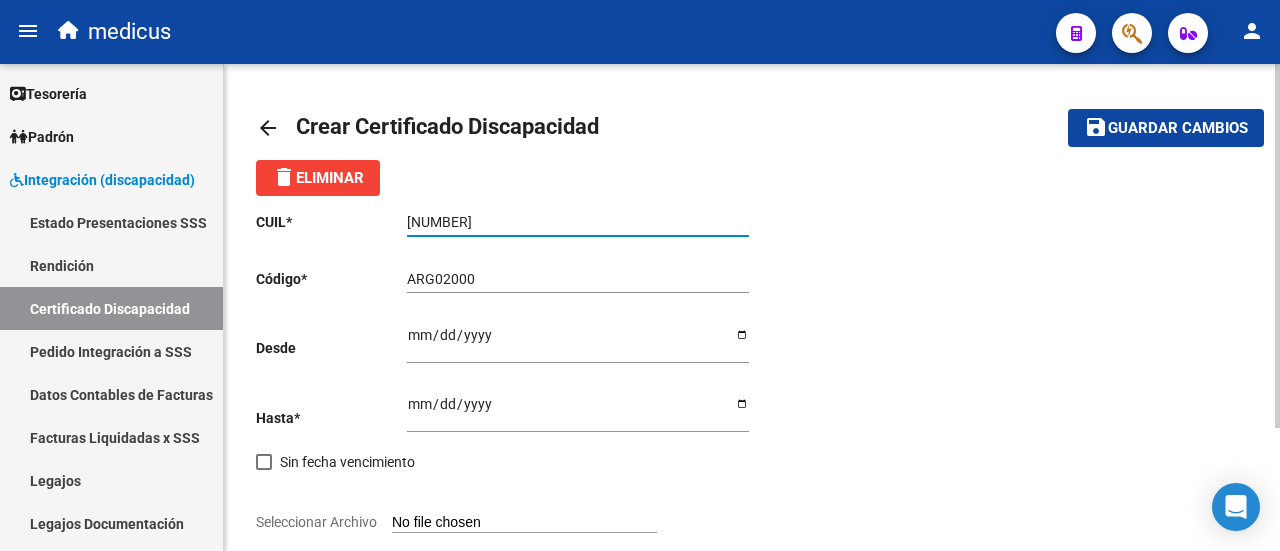 drag, startPoint x: 427, startPoint y: 219, endPoint x: 488, endPoint y: 217, distance: 61.03278 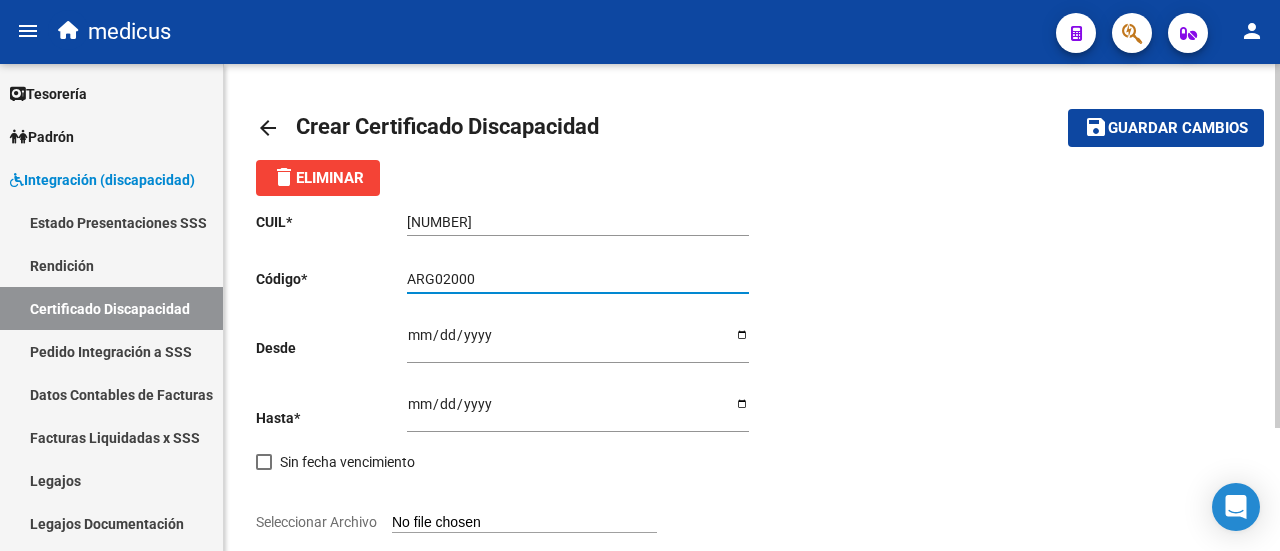 paste on "[NUMBER]" 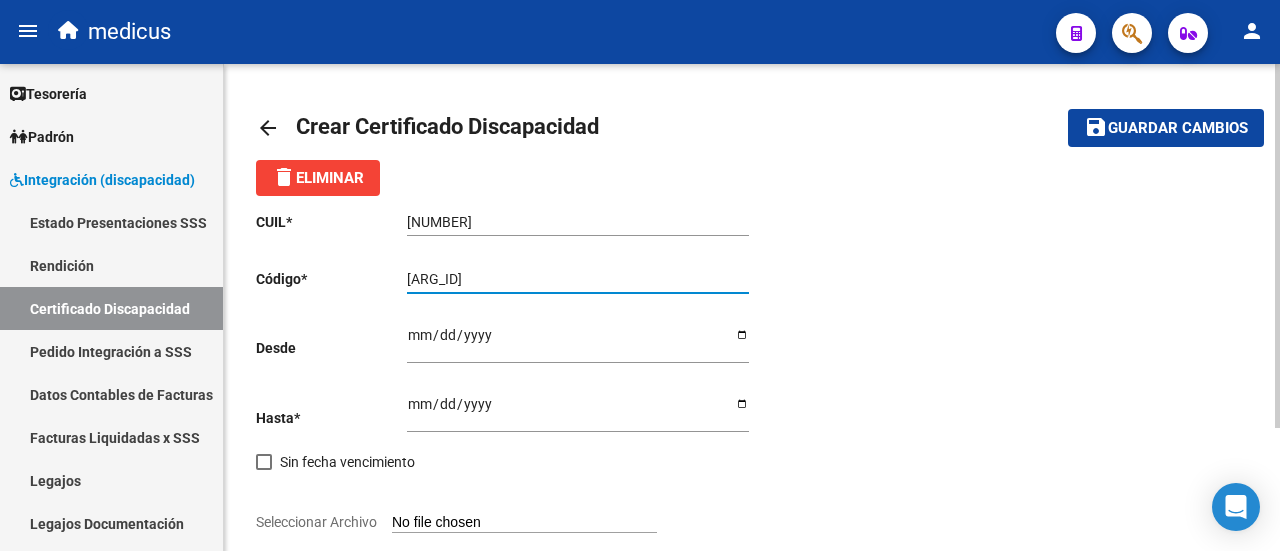 click on "[ARG_ID]" at bounding box center [578, 279] 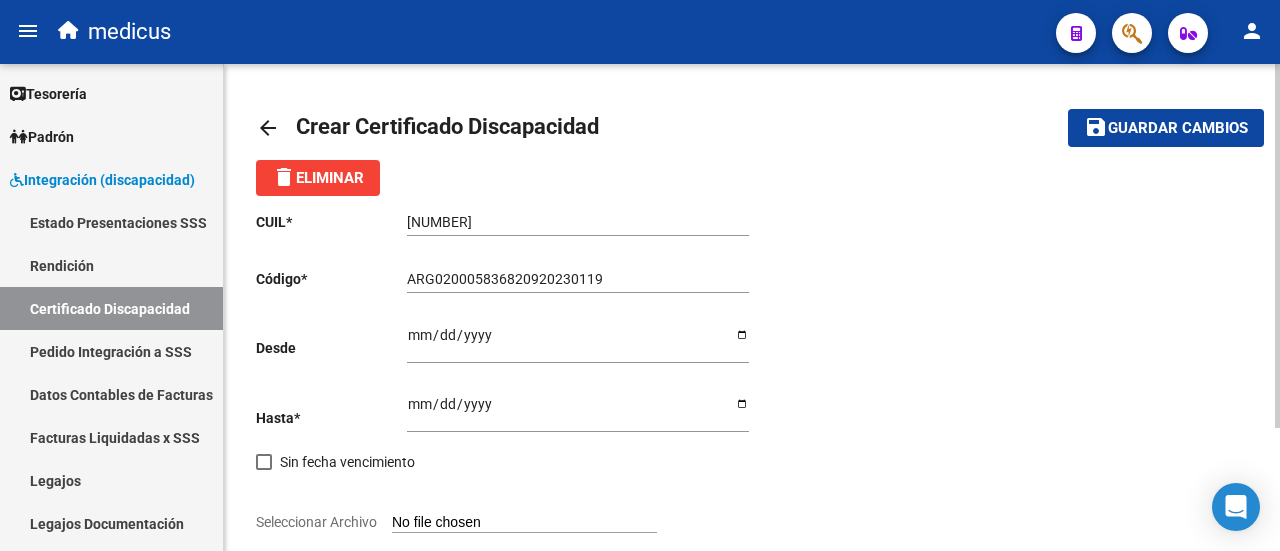 click on "ARG020005836820920230119" at bounding box center (578, 279) 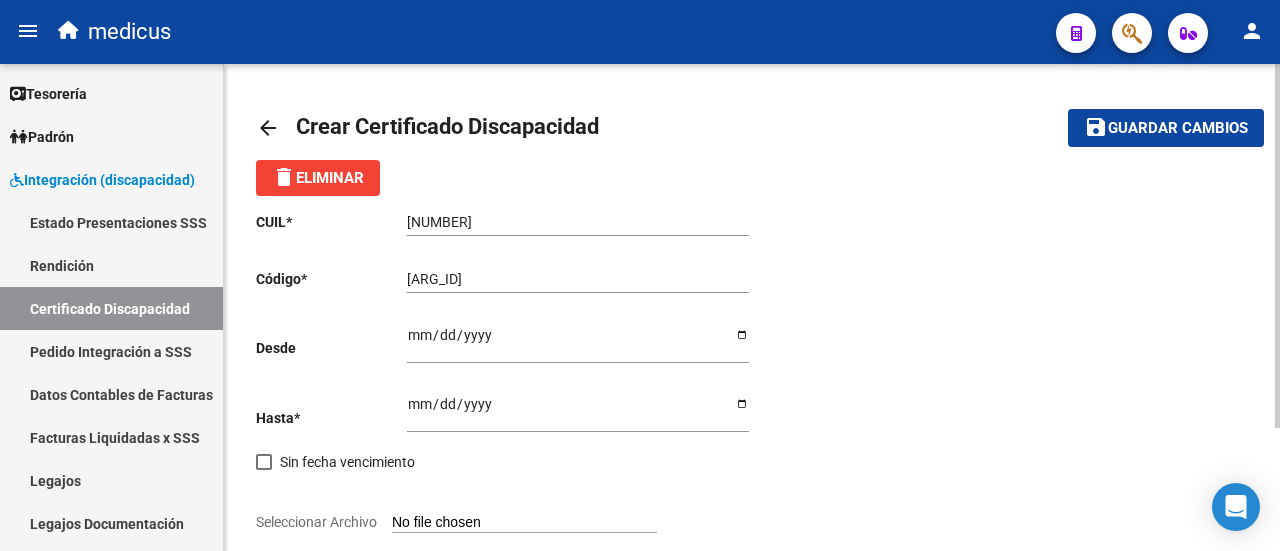 click on "[ARG_ID]" at bounding box center (578, 279) 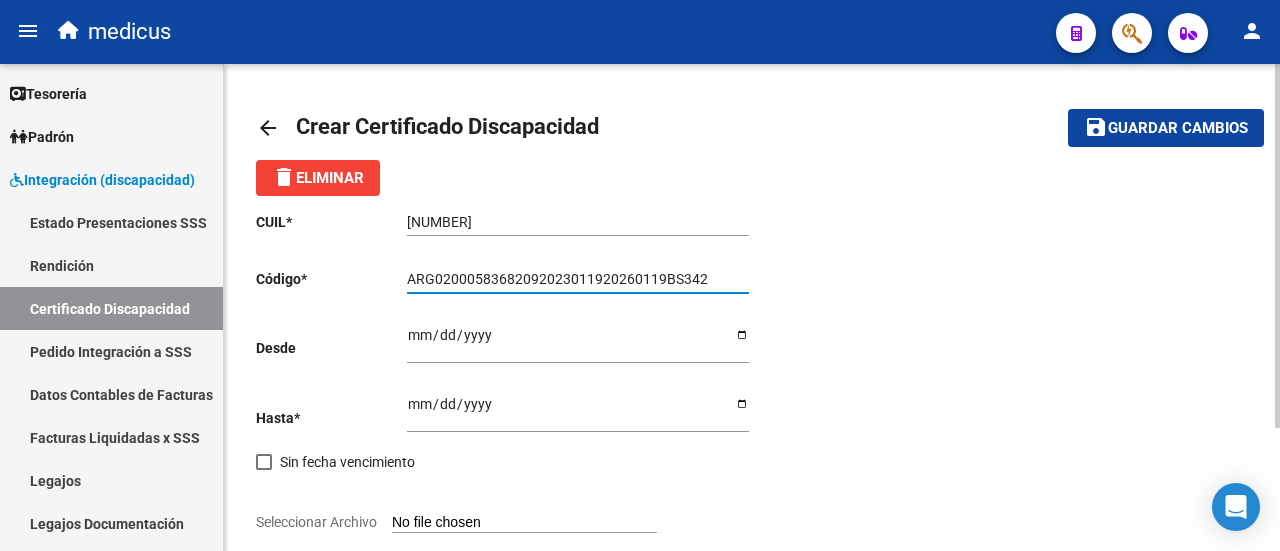type on "ARG02000583682092023011920260119BS342" 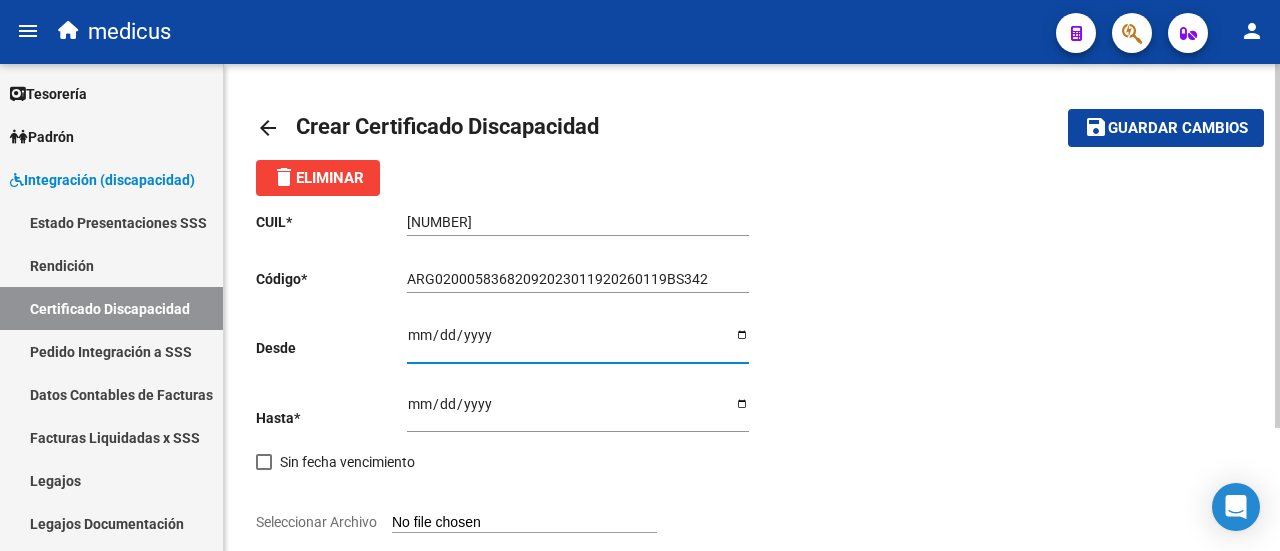 click on "Ingresar fec. Desde" at bounding box center (578, 342) 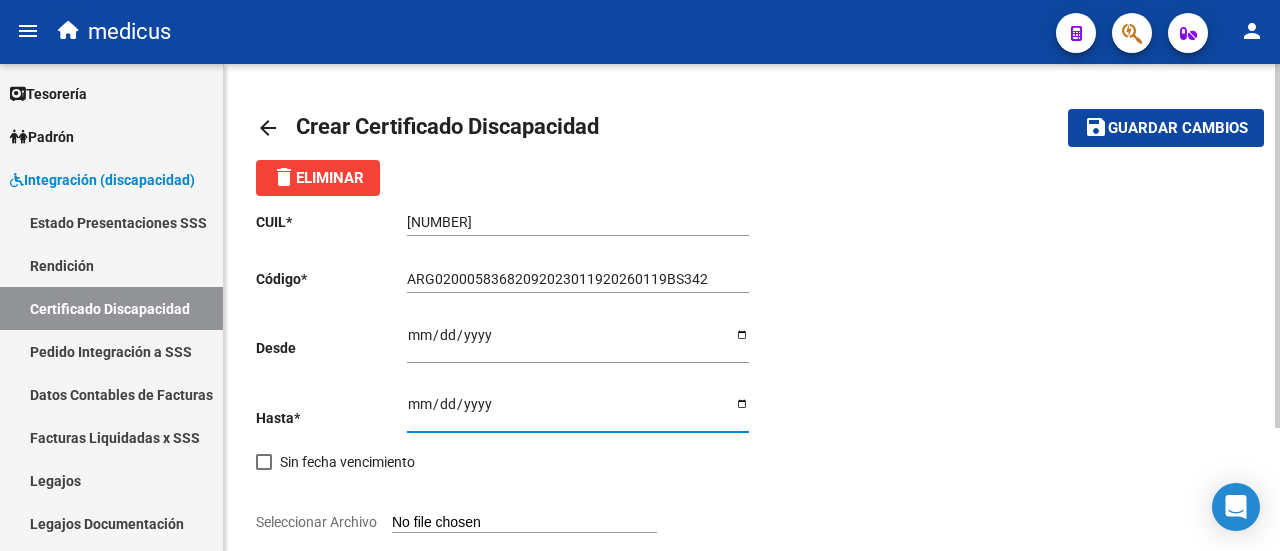 click on "Ingresar fec. Hasta" at bounding box center [578, 411] 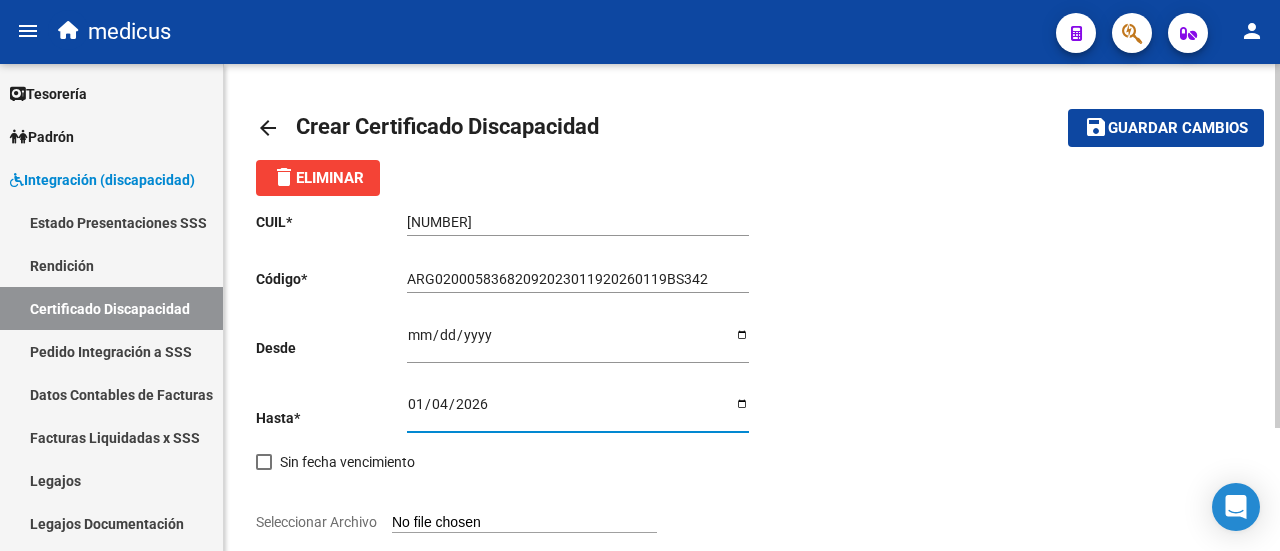type on "[DATE]" 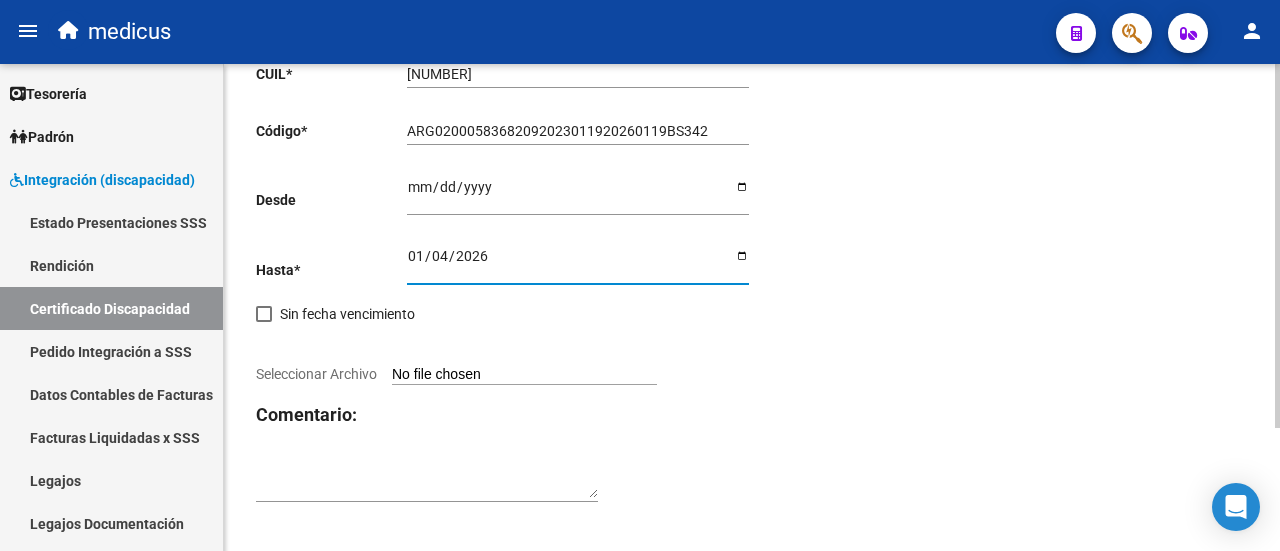 scroll, scrollTop: 164, scrollLeft: 0, axis: vertical 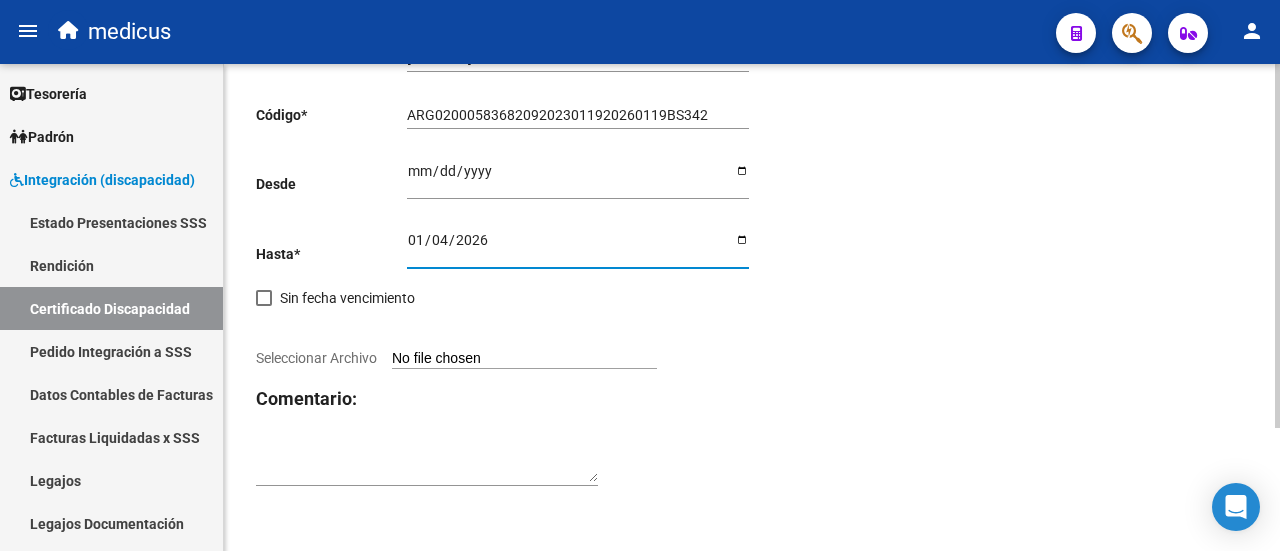 click on "Seleccionar Archivo" at bounding box center [524, 359] 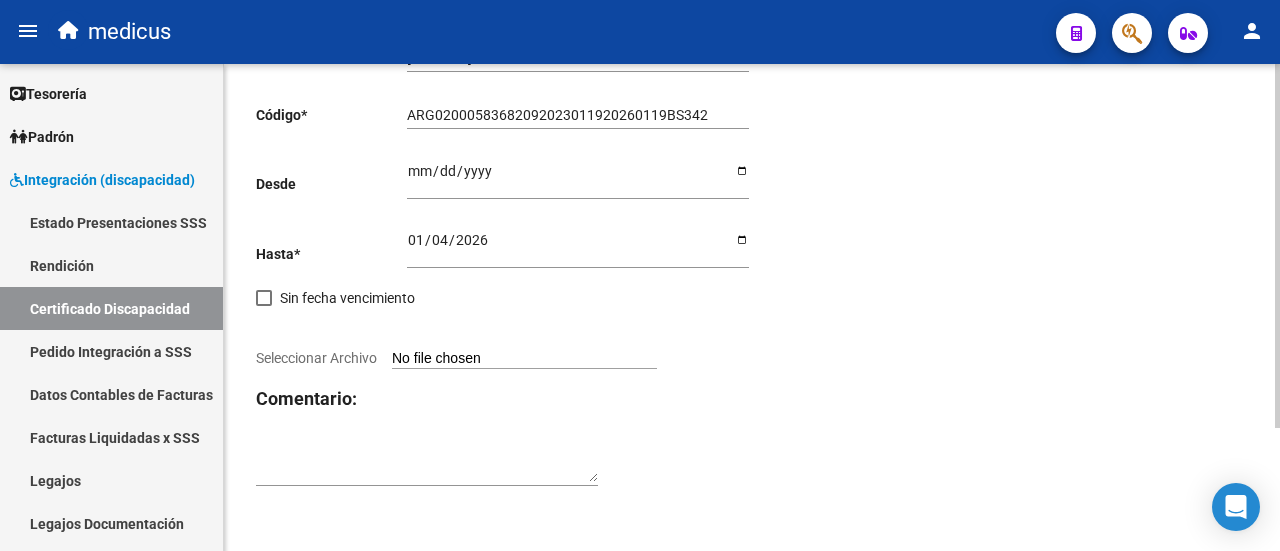type on "C:\fakepath\CUD.pdf" 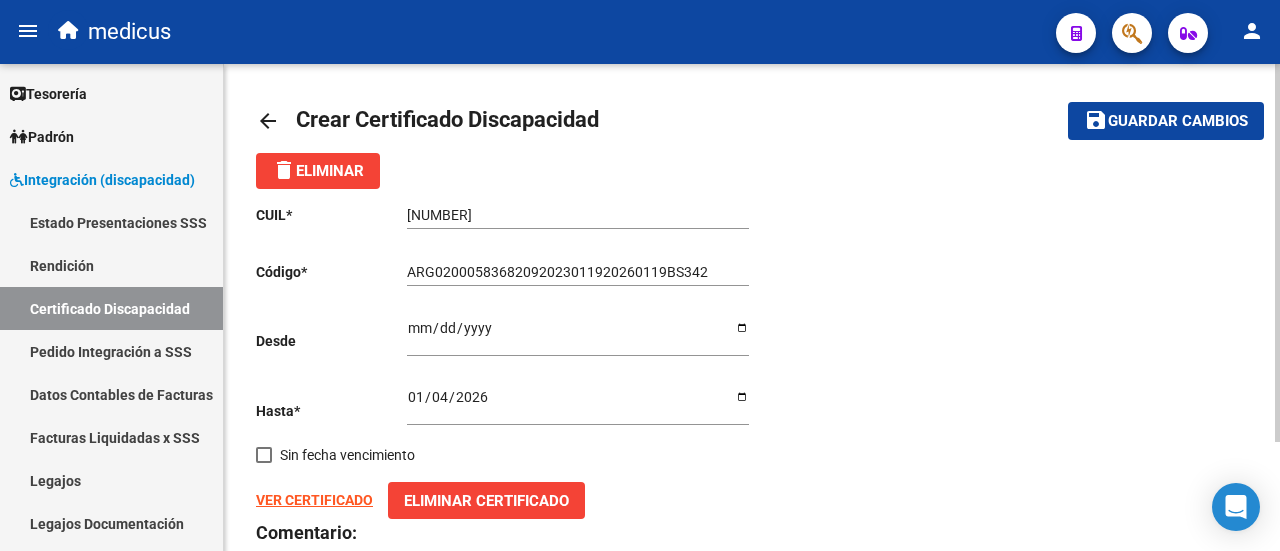 scroll, scrollTop: 0, scrollLeft: 0, axis: both 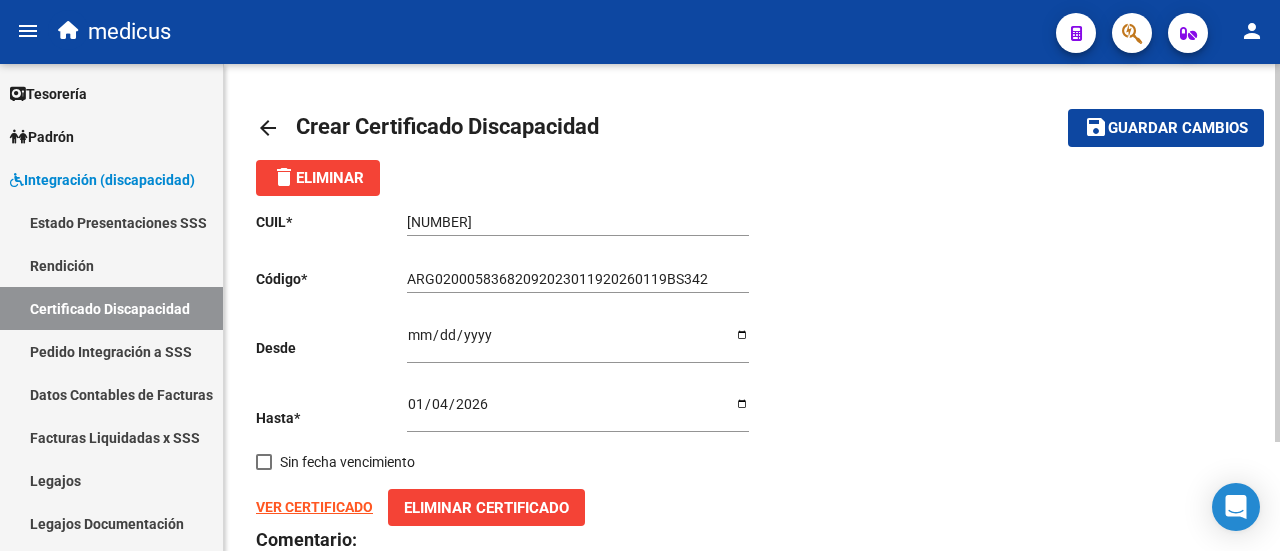 click on "save" 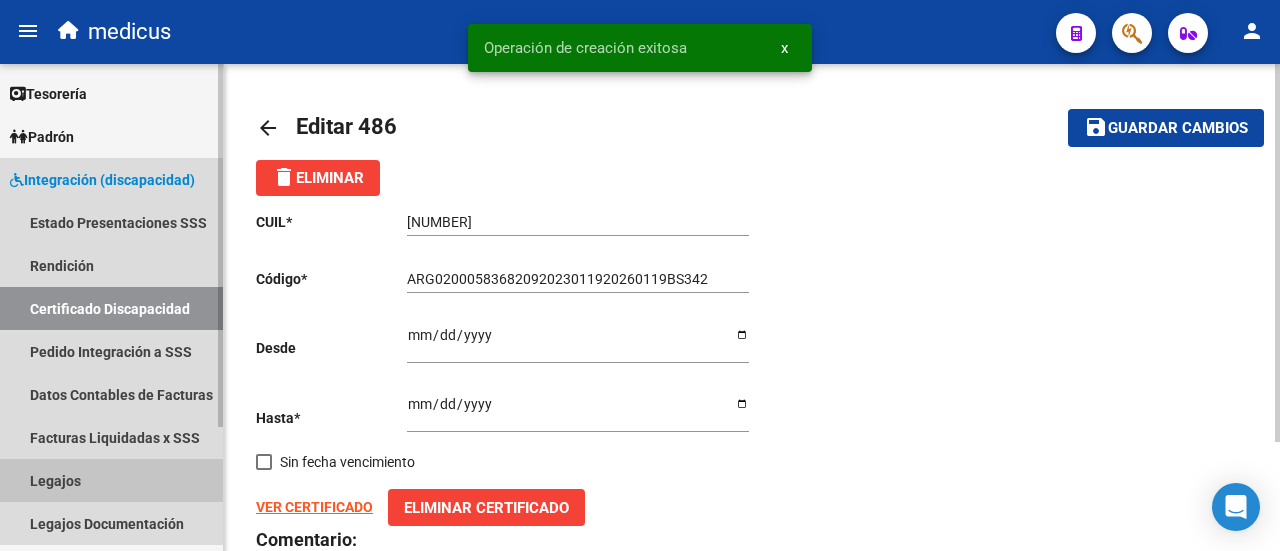 click on "Legajos" at bounding box center (111, 480) 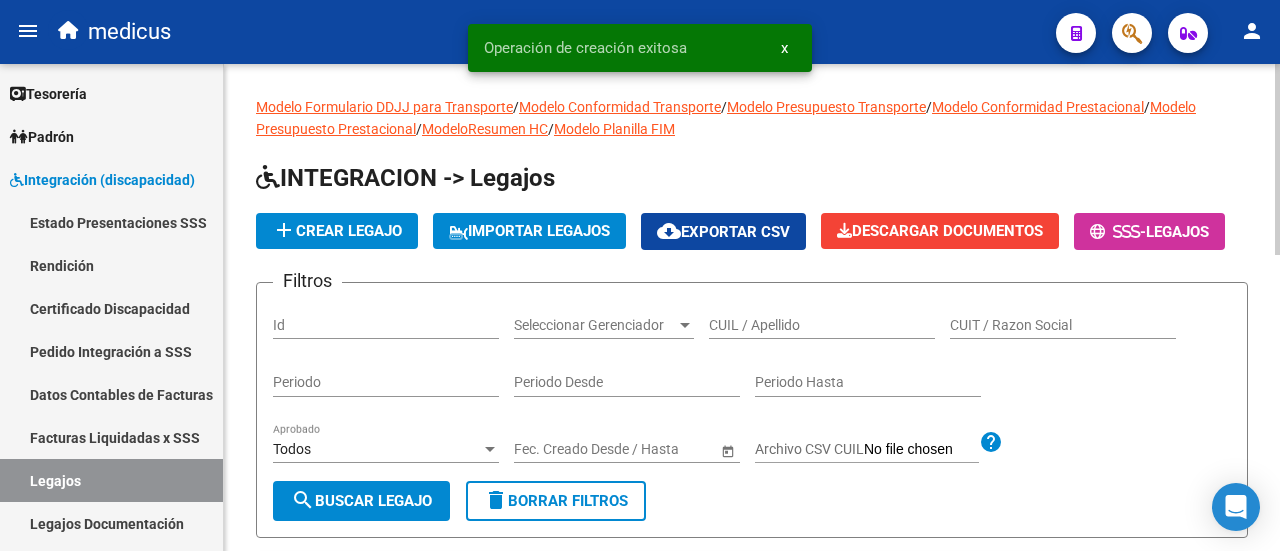 click on "CUIL / Apellido" at bounding box center (822, 325) 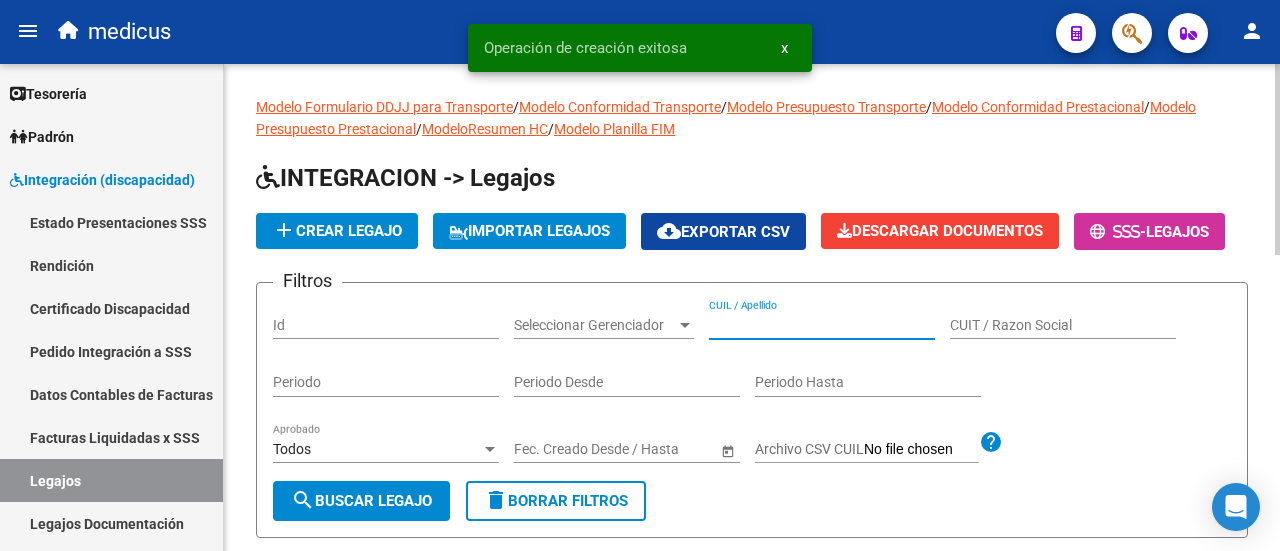 paste on "[NUMBER]" 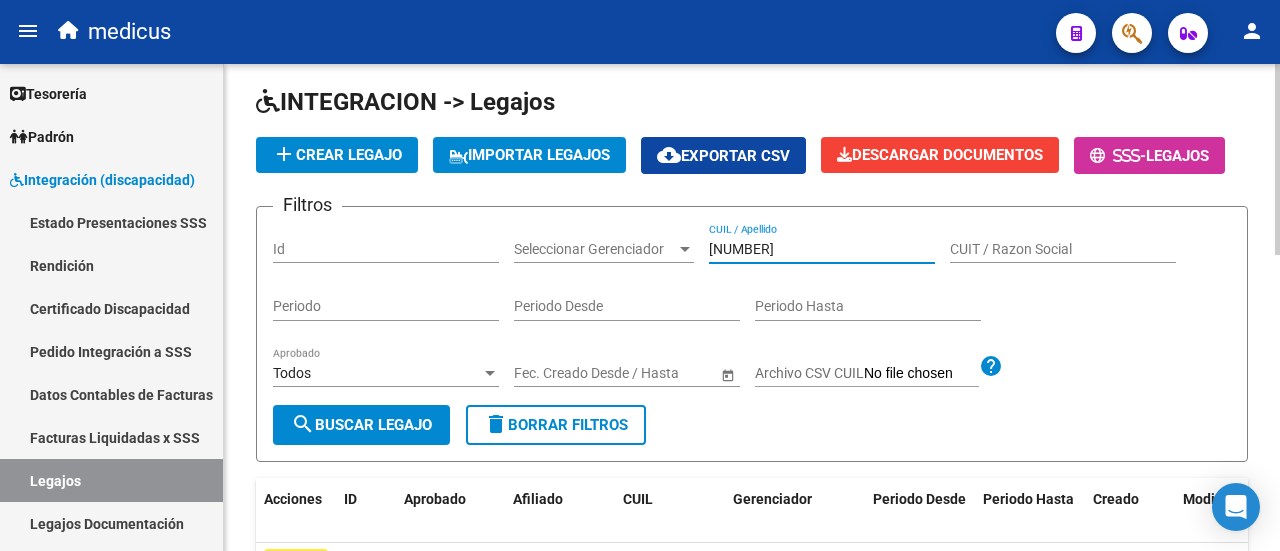 scroll, scrollTop: 100, scrollLeft: 0, axis: vertical 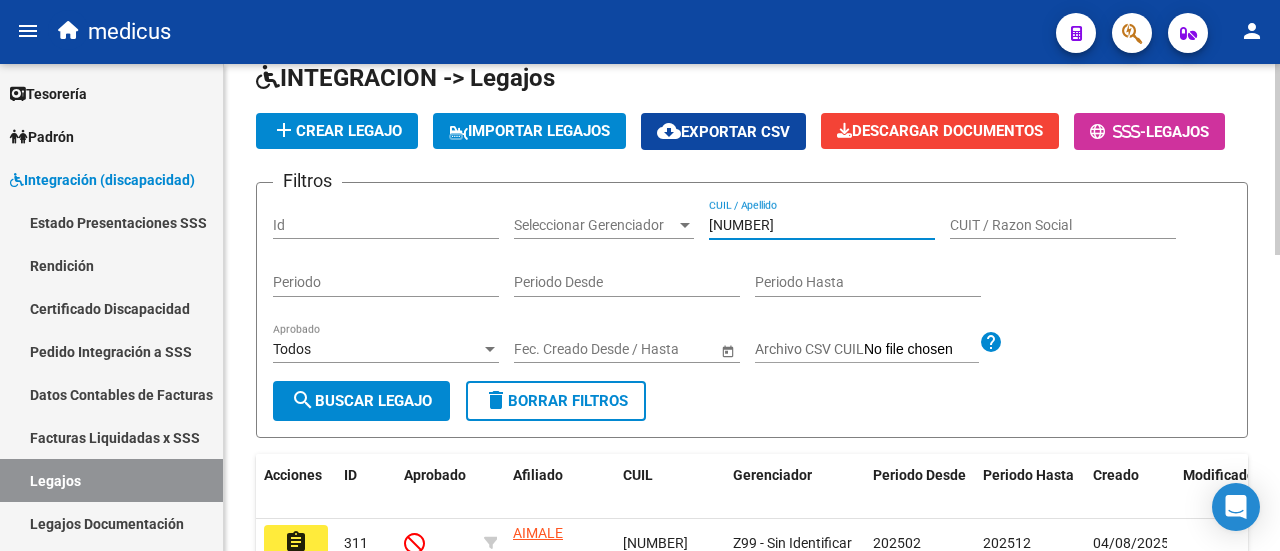 click on "[NUMBER]" at bounding box center (822, 225) 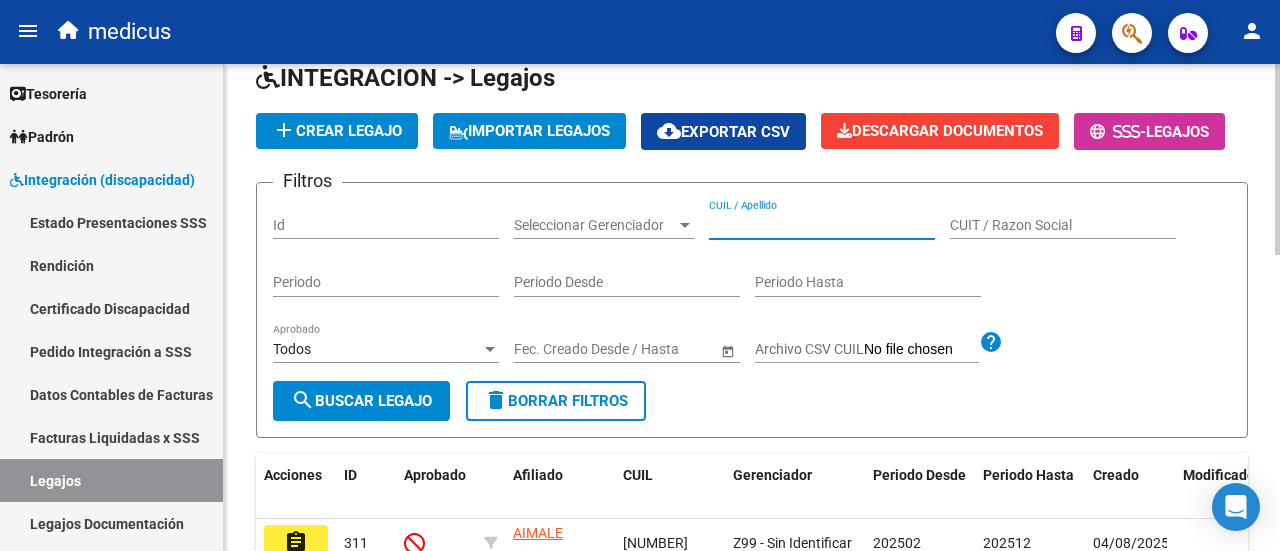 paste on "[NUMBER]" 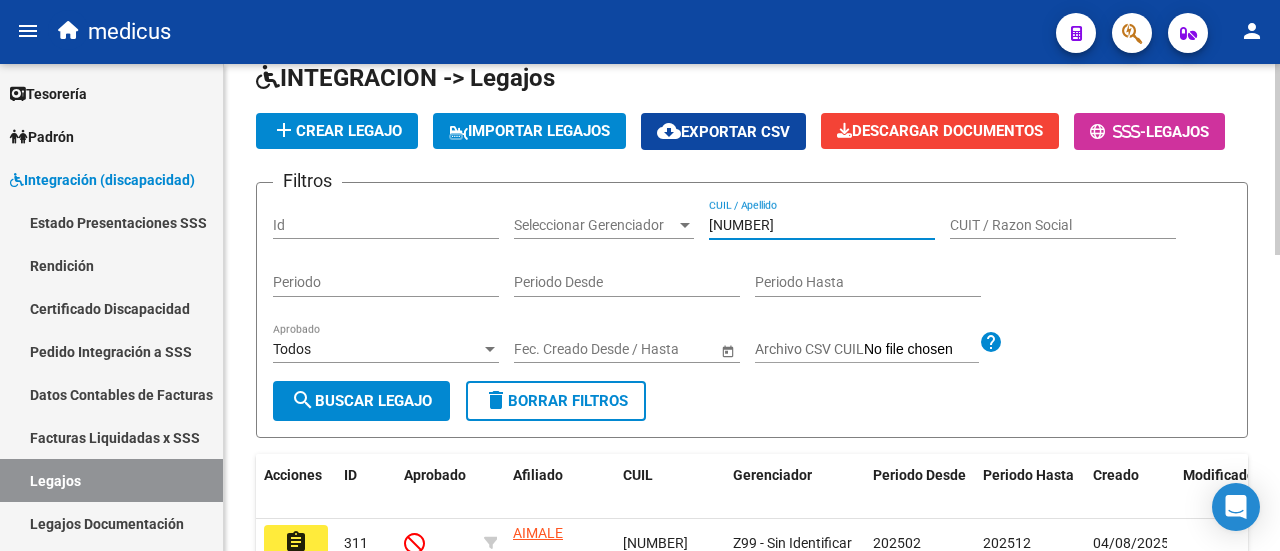type on "[NUMBER]" 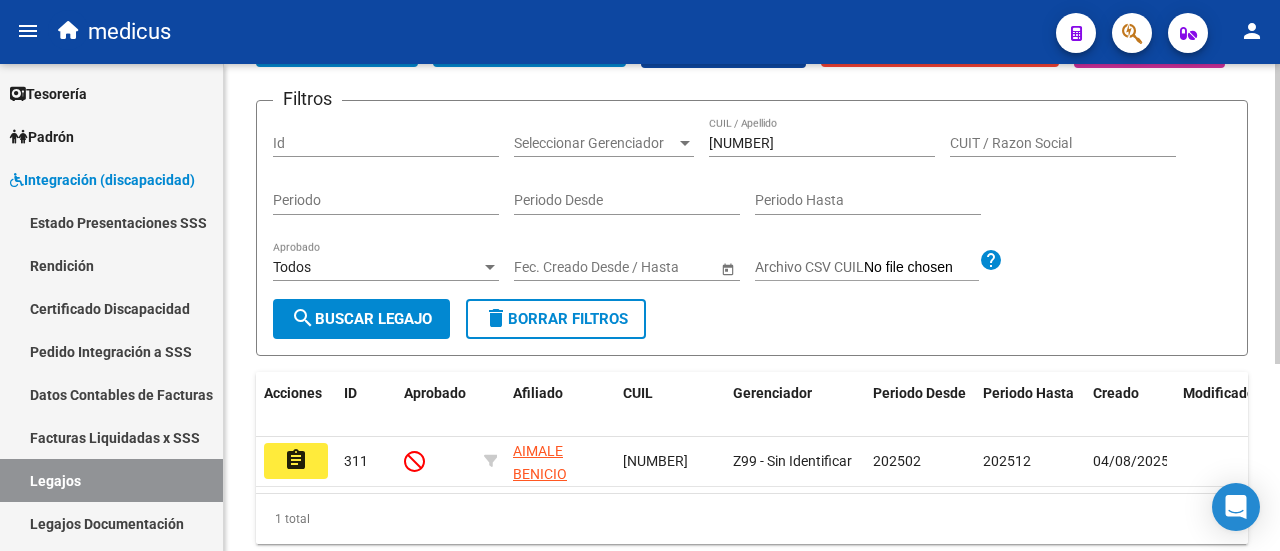 scroll, scrollTop: 300, scrollLeft: 0, axis: vertical 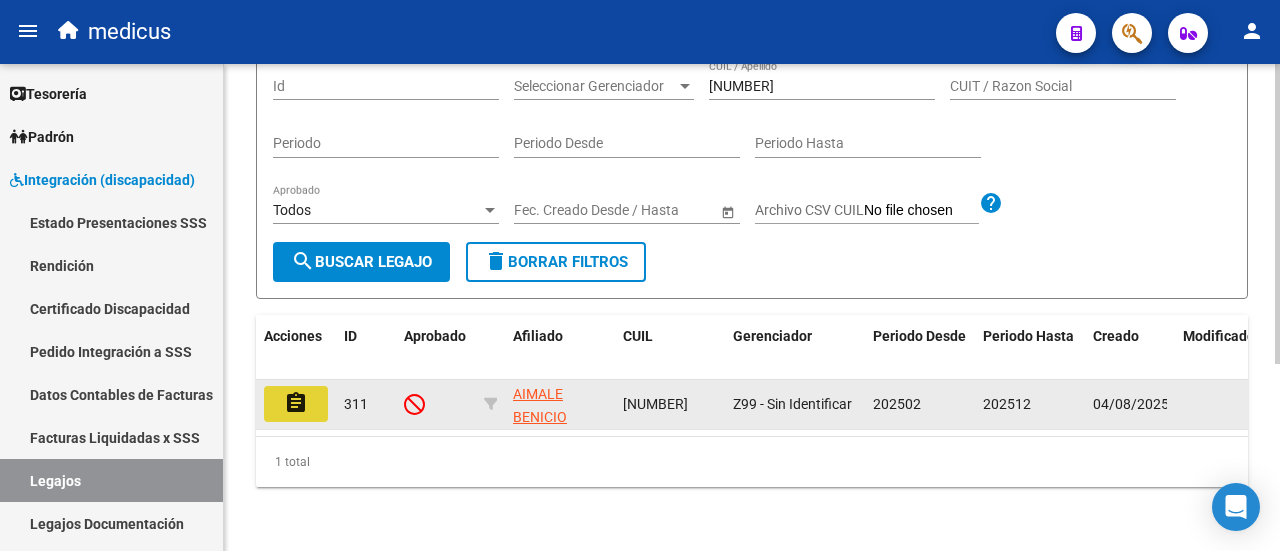 click on "assignment" 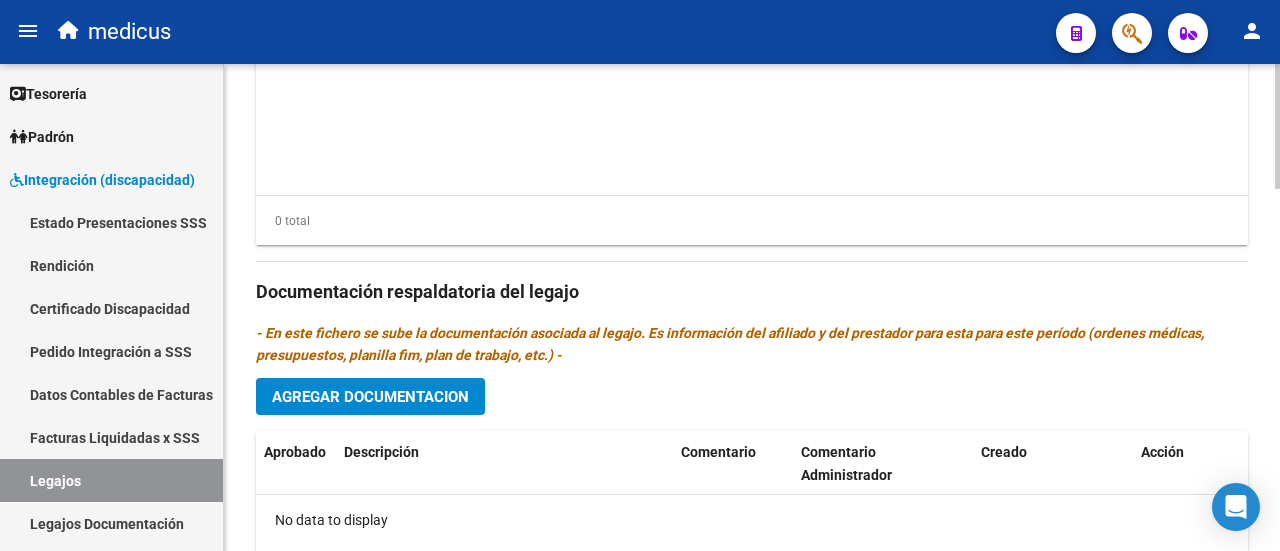 scroll, scrollTop: 1300, scrollLeft: 0, axis: vertical 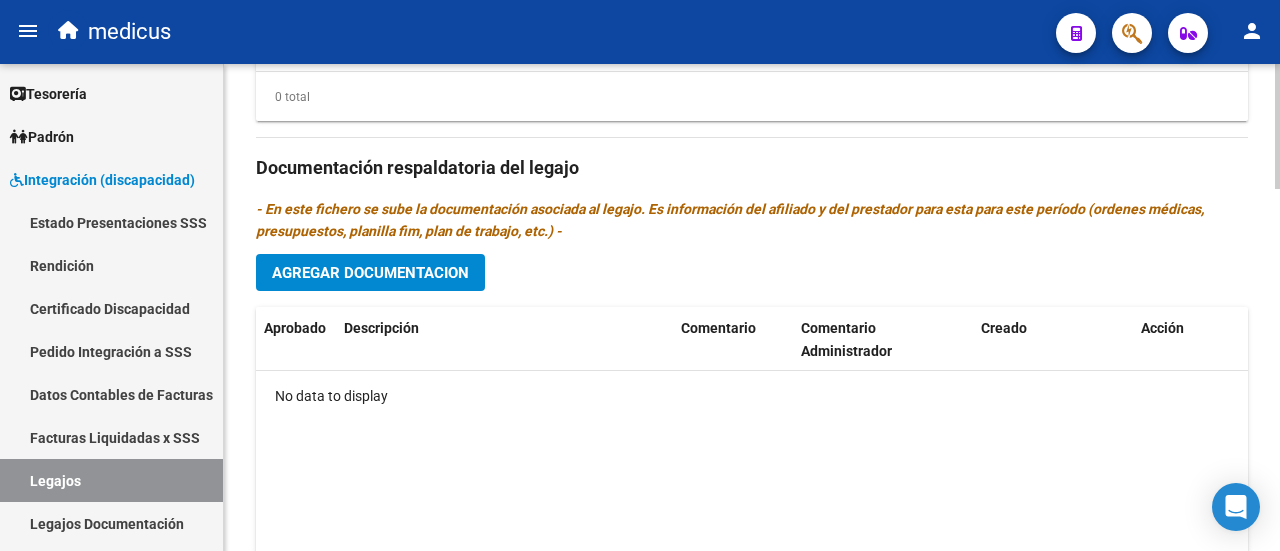 click on "Agregar Documentacion" 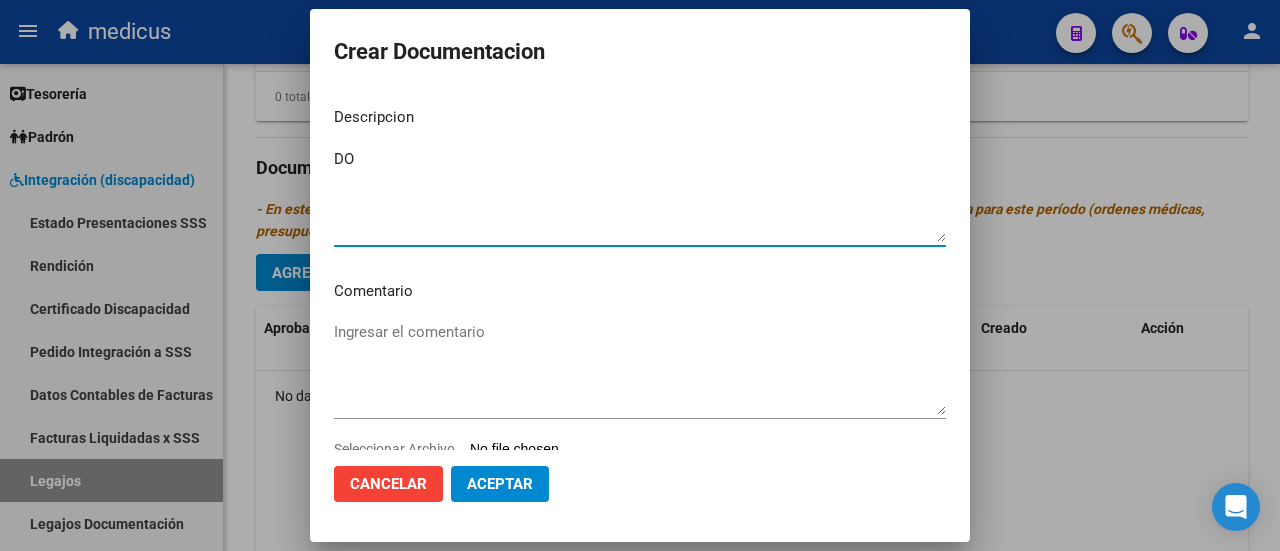 type on "D" 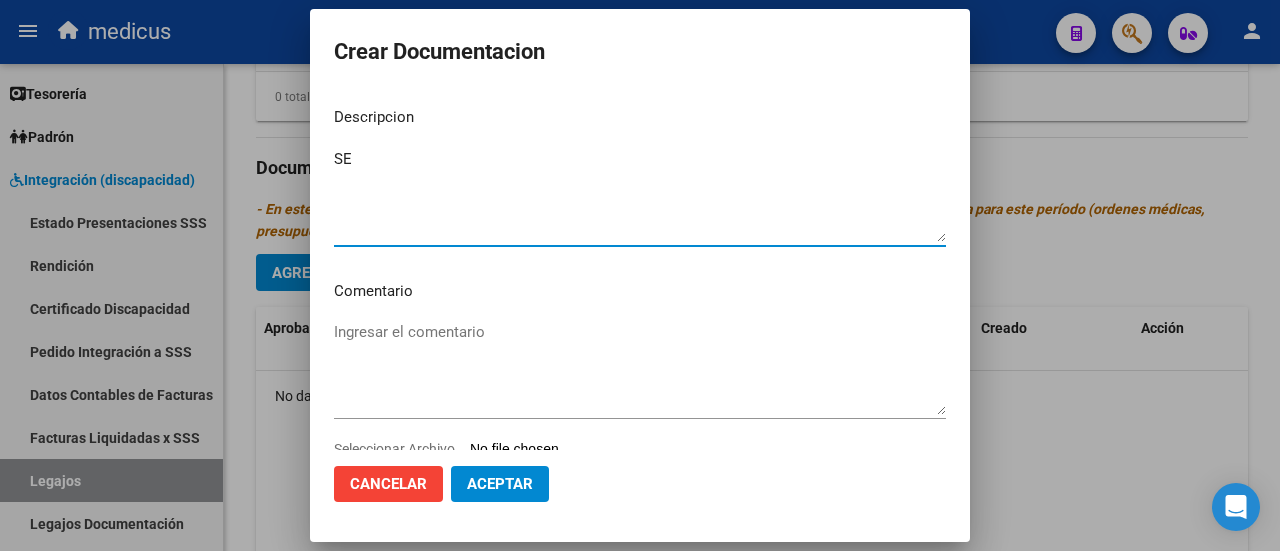 type on "S" 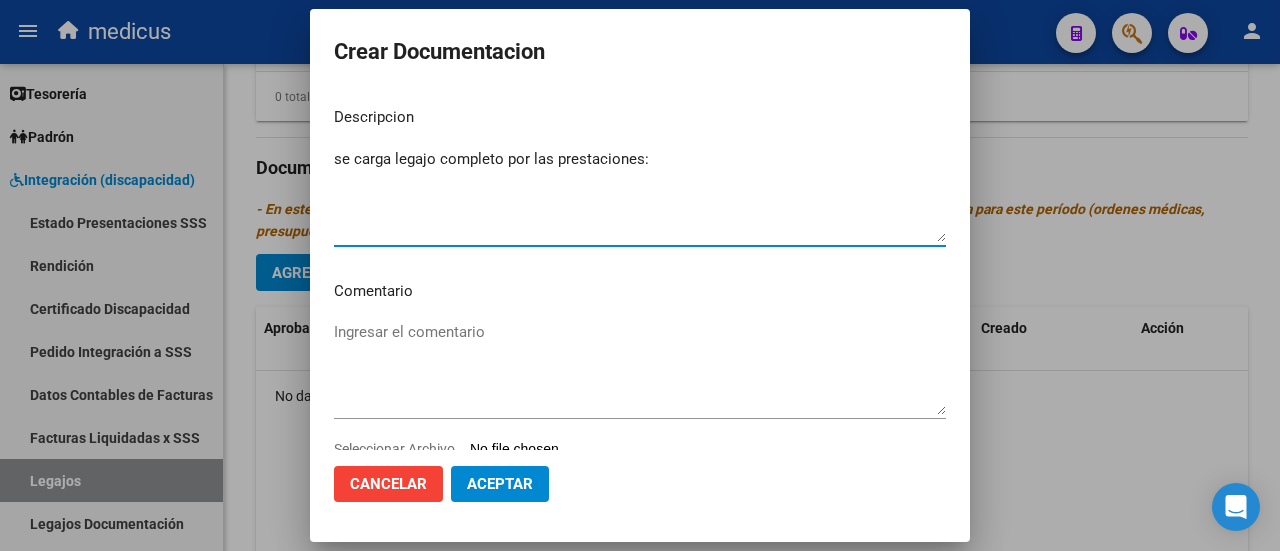 type on "se carga legajo completo por las prestaciones:" 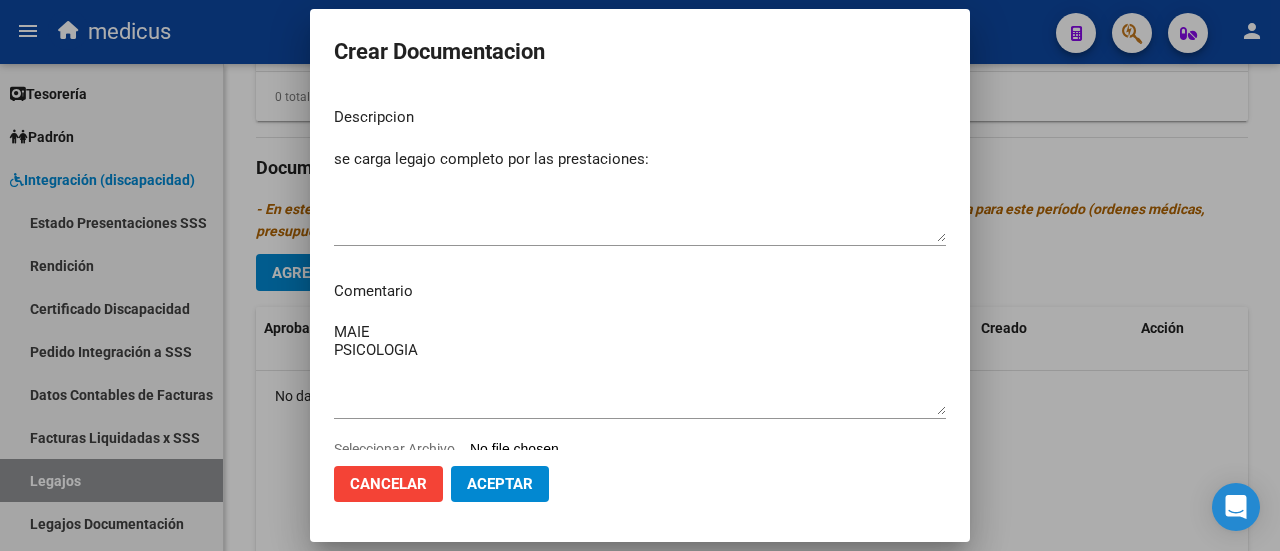 click on "MAIE
PSICOLOGIA" at bounding box center [640, 368] 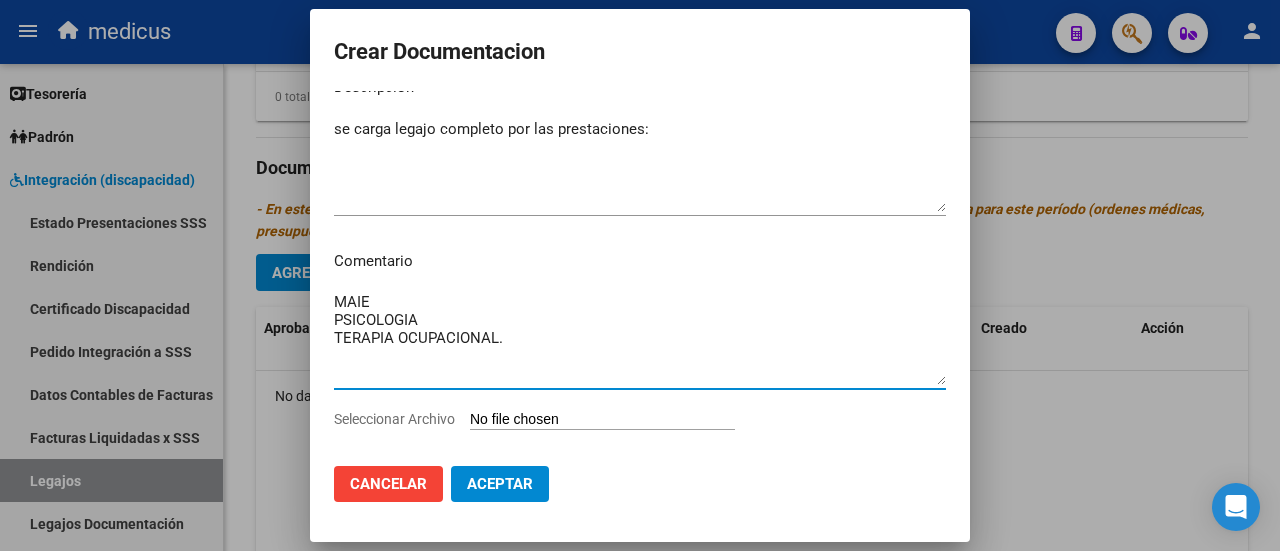 scroll, scrollTop: 58, scrollLeft: 0, axis: vertical 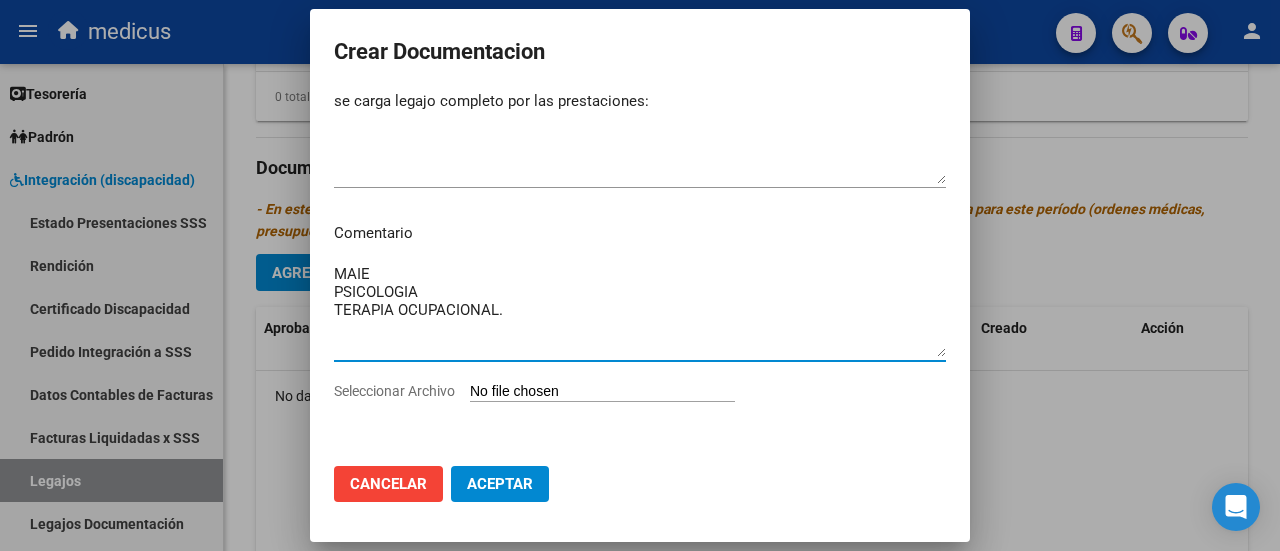 type on "MAIE
PSICOLOGIA
TERAPIA OCUPACIONAL." 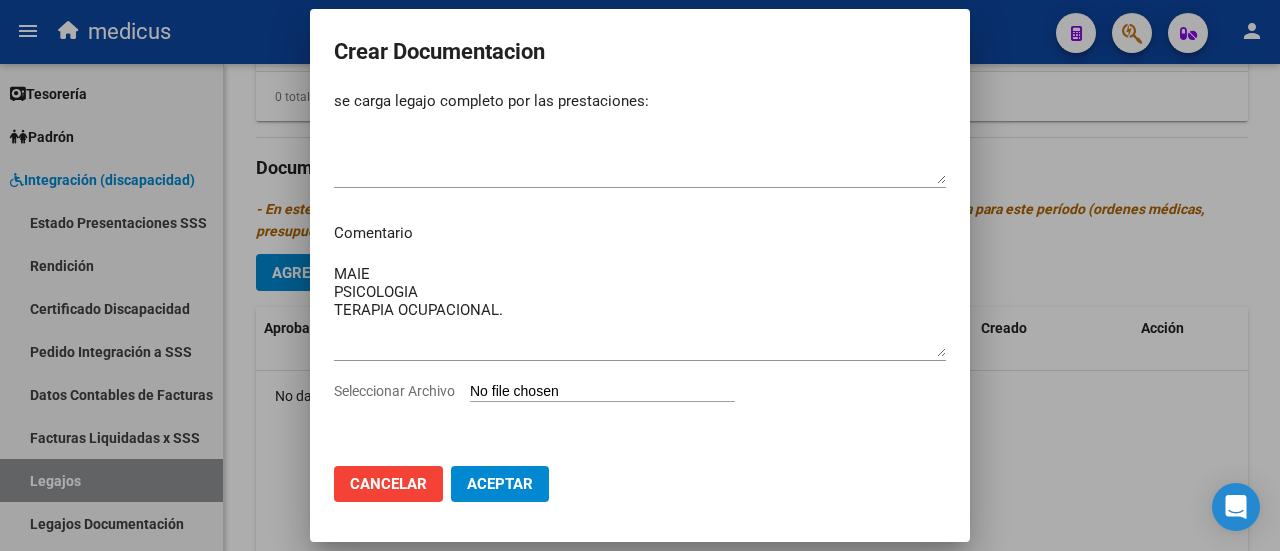 click on "Seleccionar Archivo" at bounding box center [602, 392] 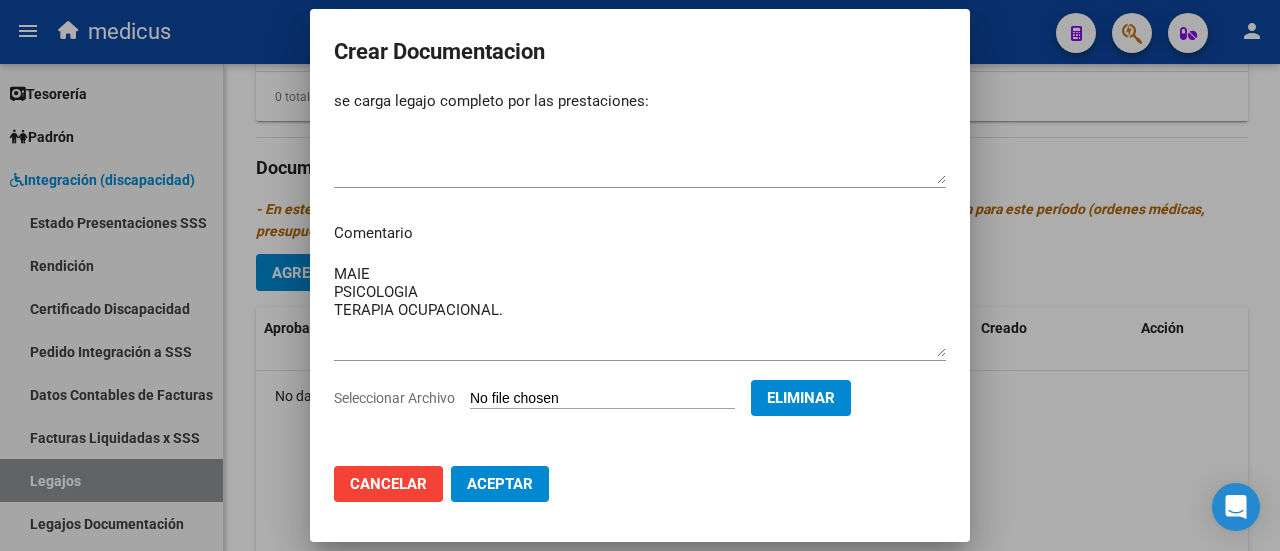 click on "Aceptar" 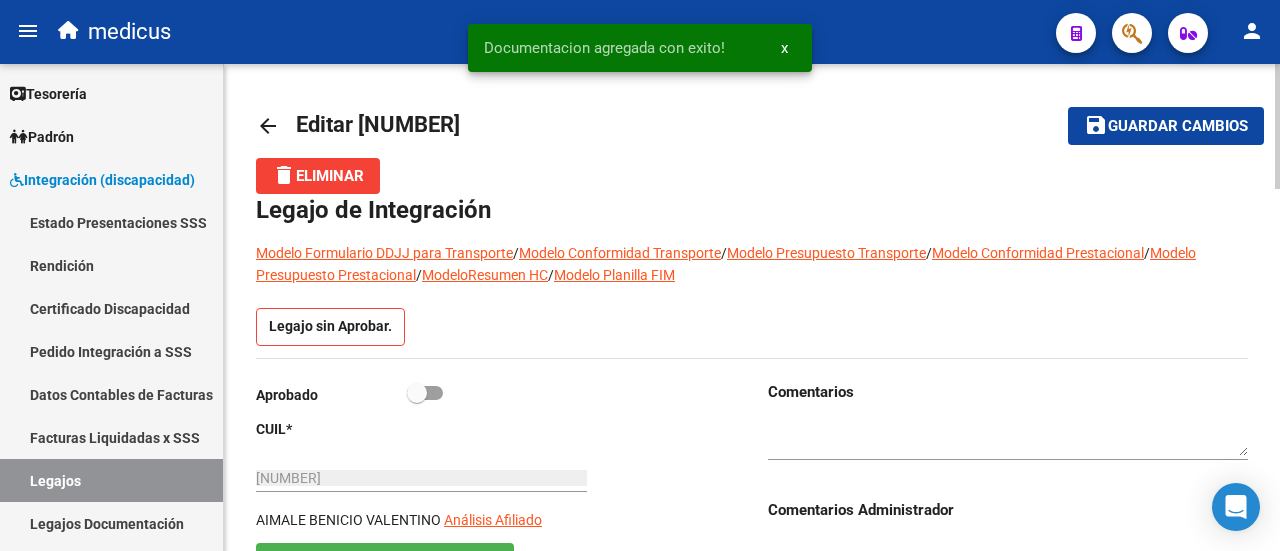 scroll, scrollTop: 0, scrollLeft: 0, axis: both 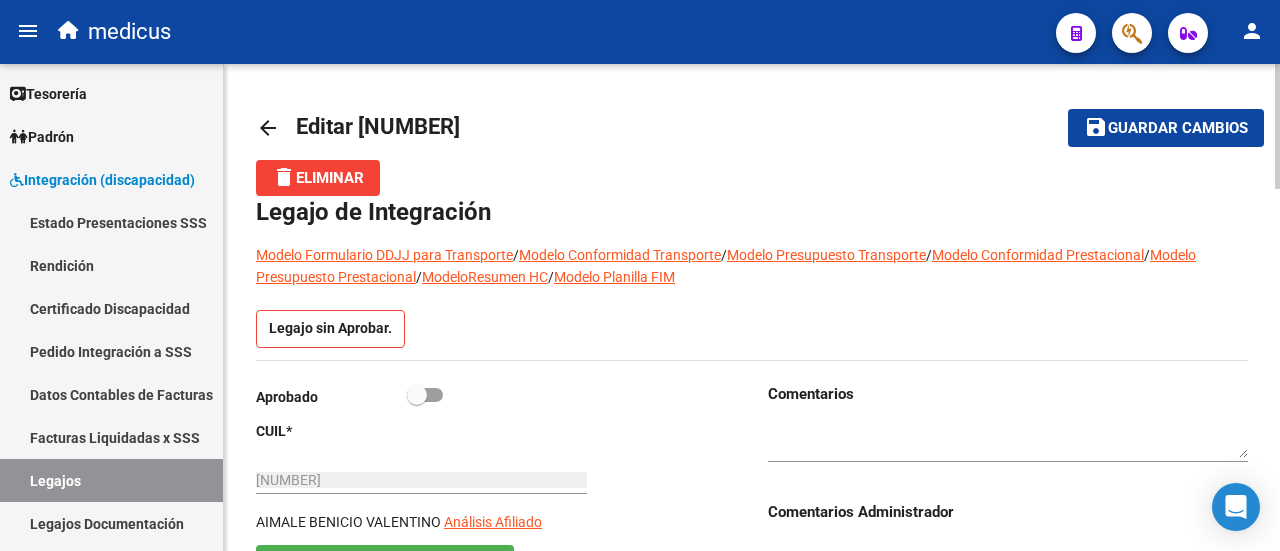 click at bounding box center (425, 395) 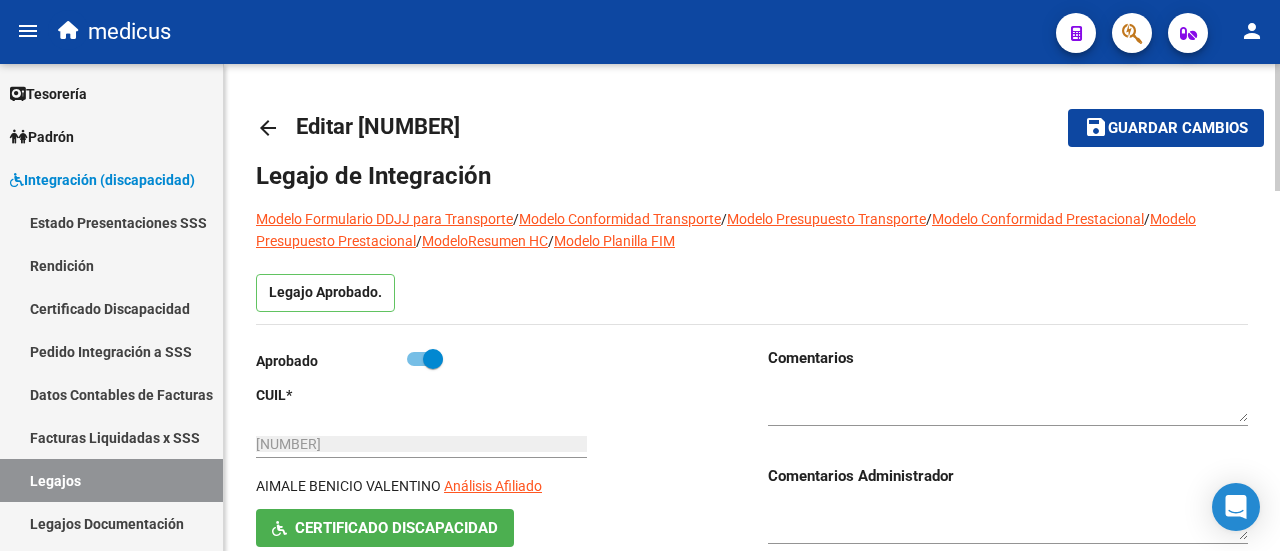 click on "Guardar cambios" 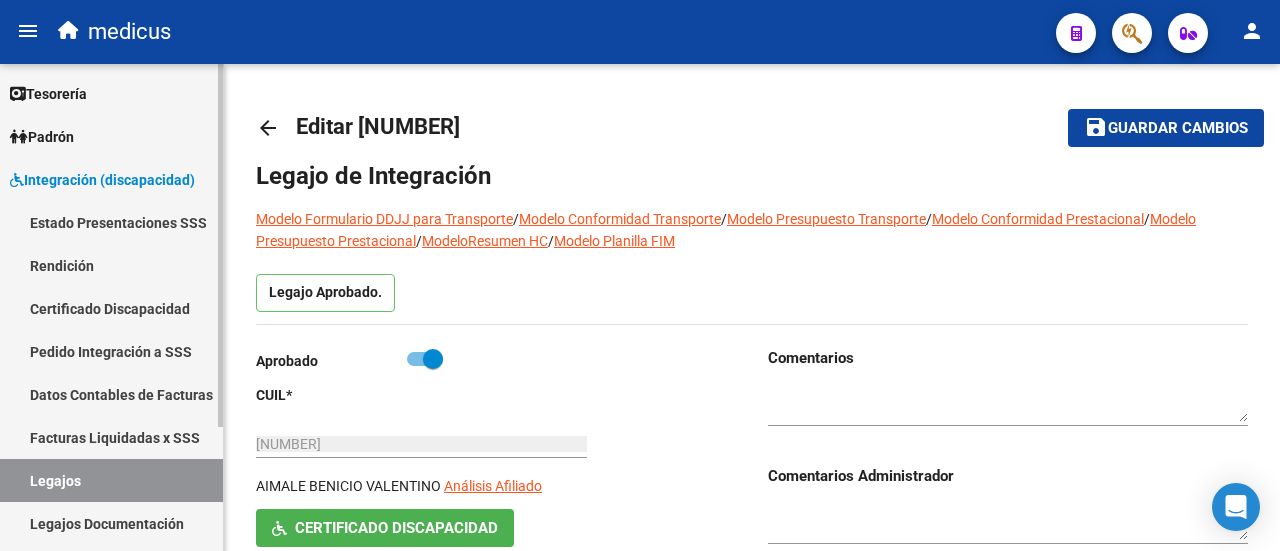 click on "Legajos" at bounding box center (111, 480) 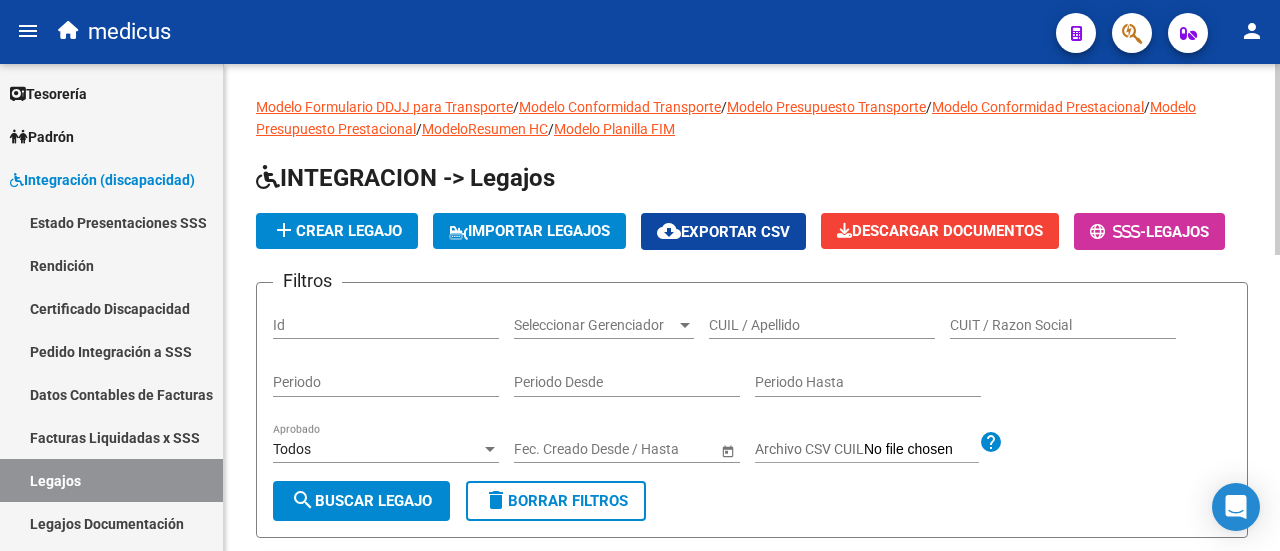 click on "CUIL / Apellido" at bounding box center [822, 325] 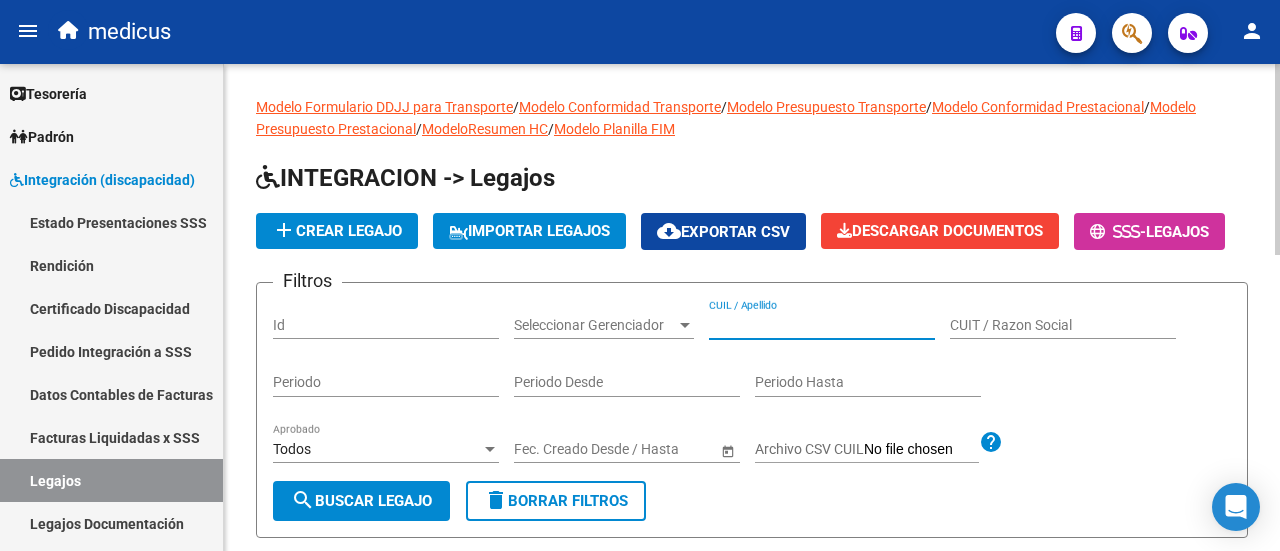 paste on "[NUMBER]" 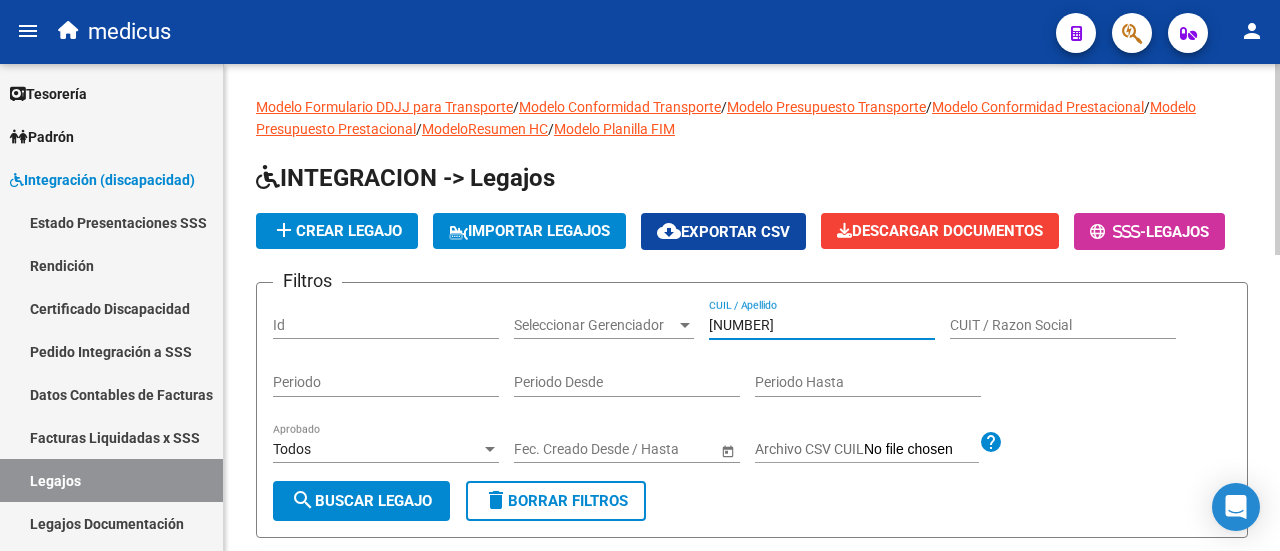 type on "[NUMBER]" 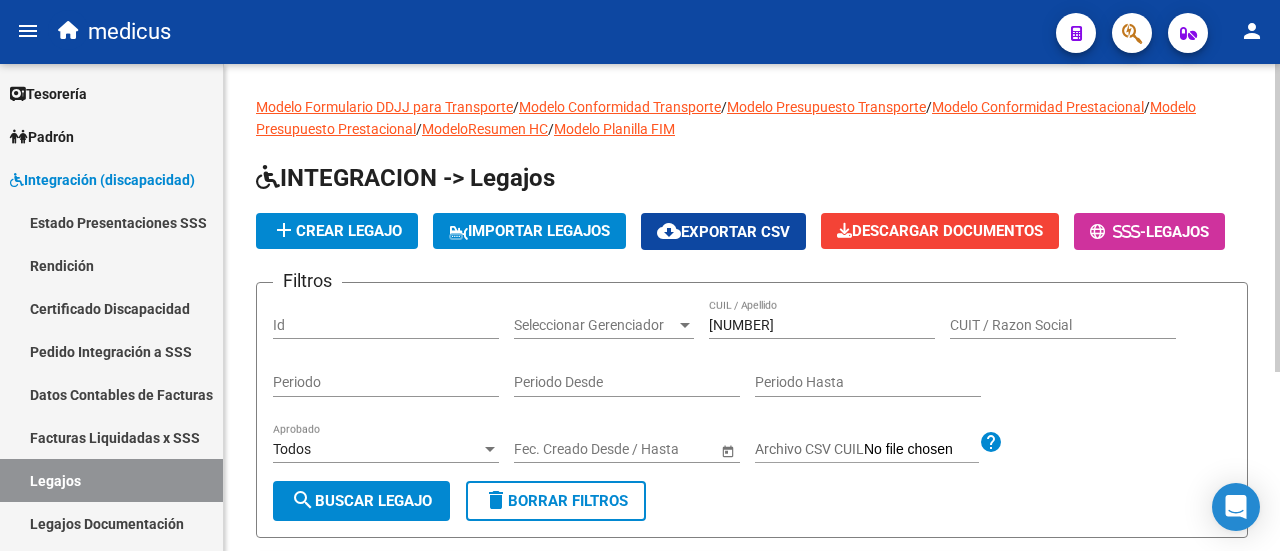 scroll, scrollTop: 0, scrollLeft: 0, axis: both 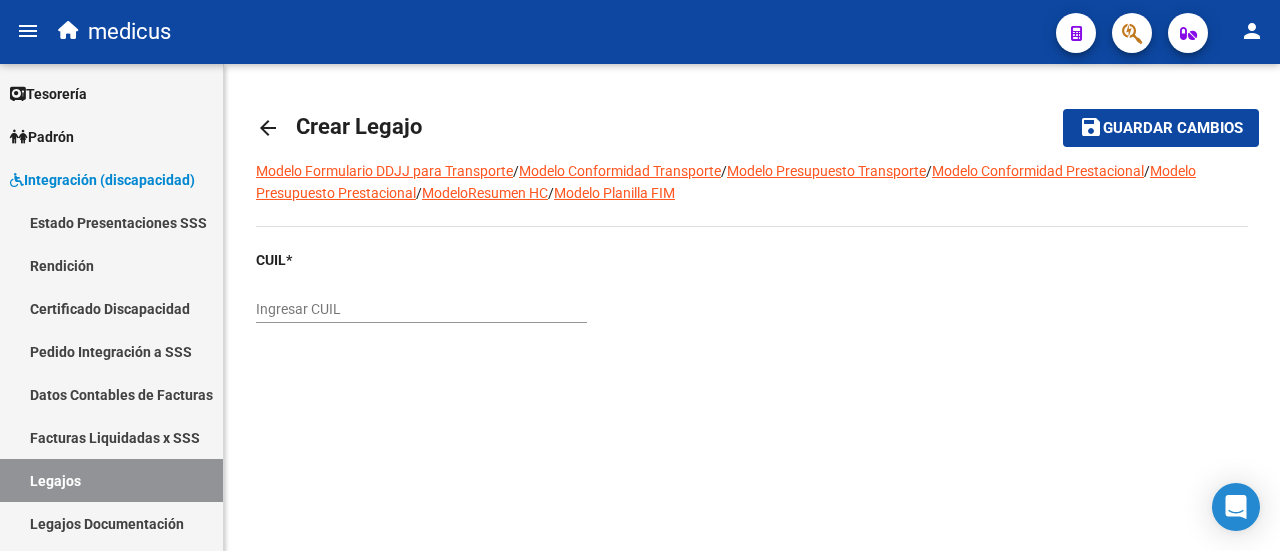 click on "Ingresar CUIL" at bounding box center [421, 309] 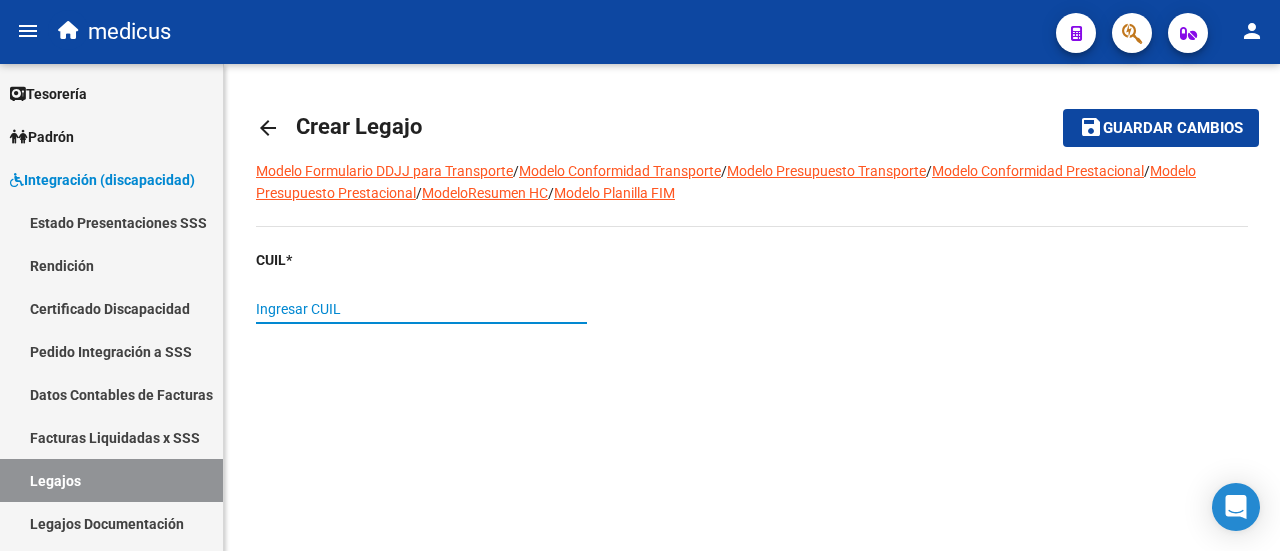 paste on "[ID_NUMBER]" 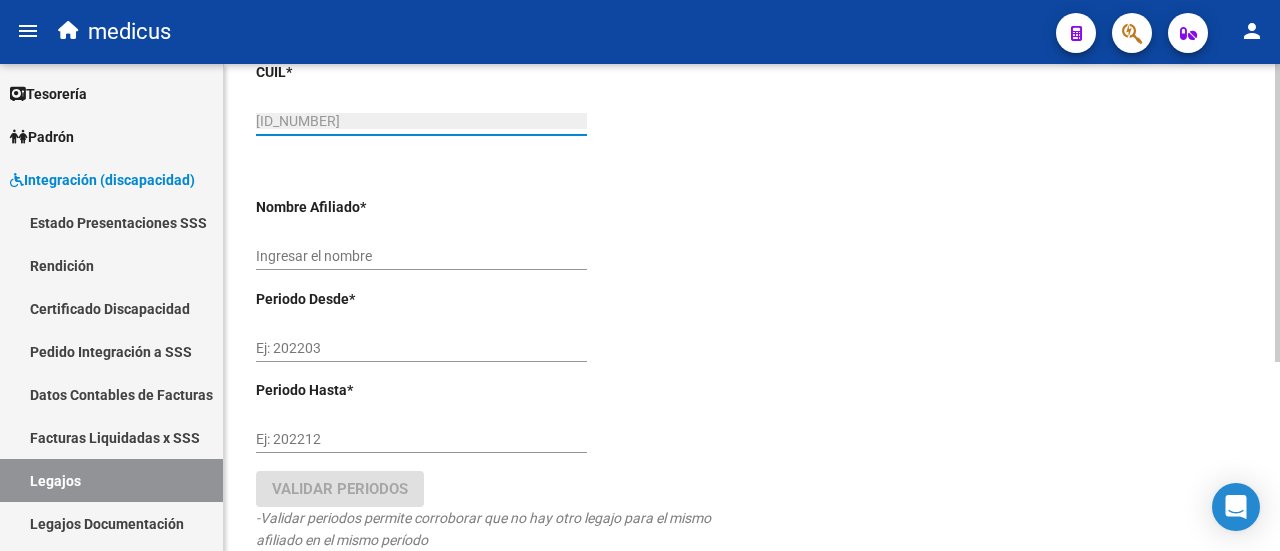 scroll, scrollTop: 200, scrollLeft: 0, axis: vertical 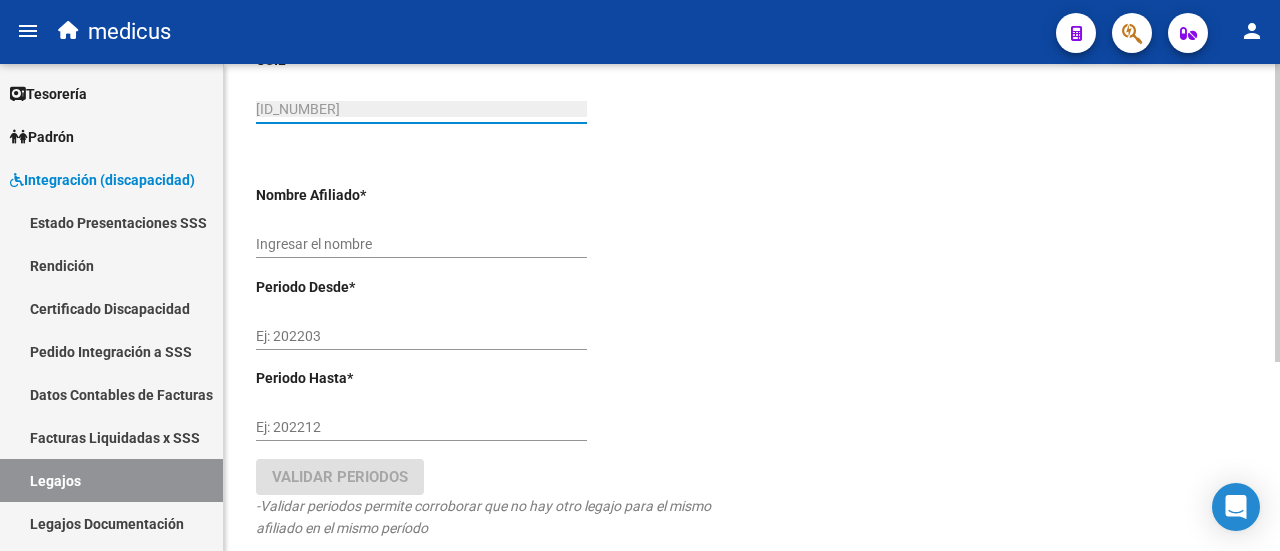 type on "SORIA LUCIANO" 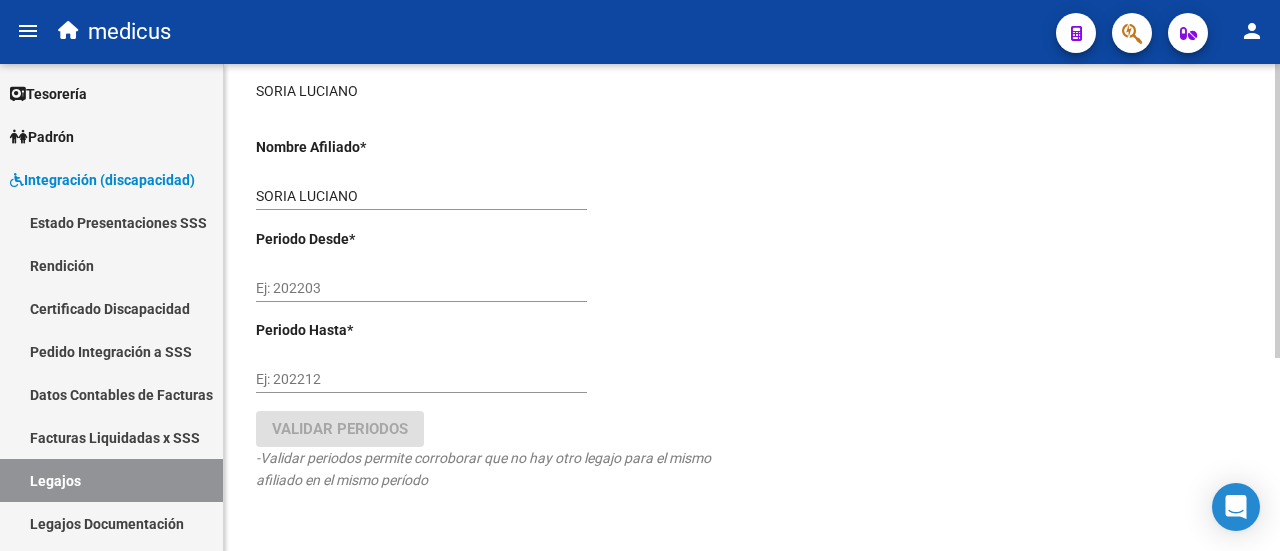scroll, scrollTop: 300, scrollLeft: 0, axis: vertical 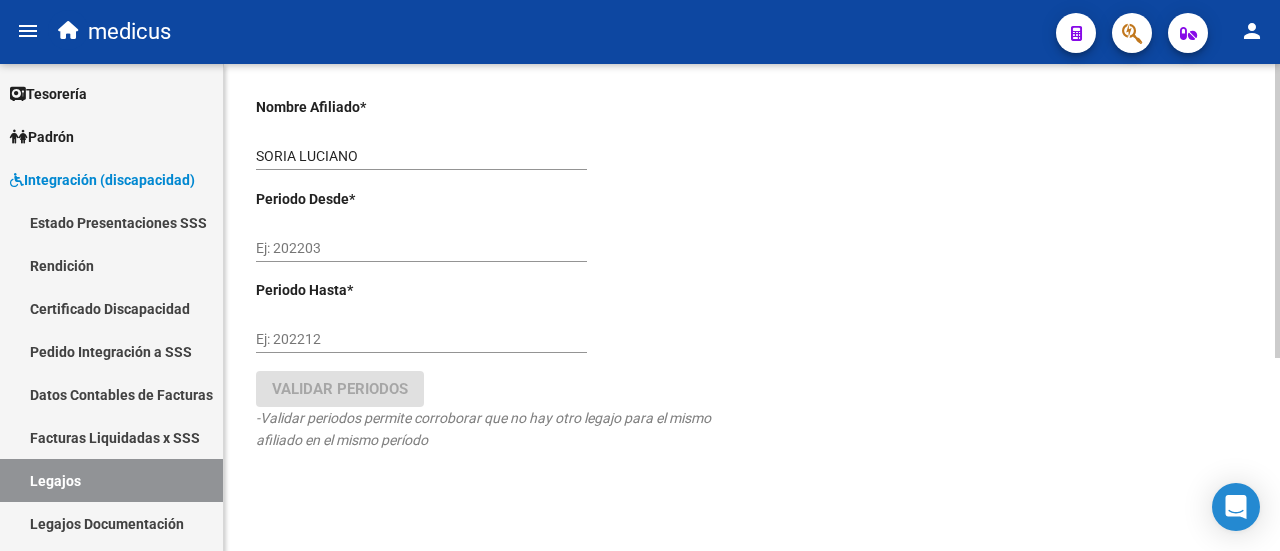 type on "[ID_NUMBER]" 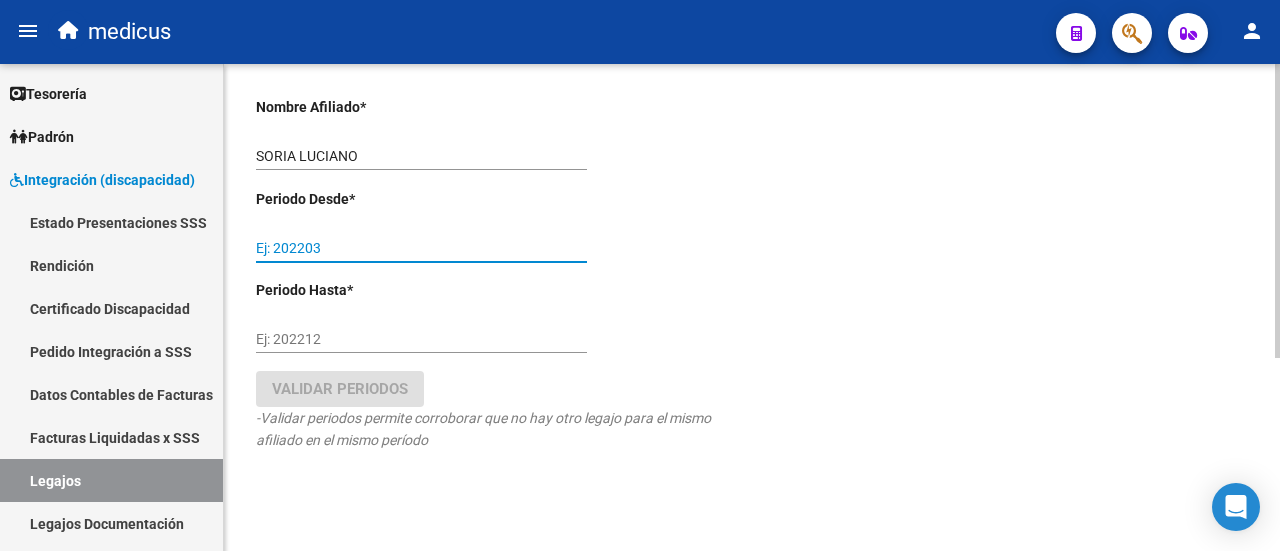 click on "Ej: 202203" at bounding box center (421, 248) 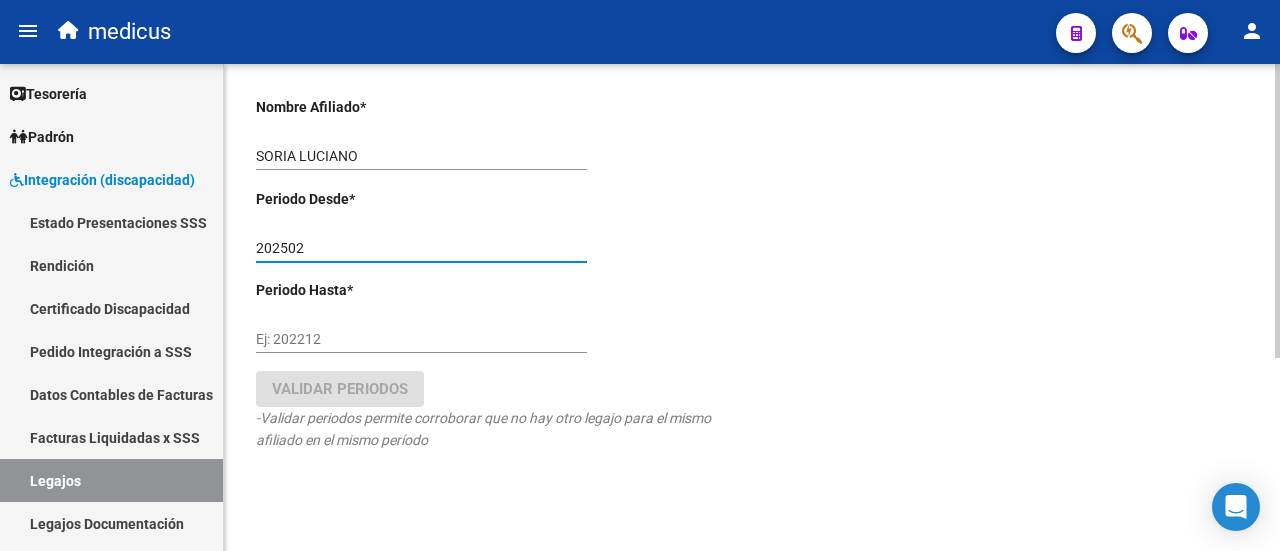 type on "202502" 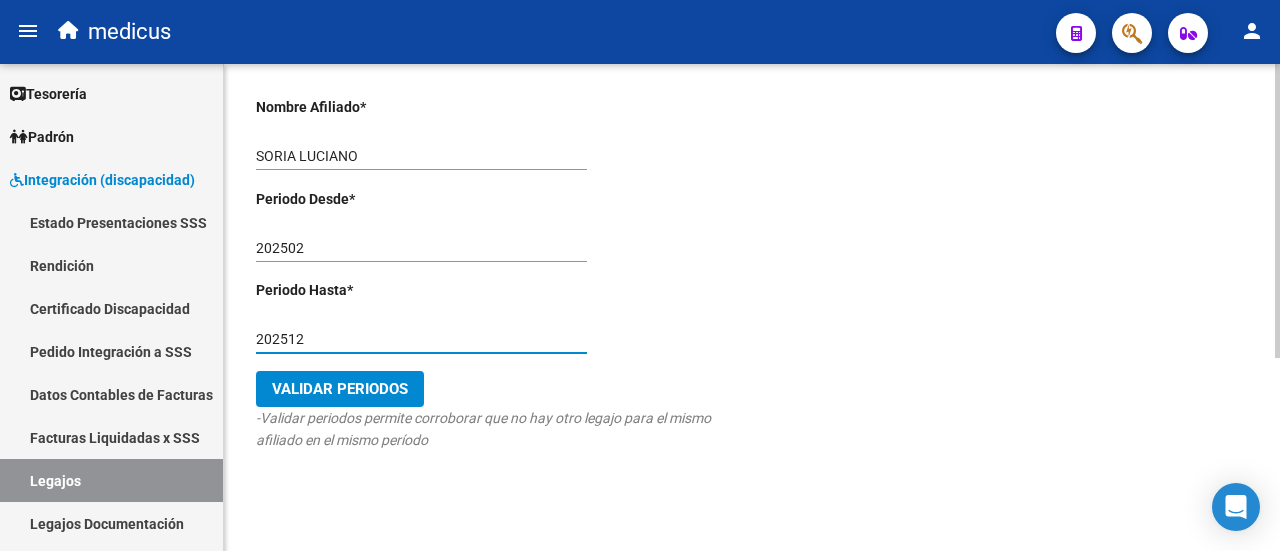 type on "202512" 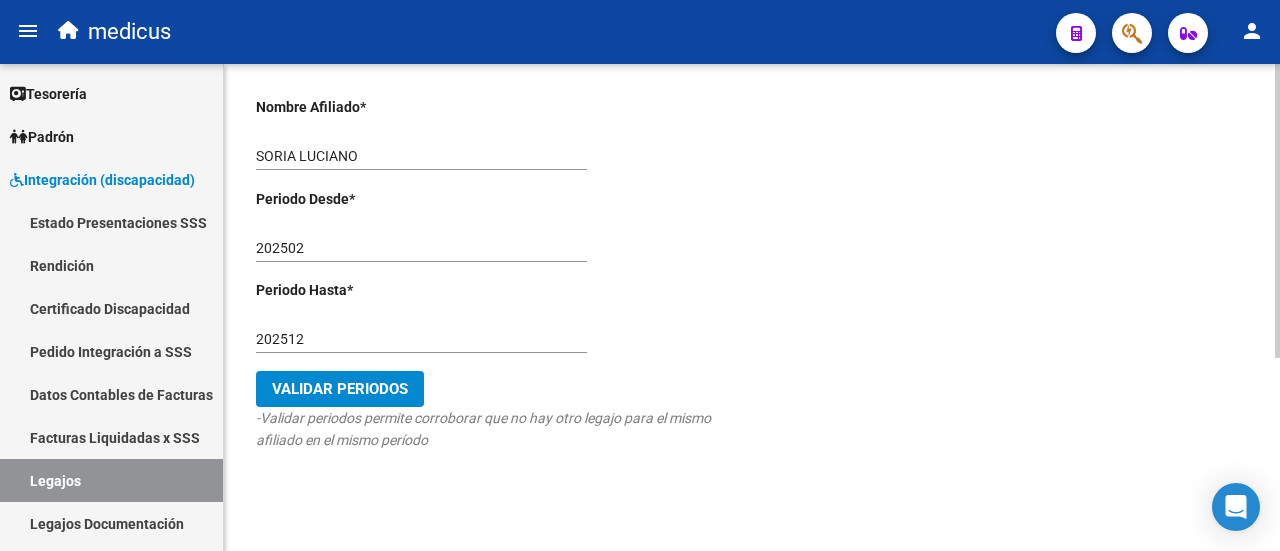 click on "-Validar periodos permite corroborar que no hay otro legajo para el mismo afiliado en el mismo período" 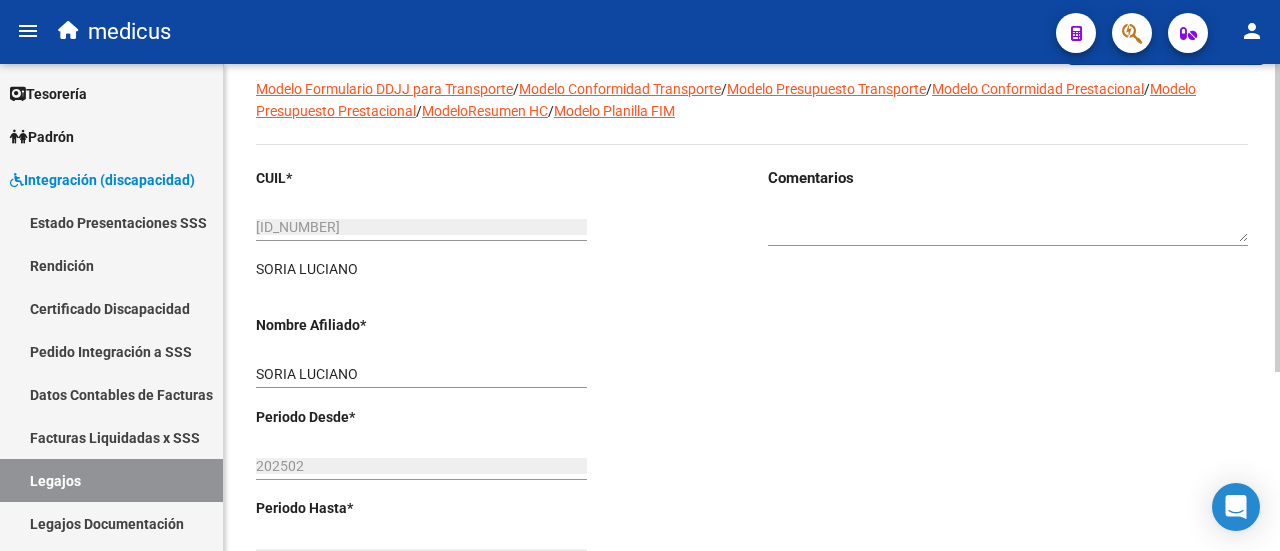 scroll, scrollTop: 0, scrollLeft: 0, axis: both 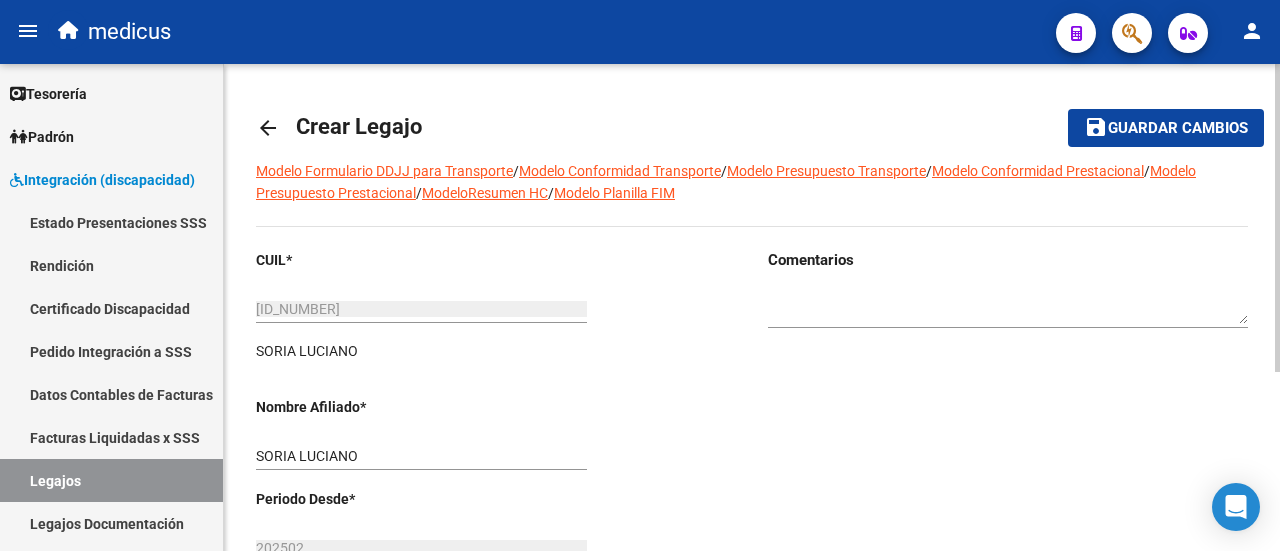 click on "save Guardar cambios" 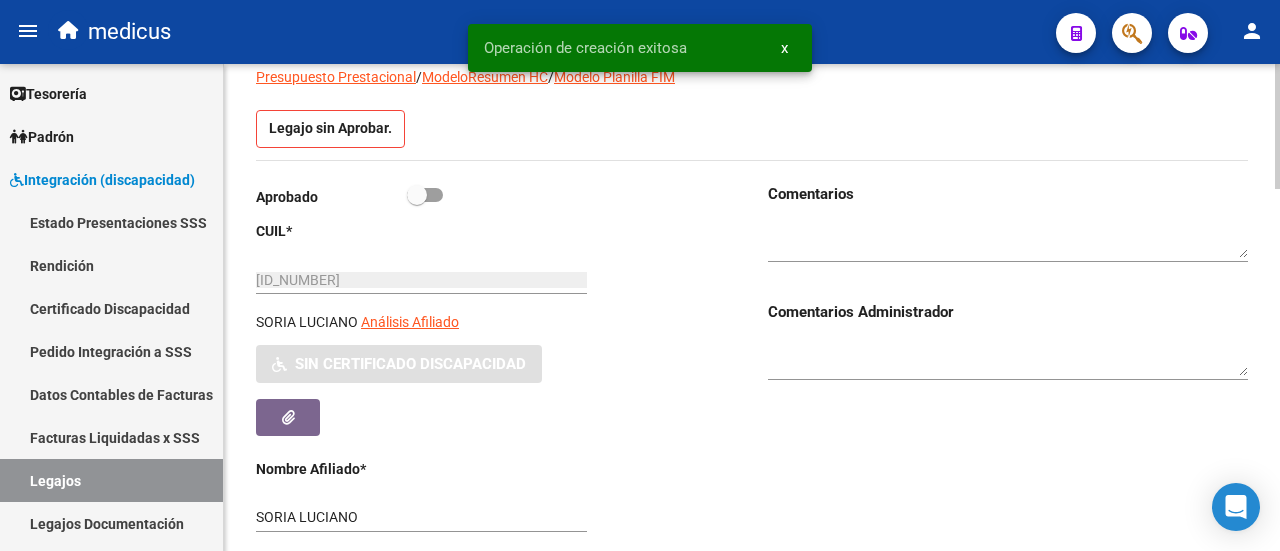 scroll, scrollTop: 200, scrollLeft: 0, axis: vertical 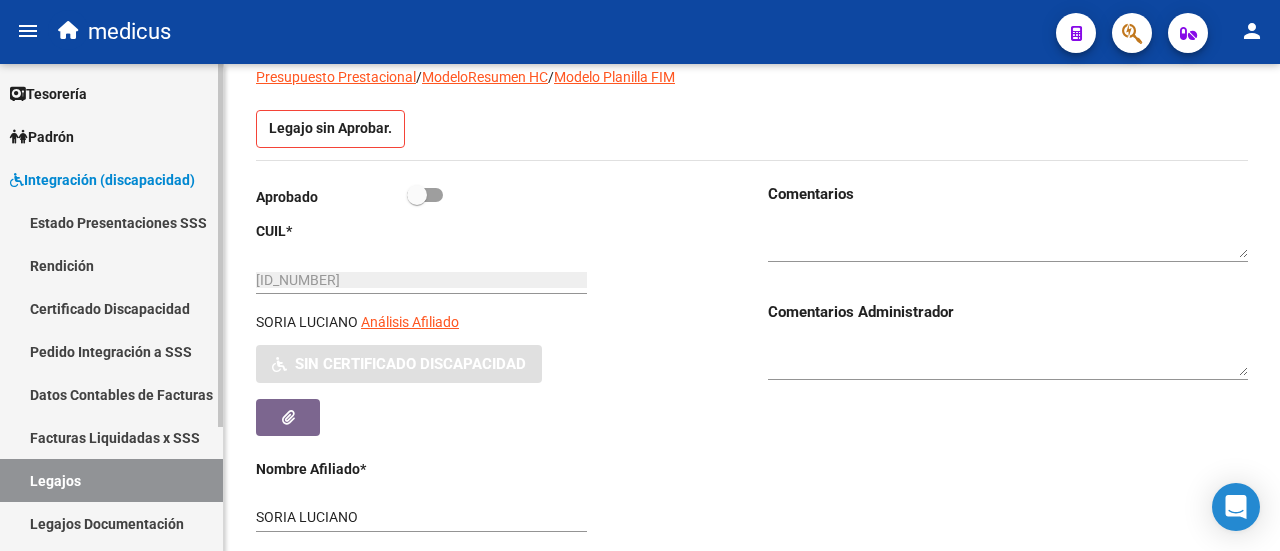 click on "Certificado Discapacidad" at bounding box center [111, 308] 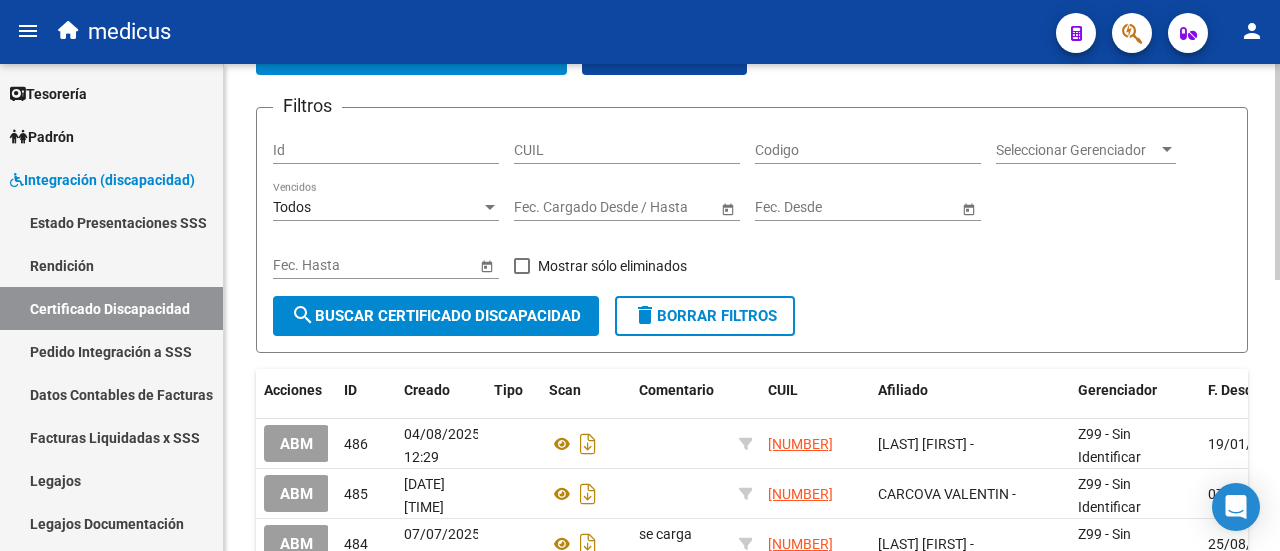 scroll, scrollTop: 0, scrollLeft: 0, axis: both 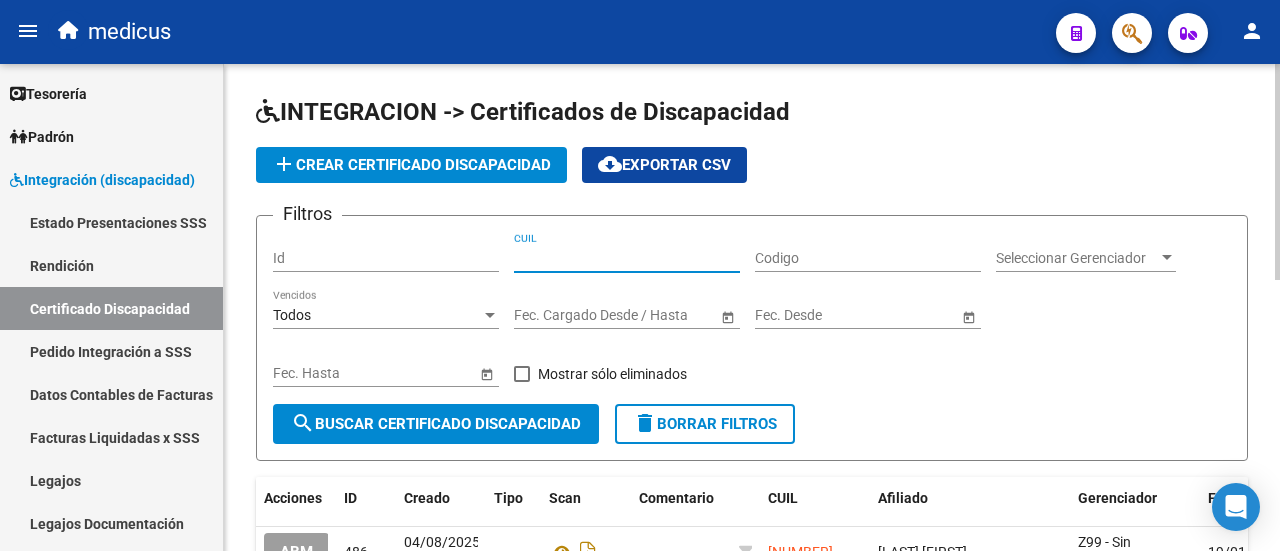 click on "CUIL" at bounding box center [627, 258] 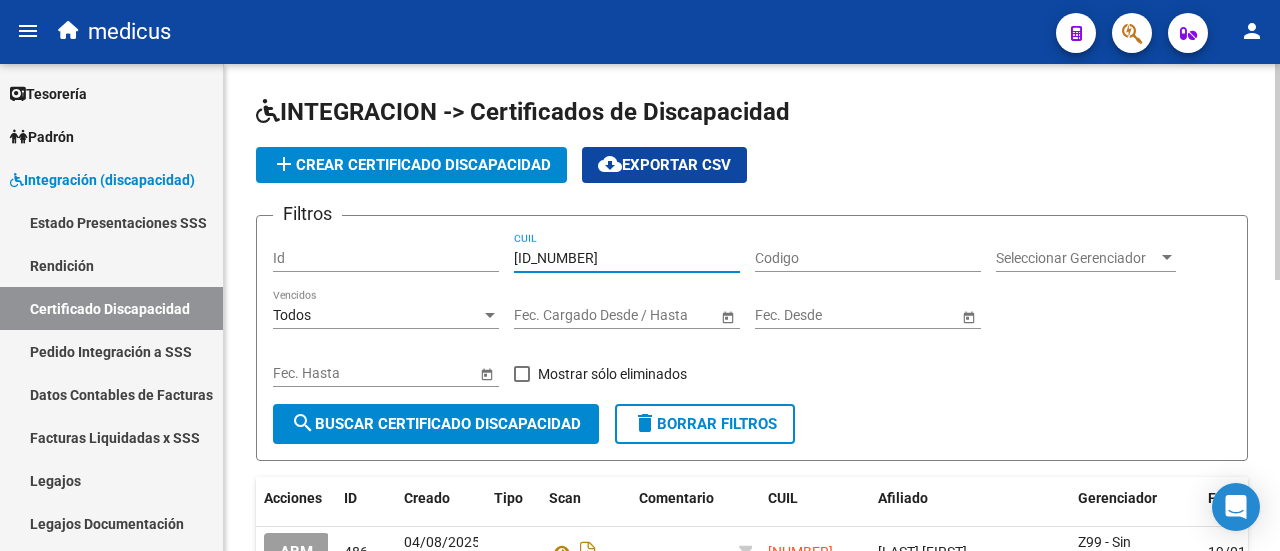 click on "search  Buscar Certificado Discapacidad" 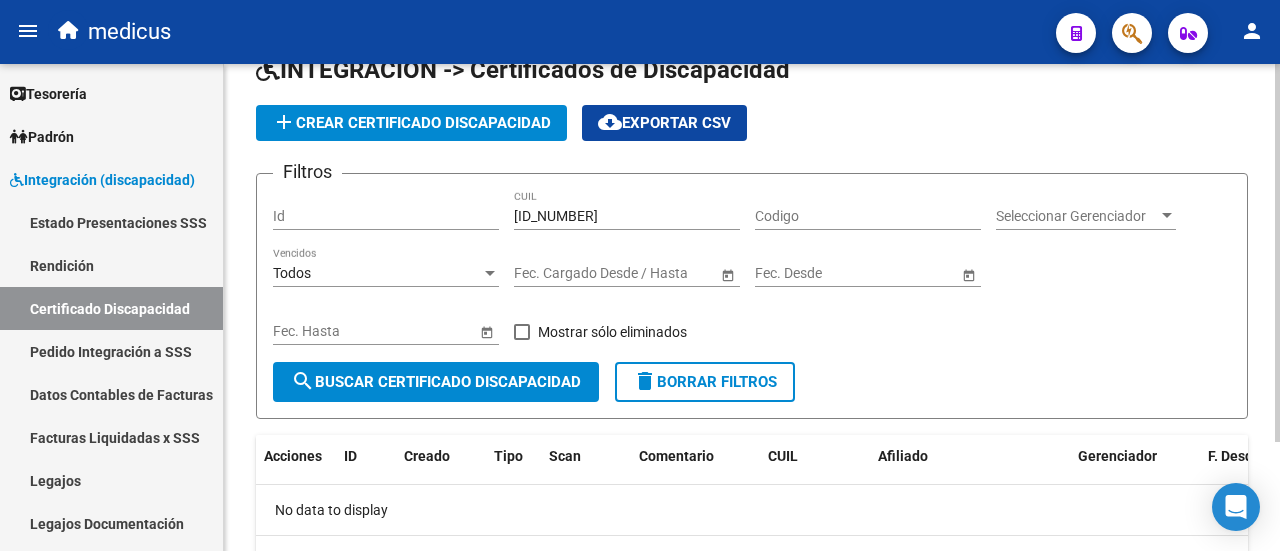 scroll, scrollTop: 0, scrollLeft: 0, axis: both 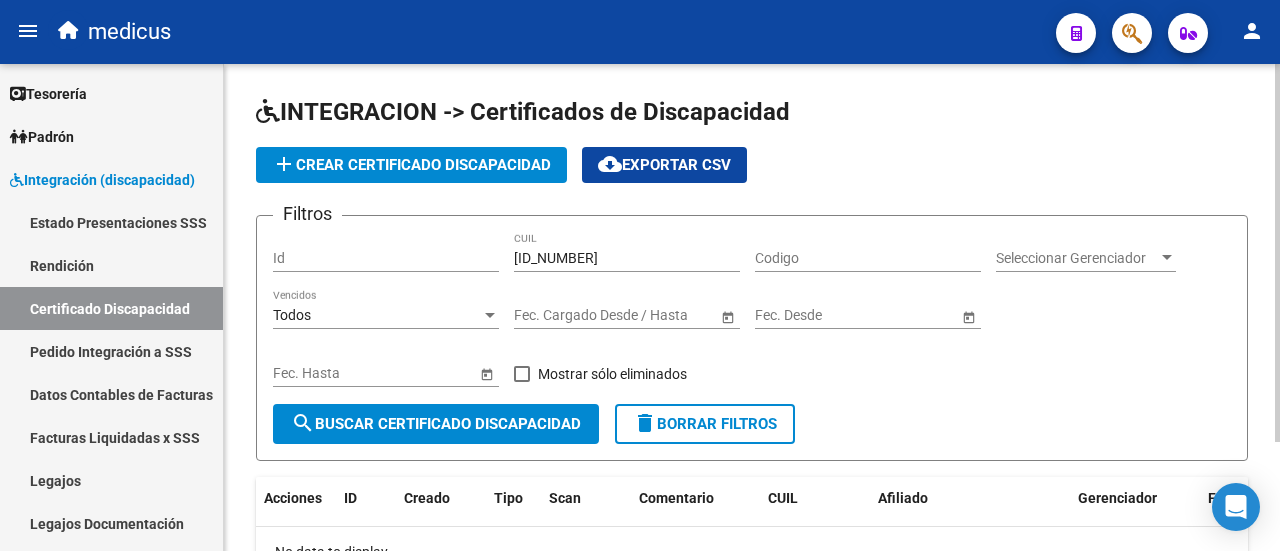 click on "[ID_NUMBER]" at bounding box center (627, 258) 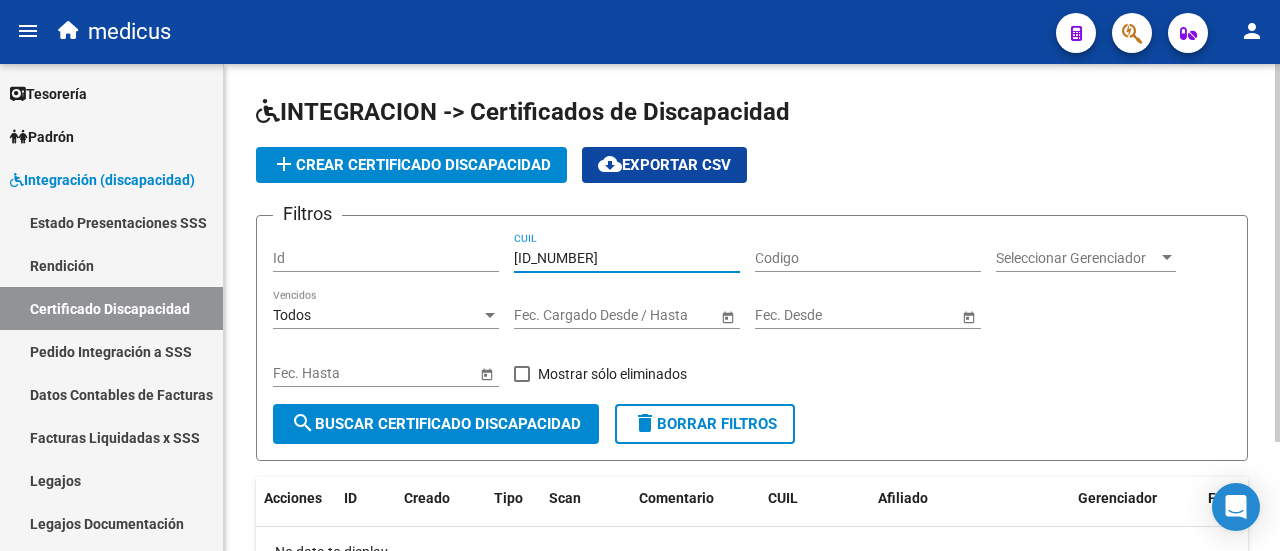 click on "[ID_NUMBER]" at bounding box center (627, 258) 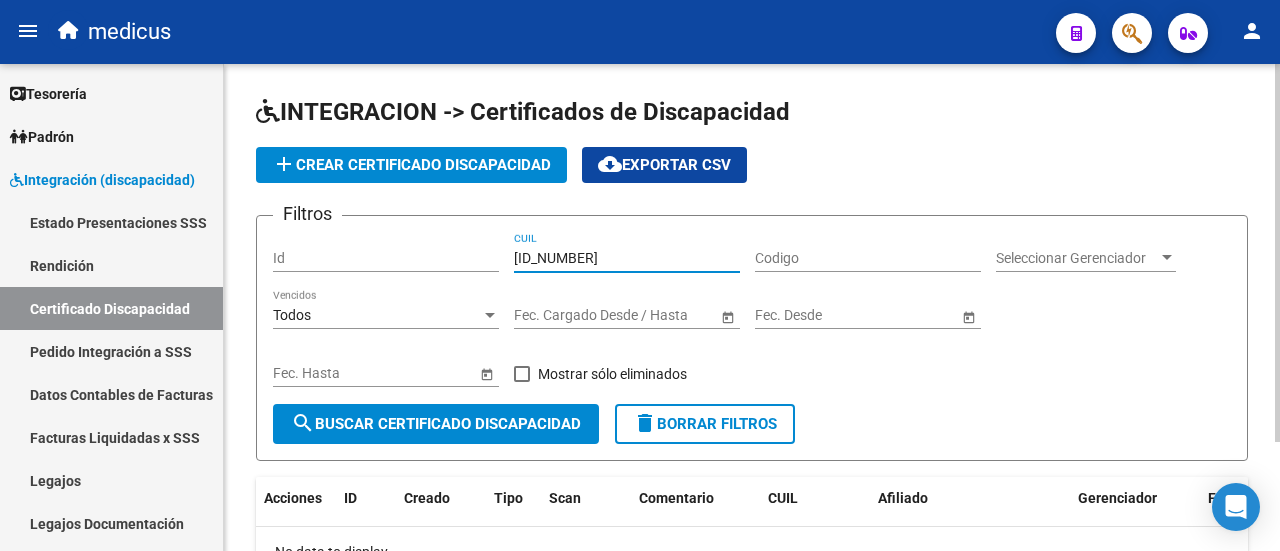 click on "search  Buscar Certificado Discapacidad" 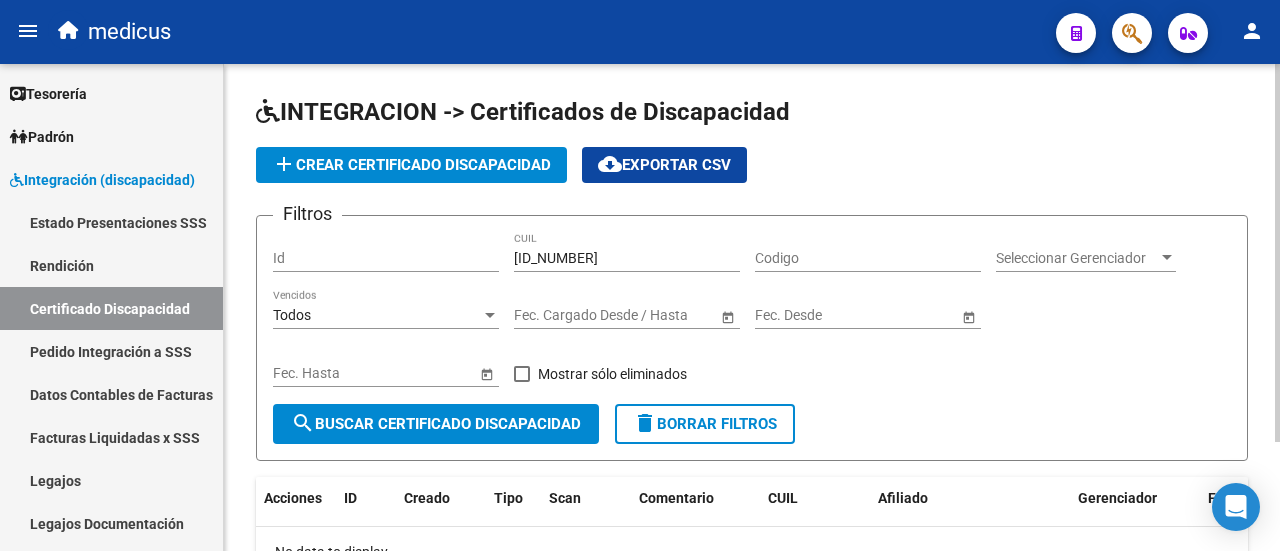 click on "add  Crear Certificado Discapacidad" 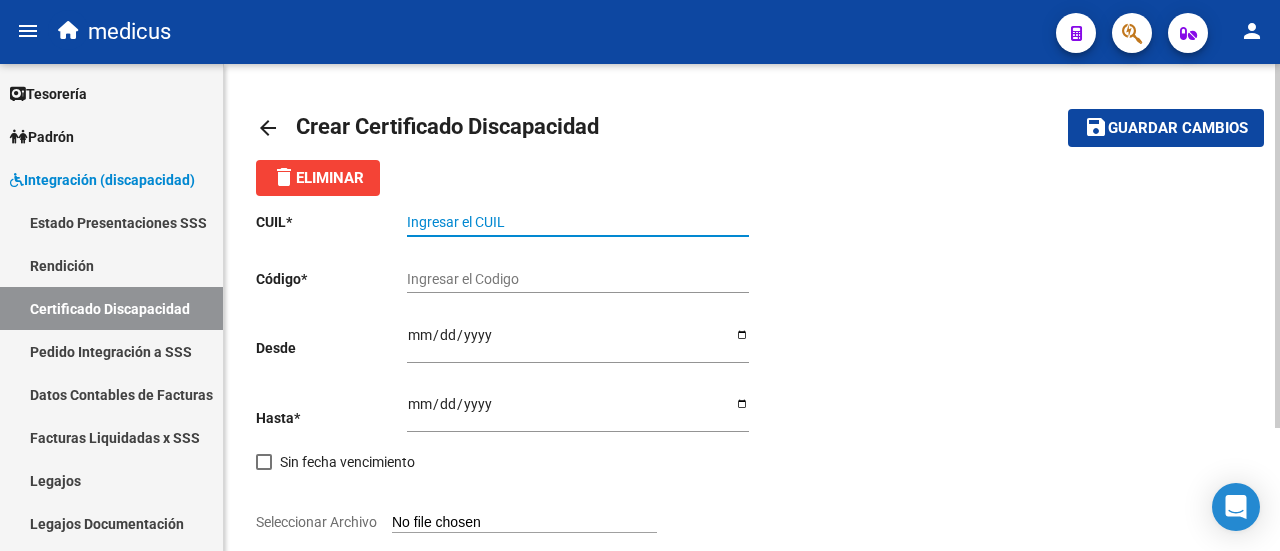 click on "Ingresar el CUIL" at bounding box center [578, 222] 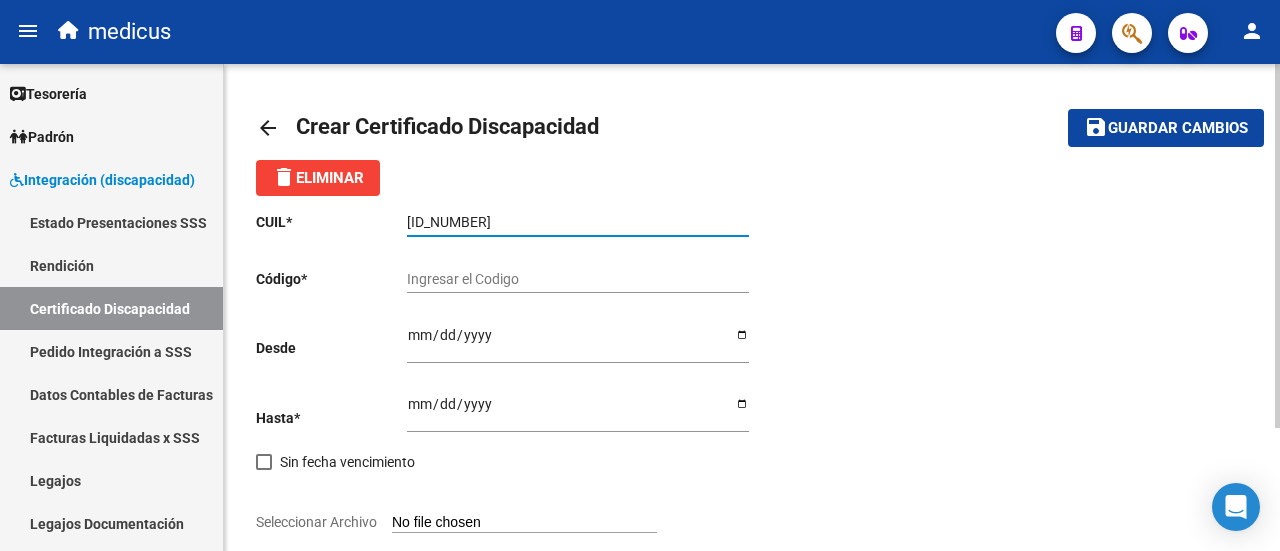 type on "[ID_NUMBER]" 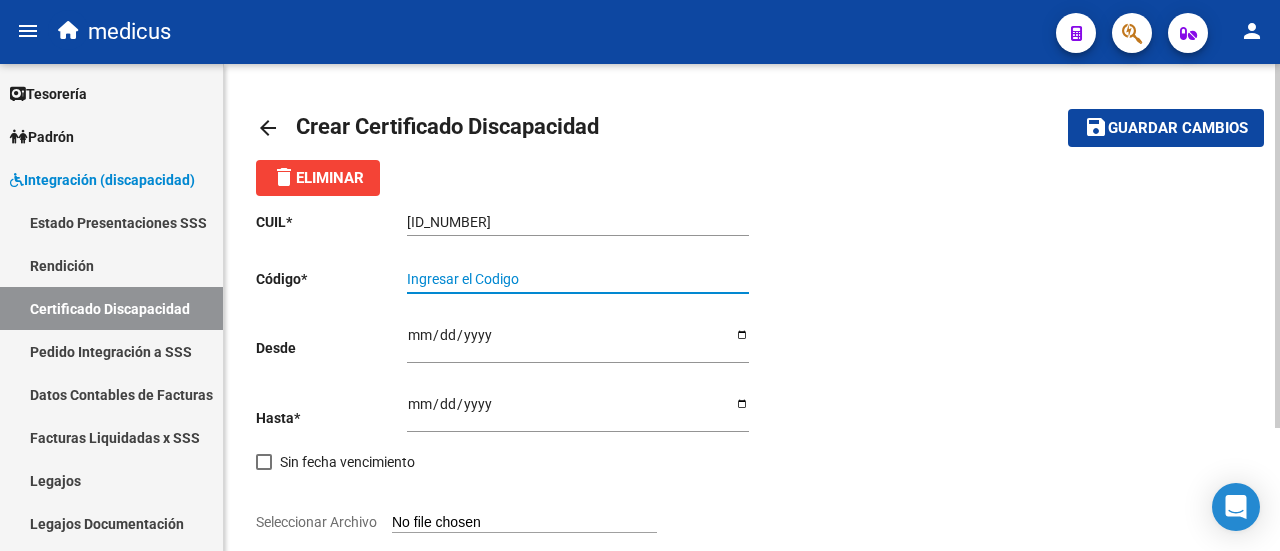 paste on "[ARG_ID]" 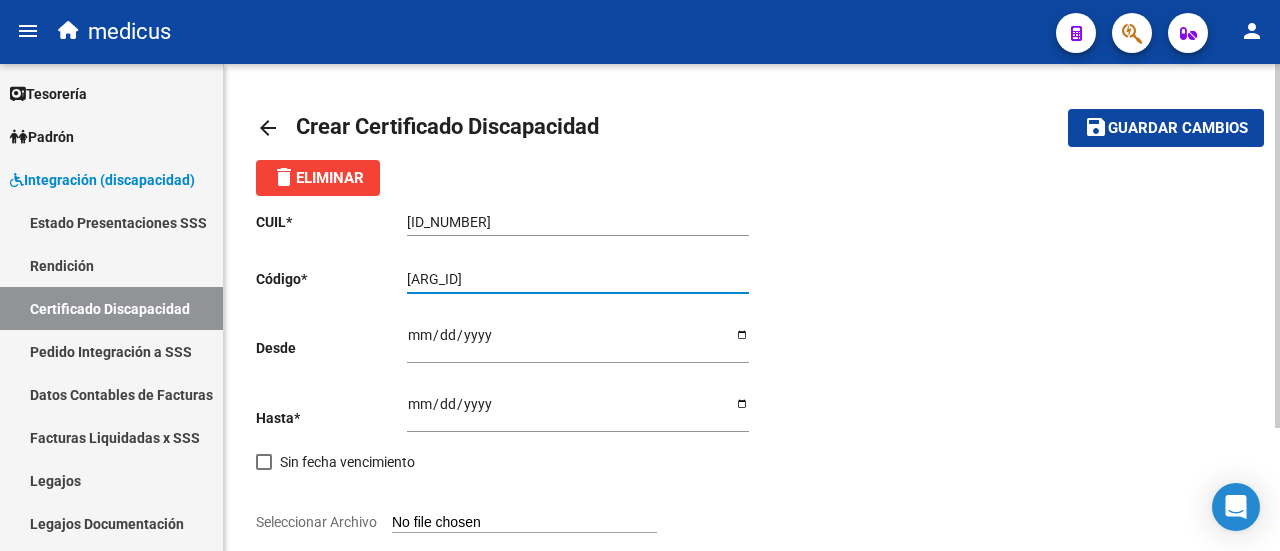 click on "[ARG_ID]" at bounding box center (578, 279) 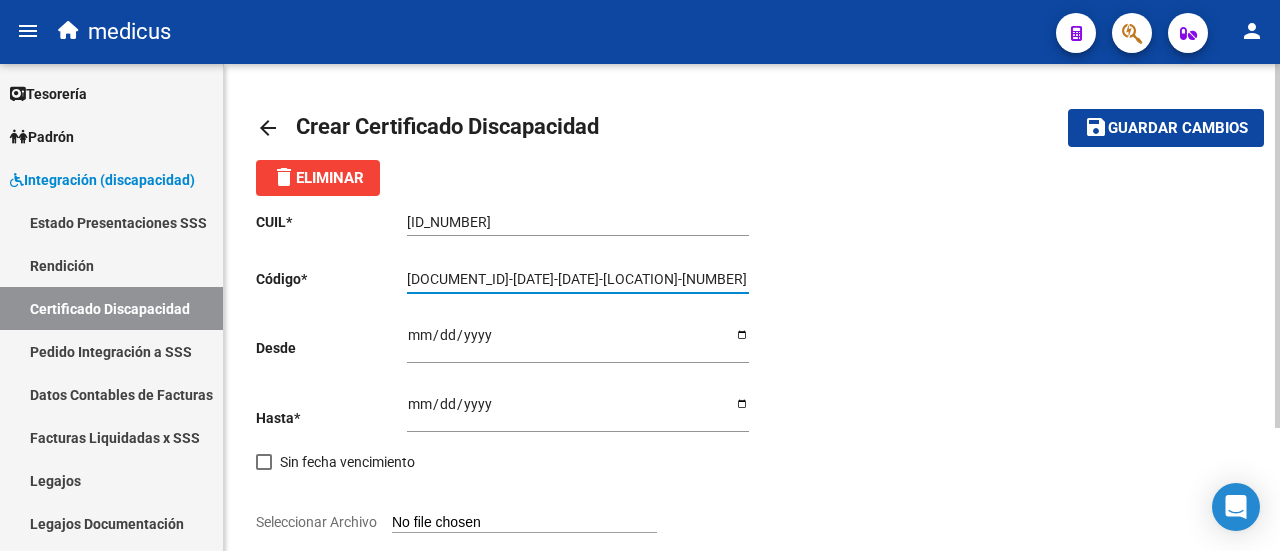click on "[DOCUMENT_ID]-[DATE]-[DATE]-[LOCATION]-[NUMBER]" at bounding box center (578, 279) 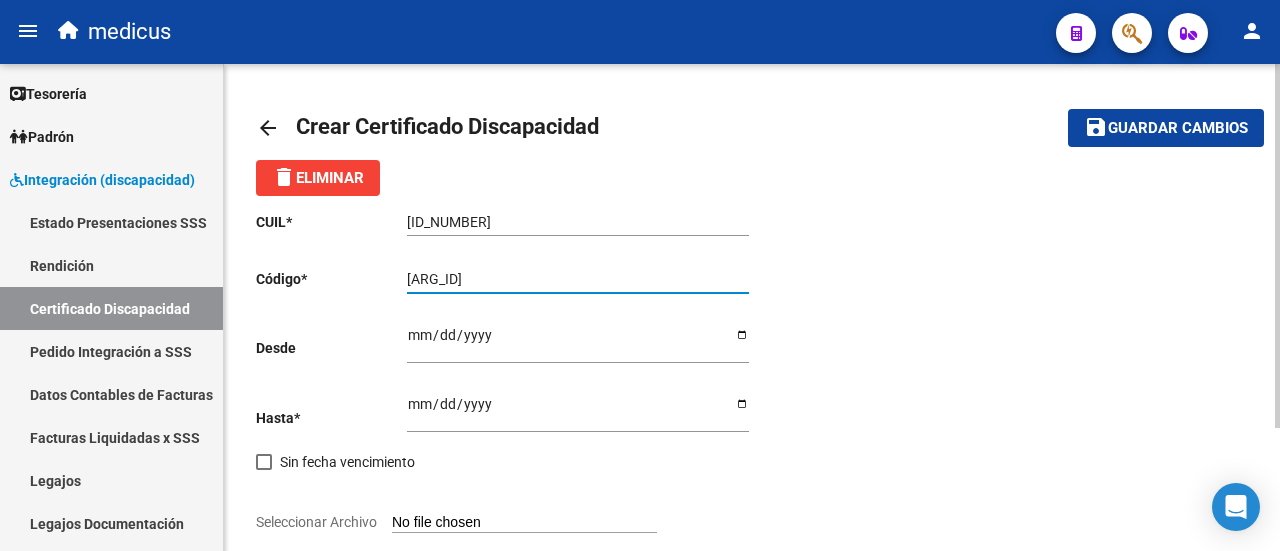 click on "[ARG_ID]" at bounding box center [578, 279] 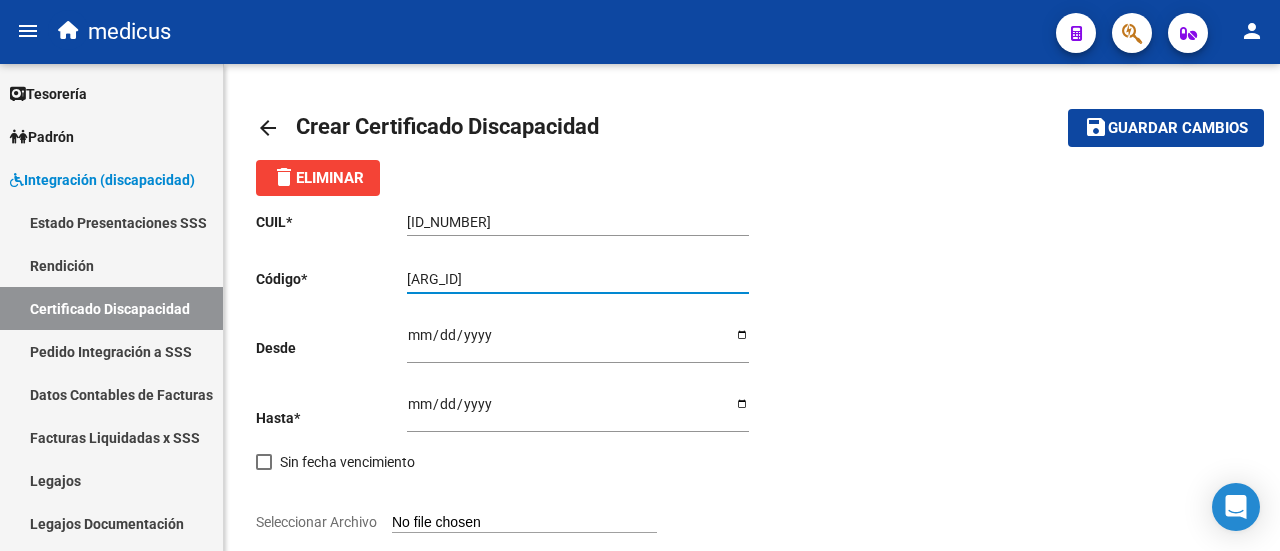 type on "[ARG_ID]" 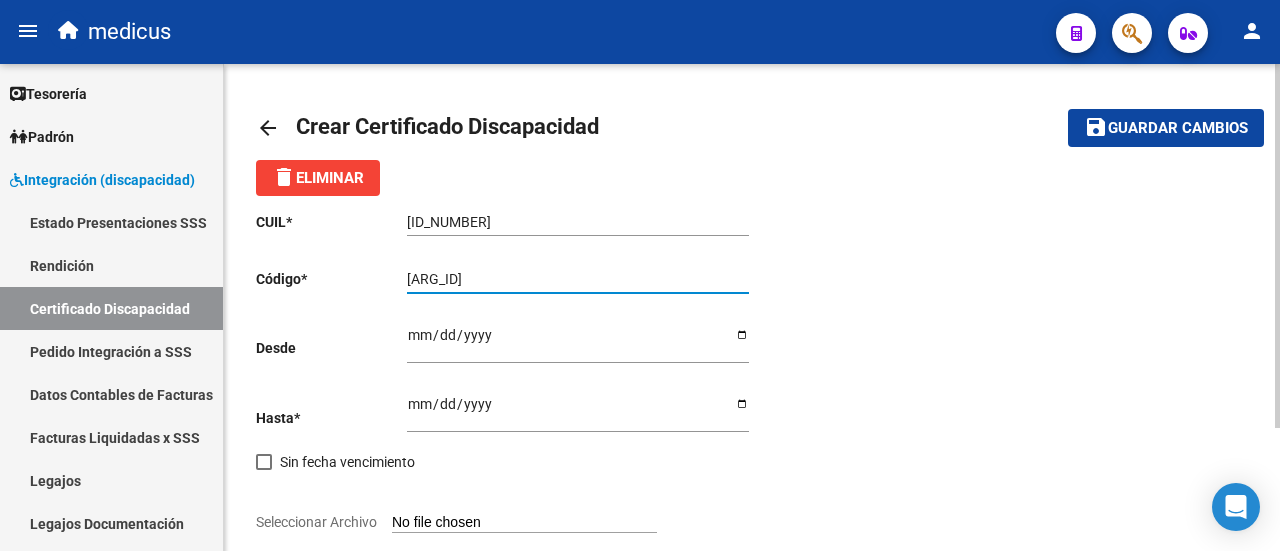click on "Ingresar fec. Desde" at bounding box center [578, 342] 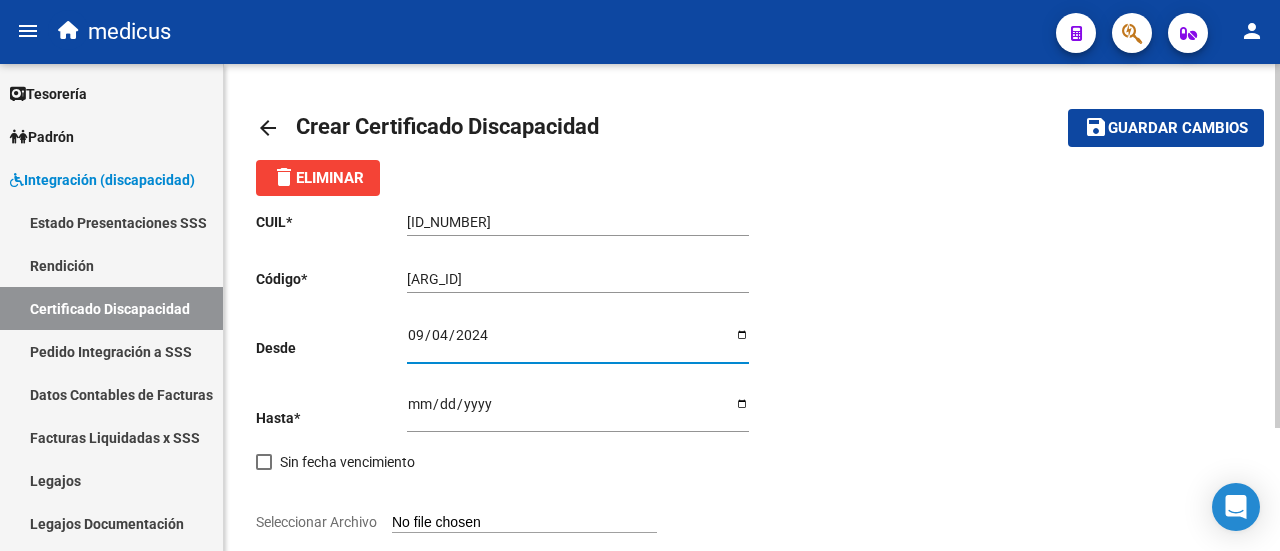 type on "[DATE]" 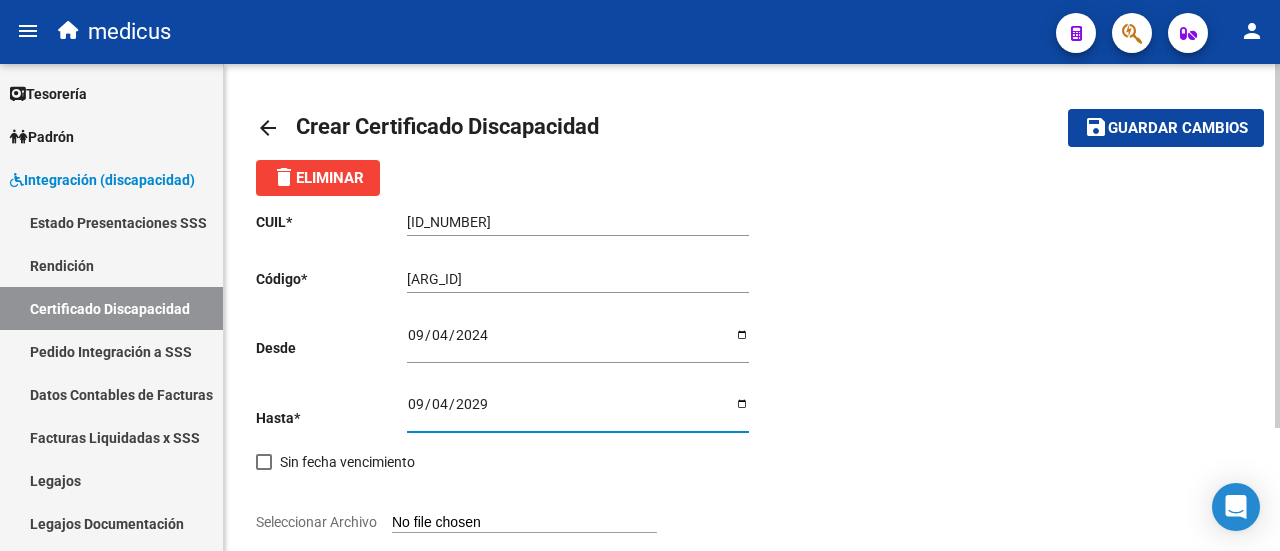 type on "[DATE]" 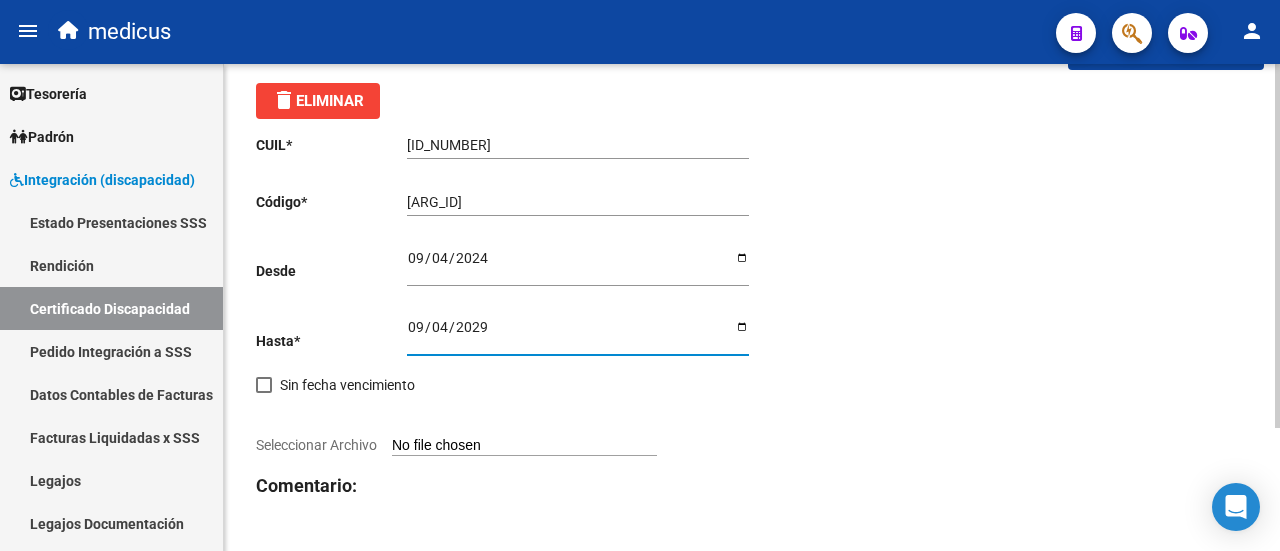 scroll, scrollTop: 164, scrollLeft: 0, axis: vertical 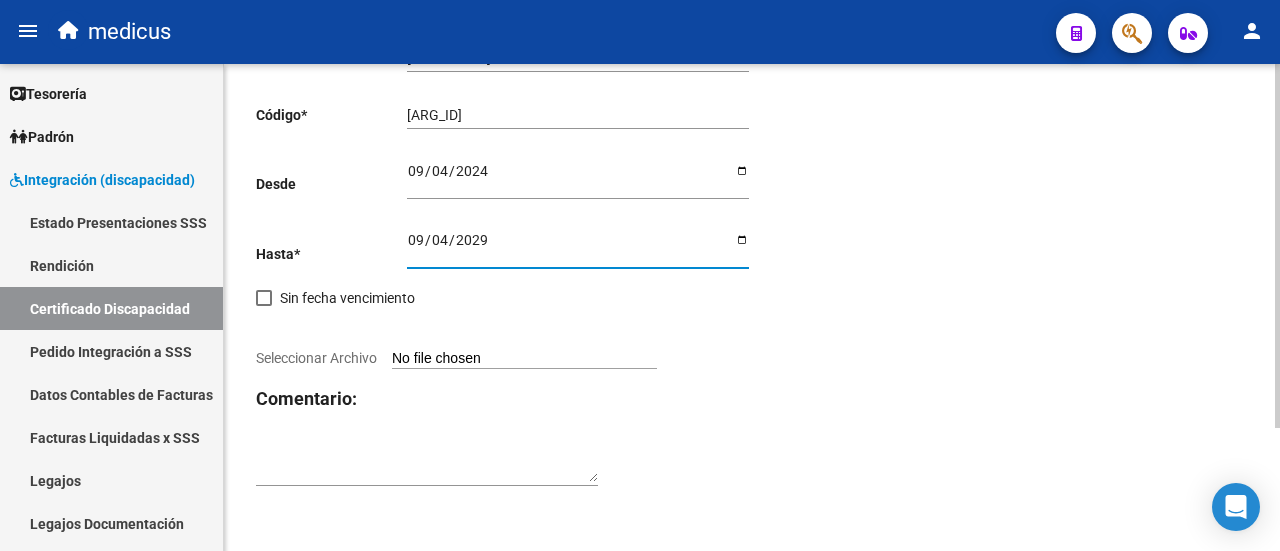 click on "Seleccionar Archivo" at bounding box center (524, 359) 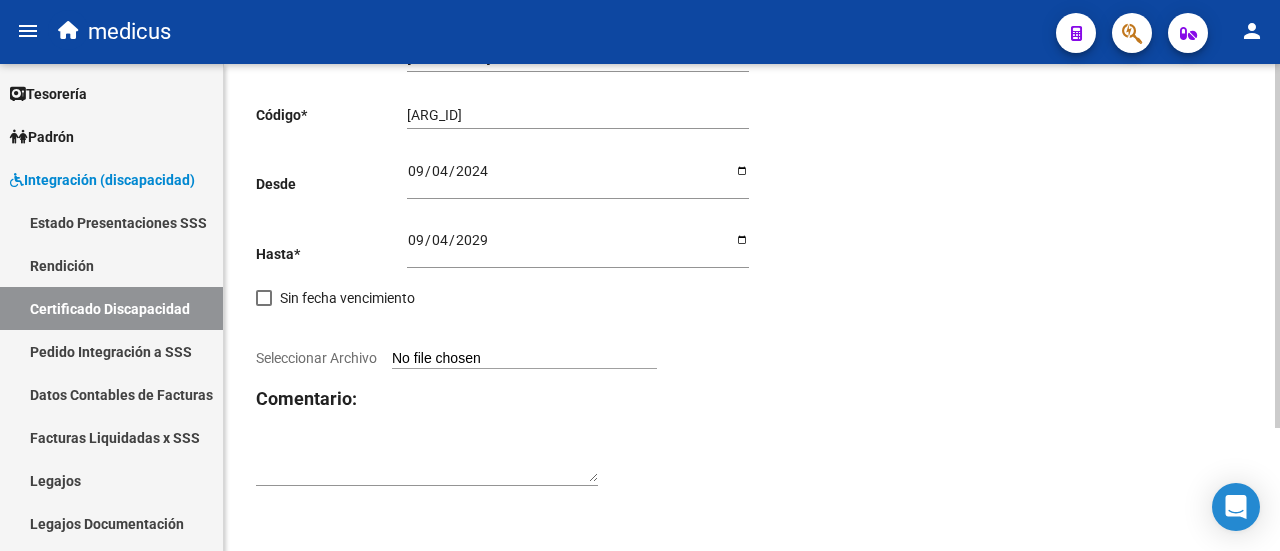 type on "C:\fakepath\CUD.pdf" 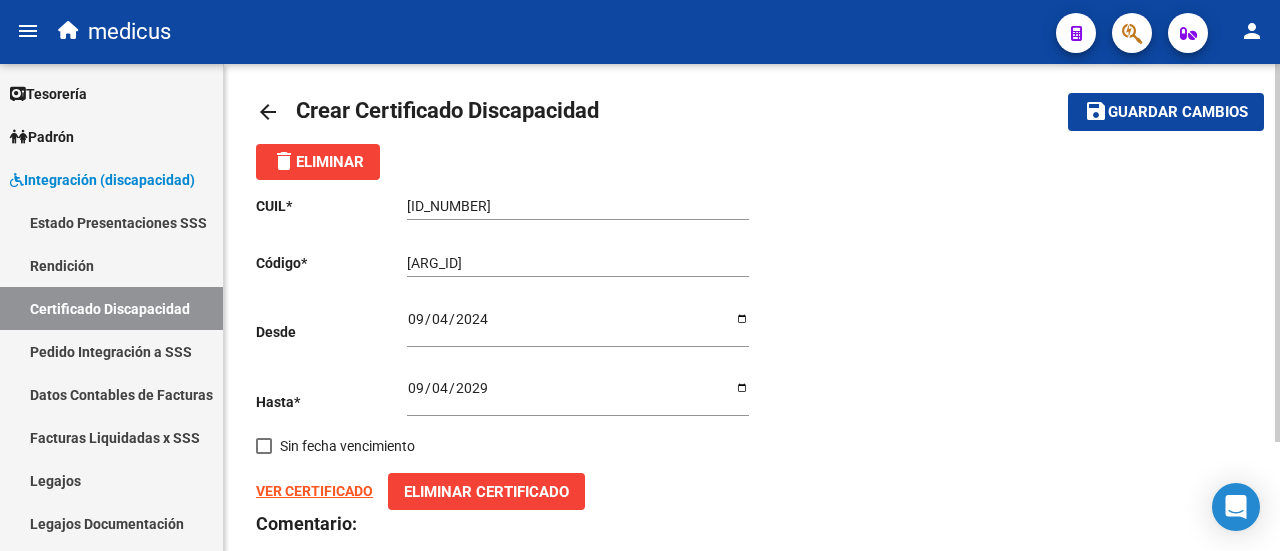 scroll, scrollTop: 0, scrollLeft: 0, axis: both 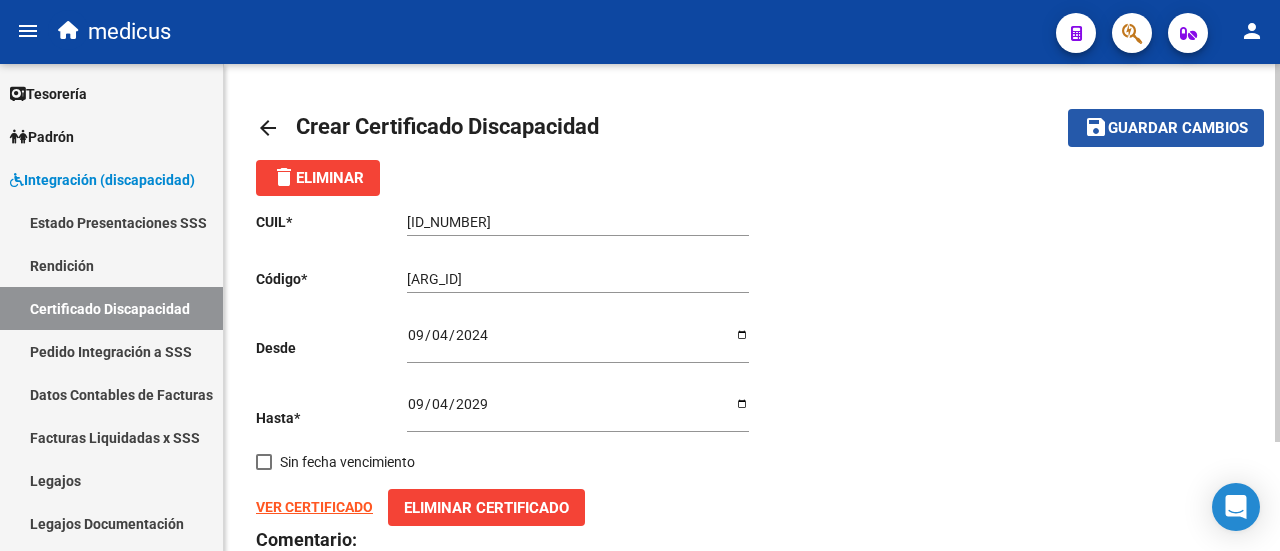 click on "save Guardar cambios" 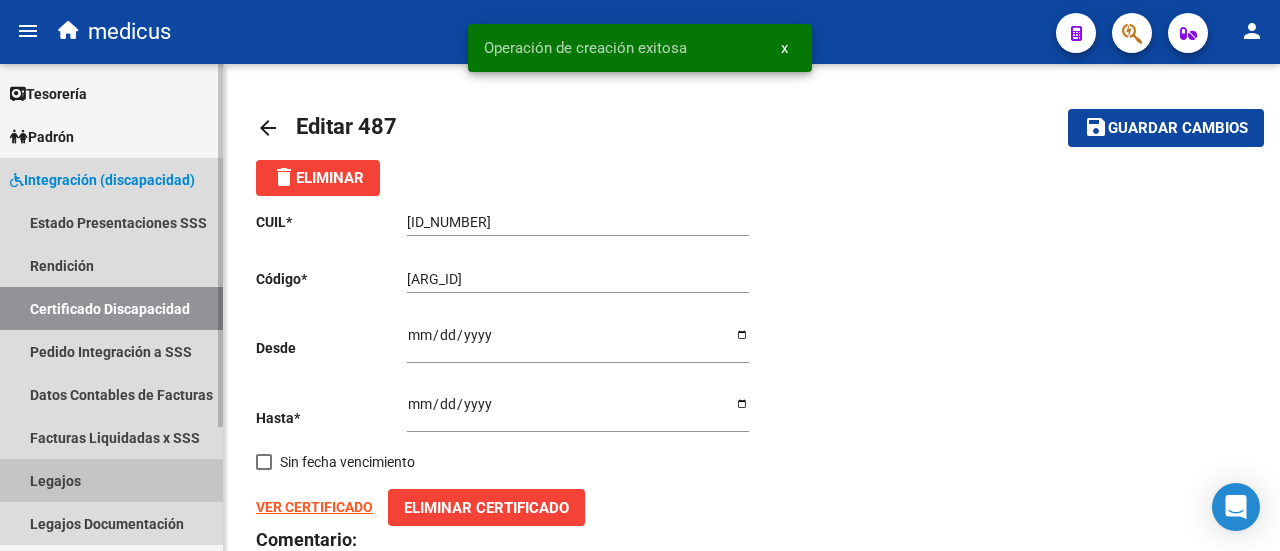 click on "Legajos" at bounding box center [111, 480] 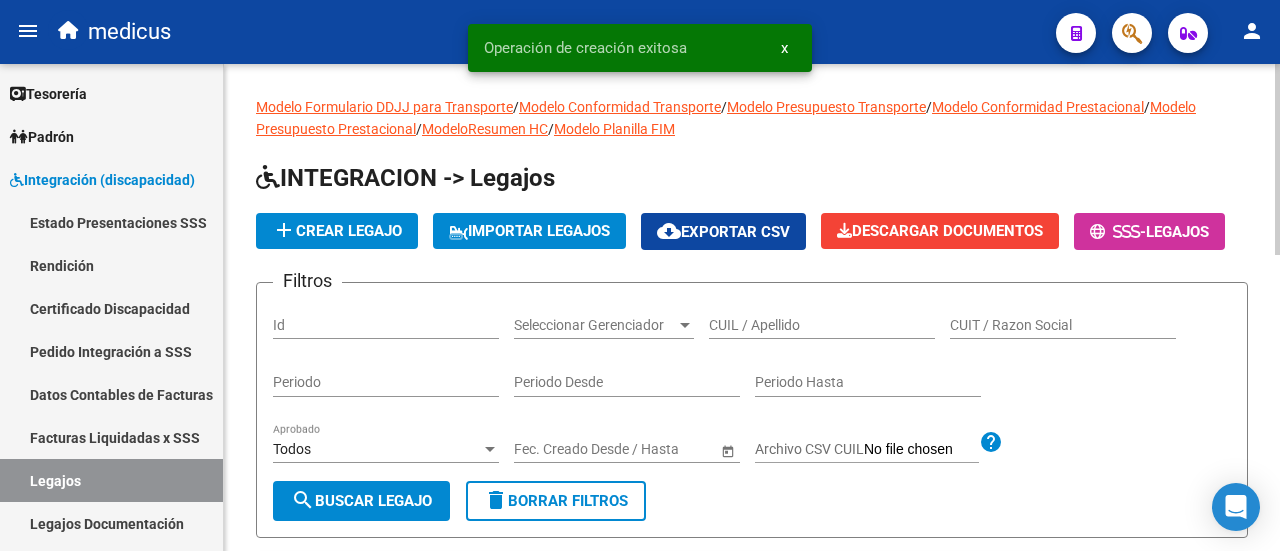 click on "CUIL / Apellido" at bounding box center [822, 325] 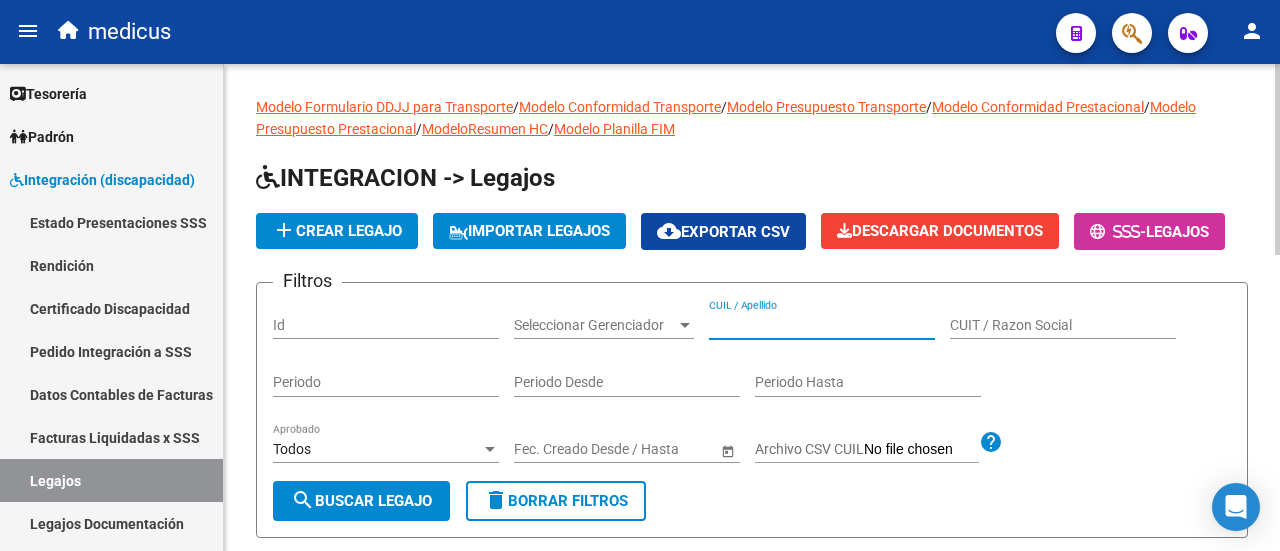 paste on "[ARG_ID]" 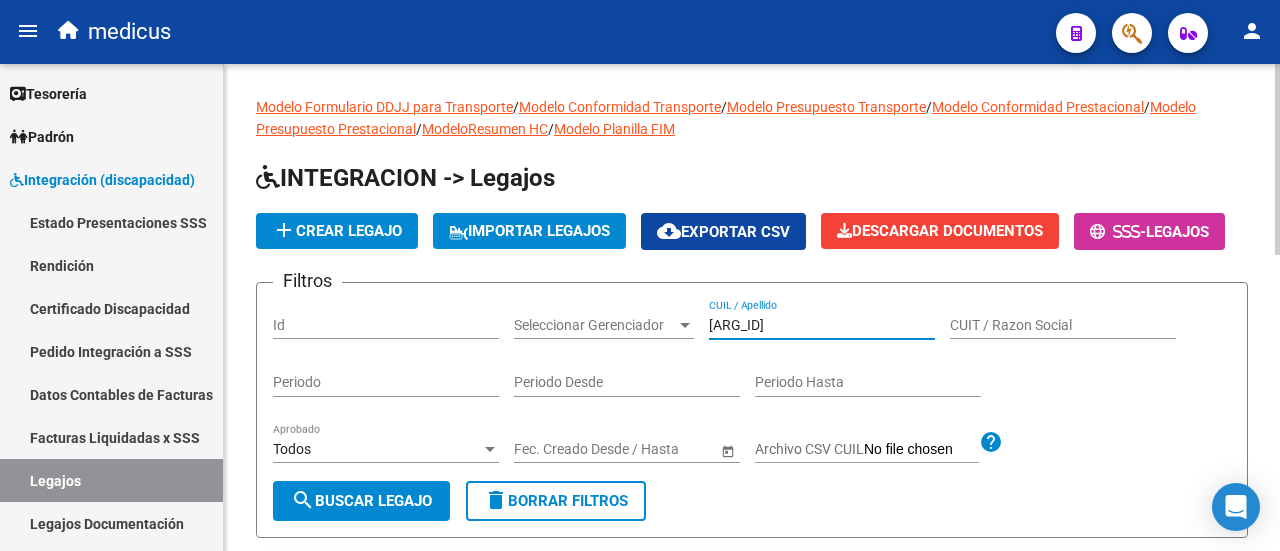 scroll, scrollTop: 0, scrollLeft: 102, axis: horizontal 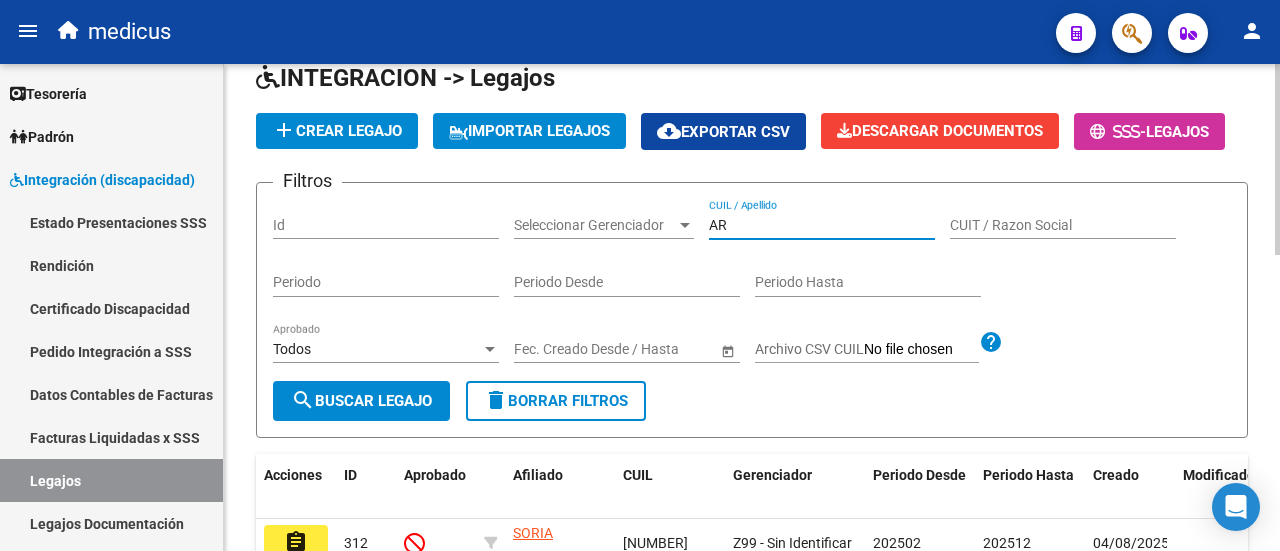 type on "A" 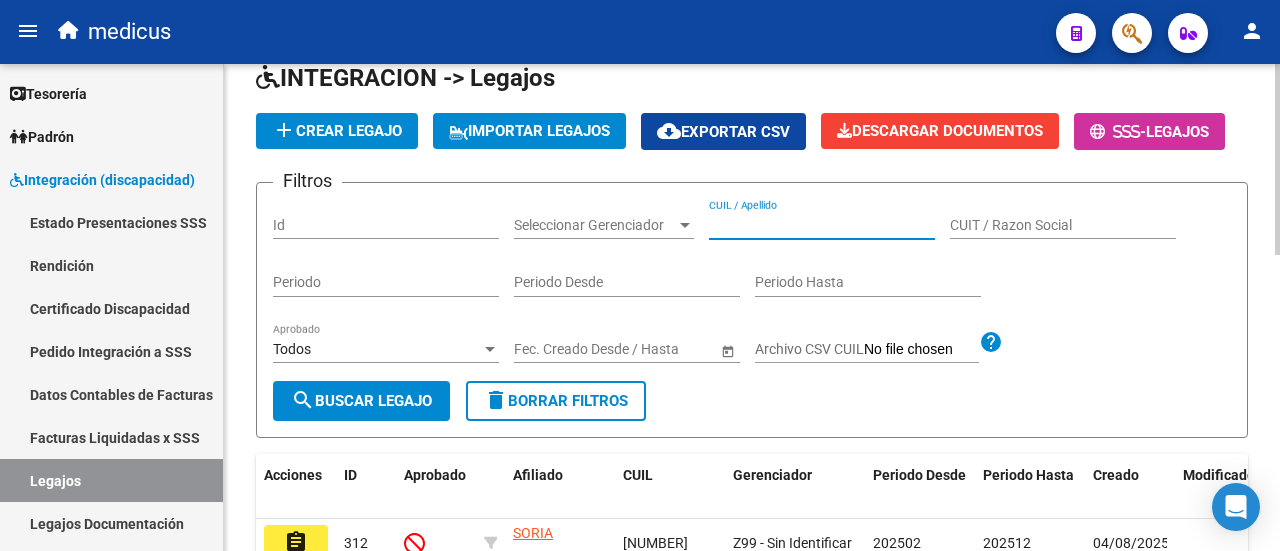 paste on "[NUMBER]" 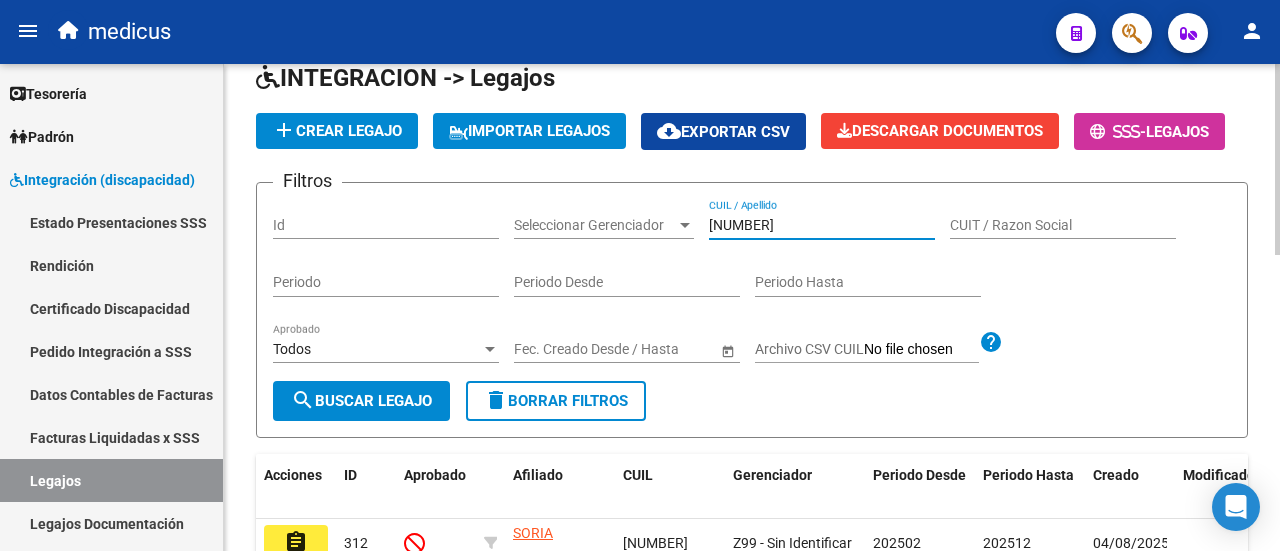 type on "[NUMBER]" 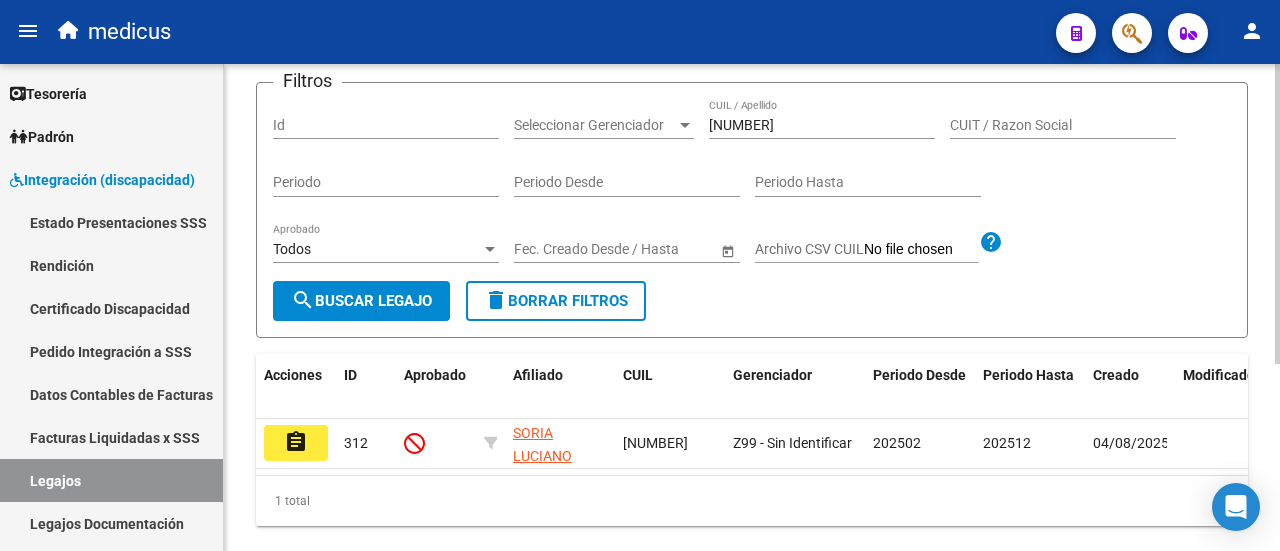 scroll, scrollTop: 300, scrollLeft: 0, axis: vertical 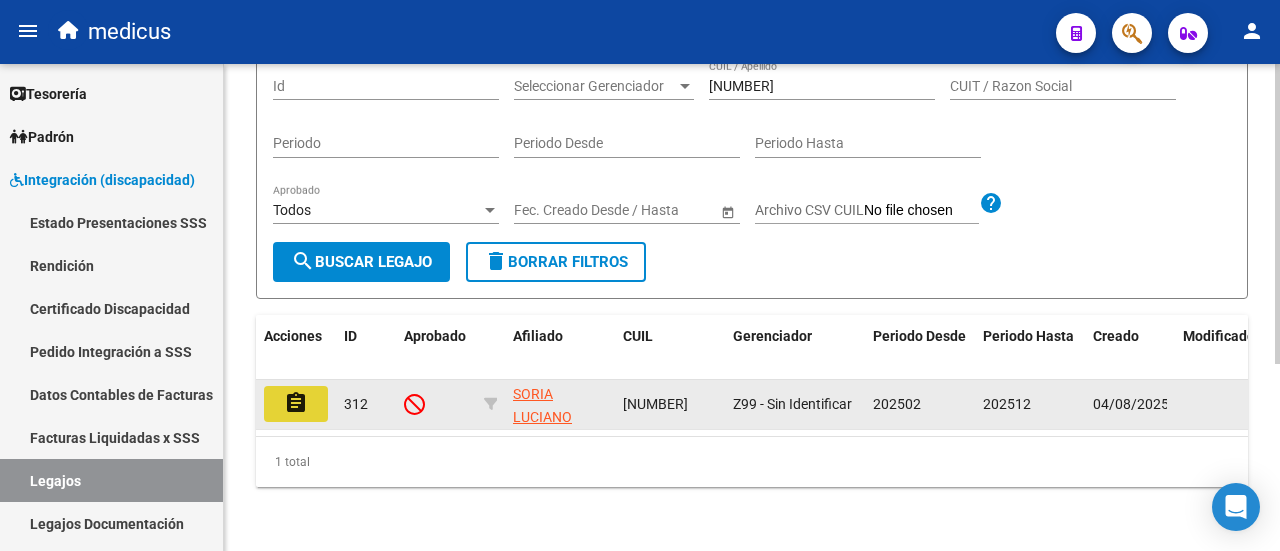 click on "assignment" 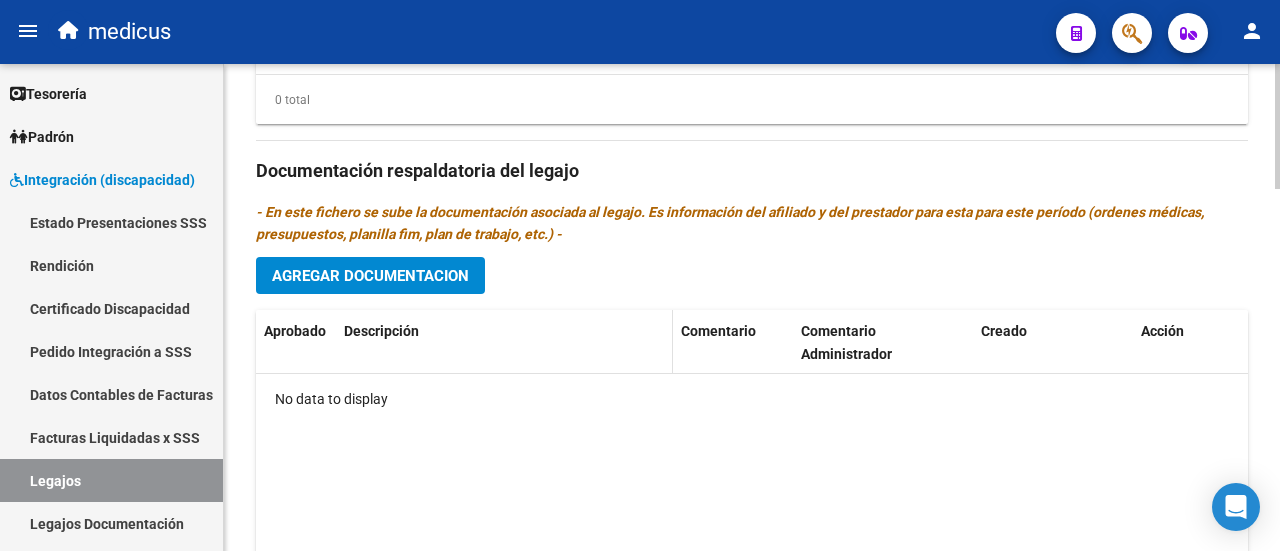 scroll, scrollTop: 1300, scrollLeft: 0, axis: vertical 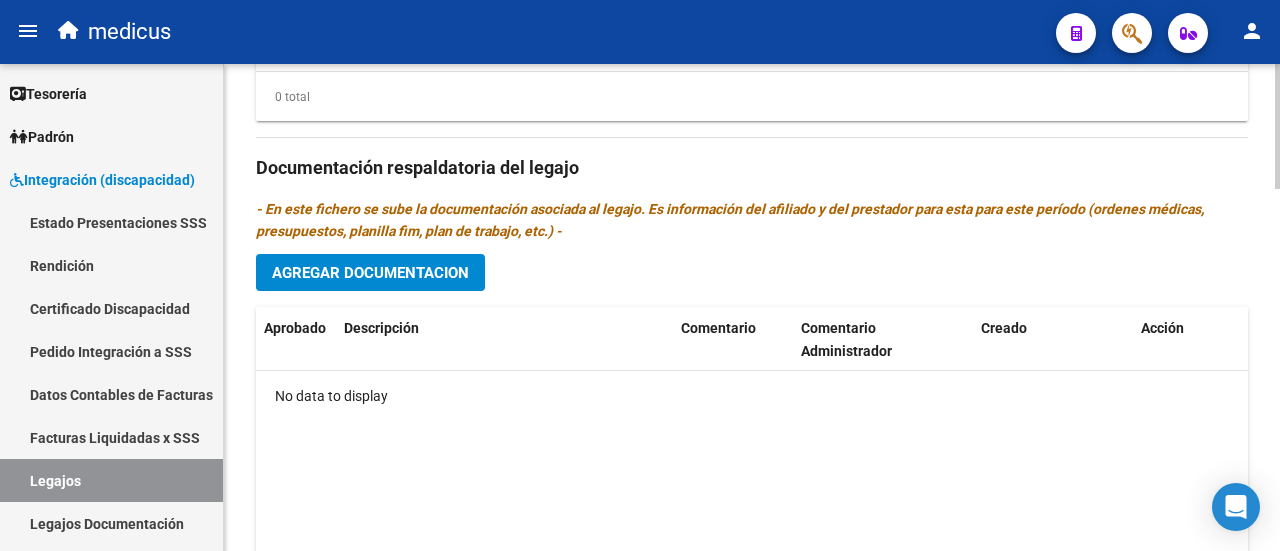 click on "Agregar Documentacion" 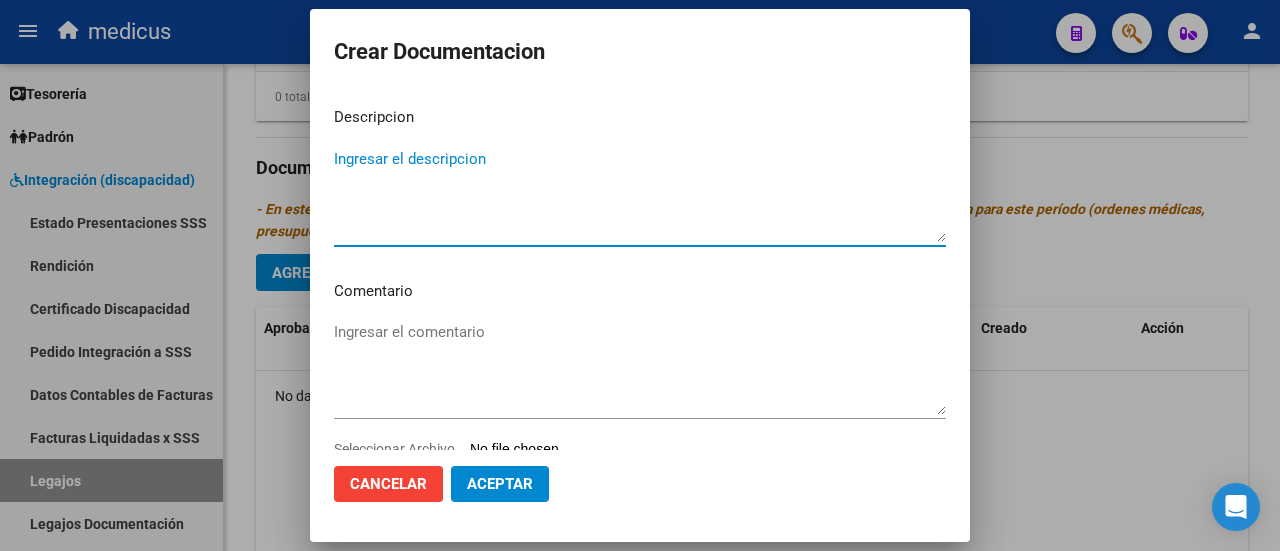 click on "Ingresar el descripcion" at bounding box center (640, 195) 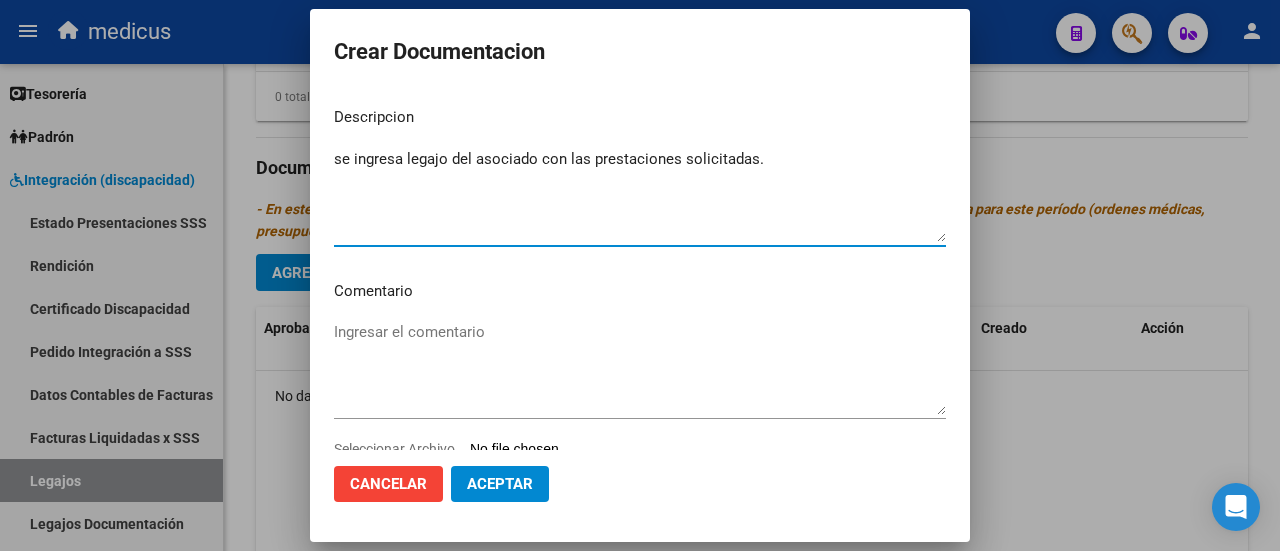 type on "se ingresa legajo del asociado con las prestaciones solicitadas." 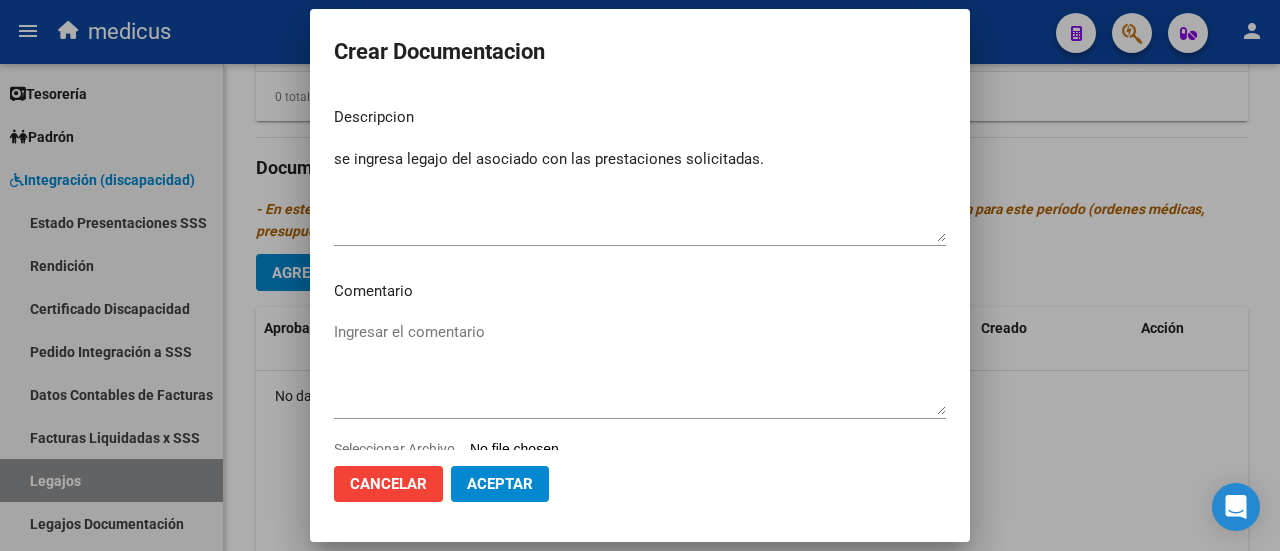 click on "Ingresar el comentario" at bounding box center (640, 368) 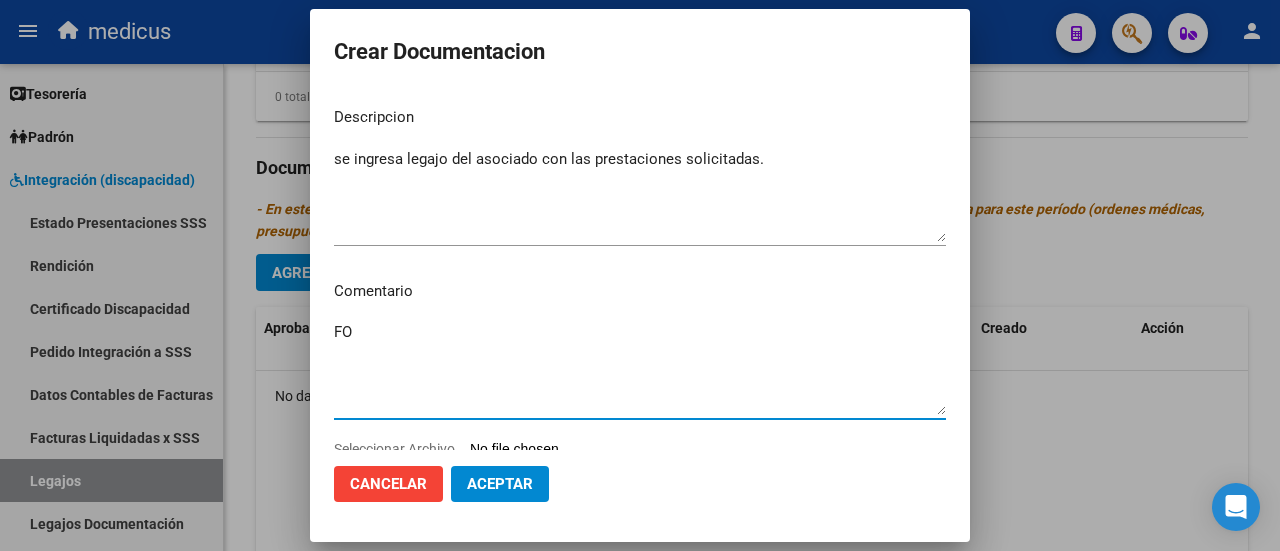 type on "F" 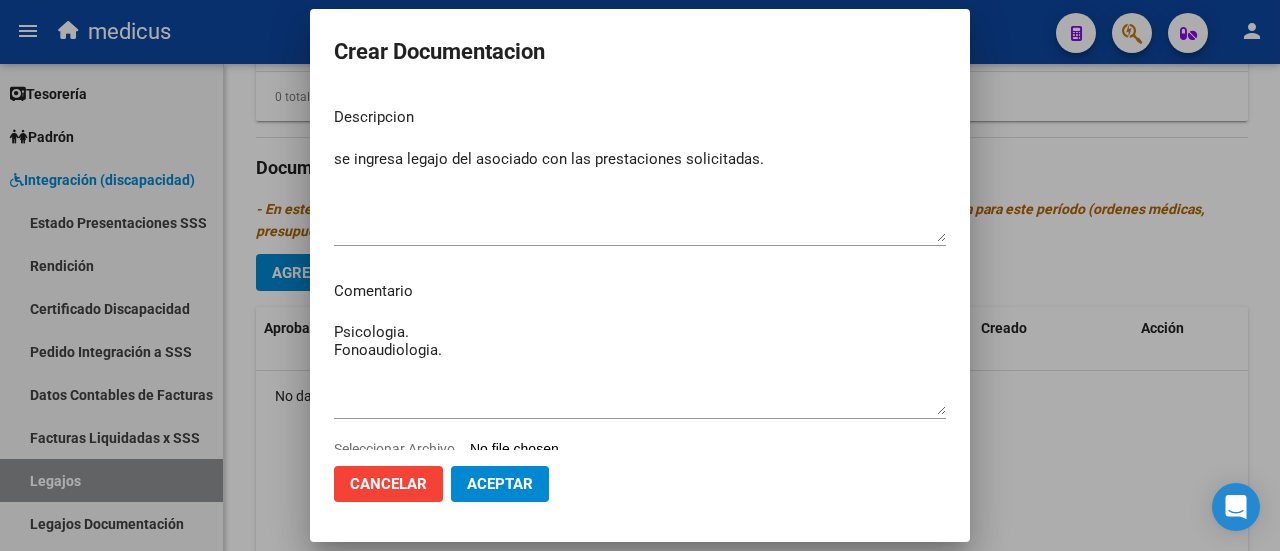 click on "Psicologia.
Fonoaudiologia." at bounding box center [640, 368] 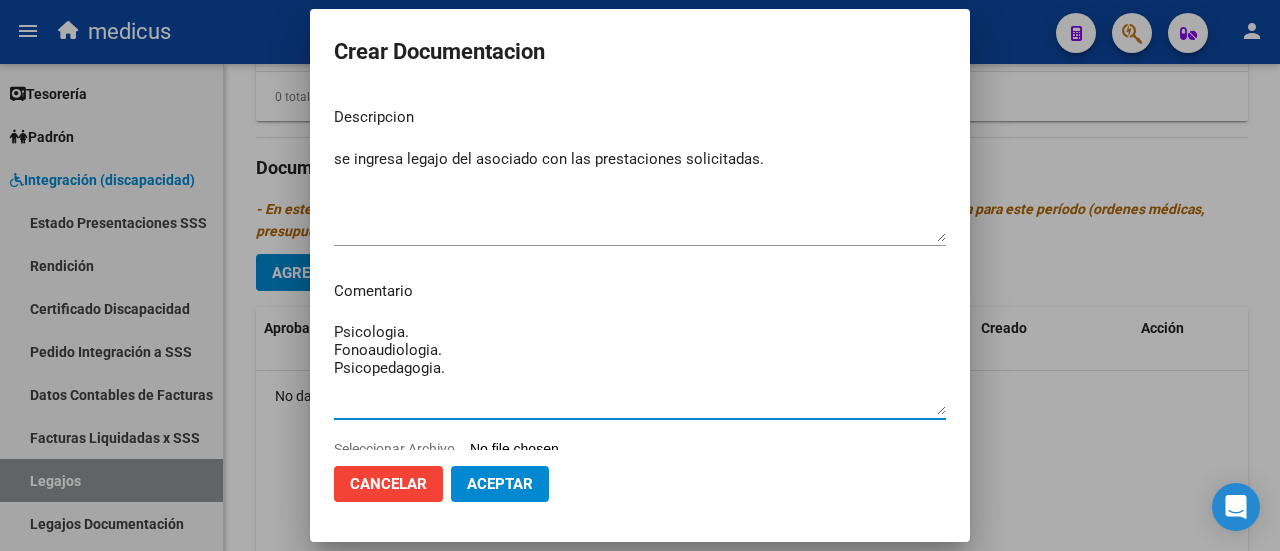 click on "Psicologia.
Fonoaudiologia.
Psicopedagogia." at bounding box center [640, 368] 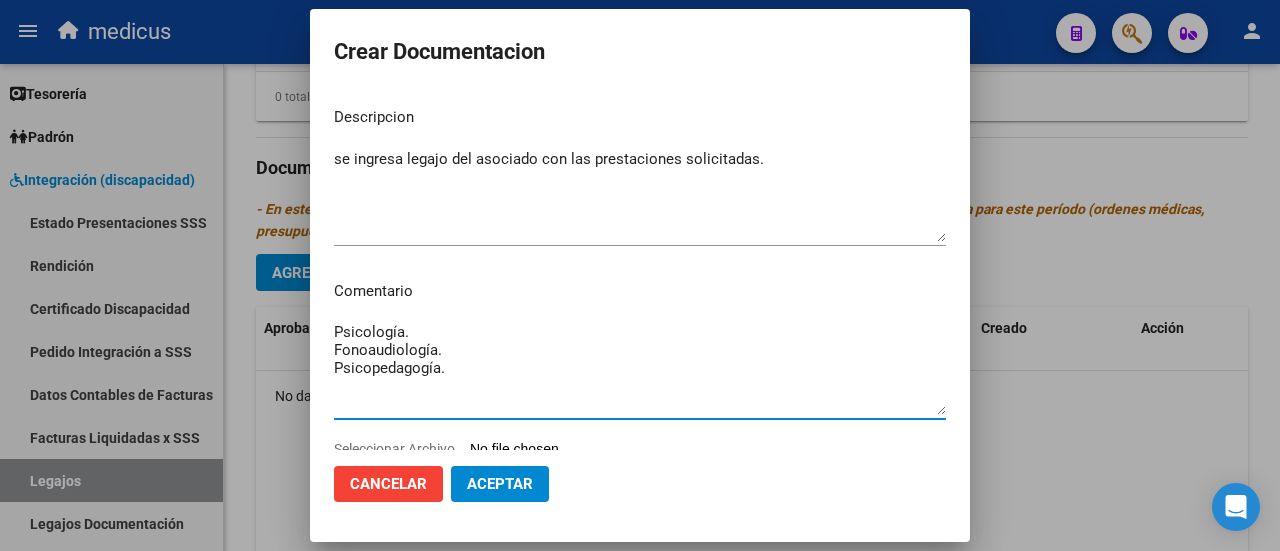 type on "Psicología.
Fonoaudiología.
Psicopedagogía." 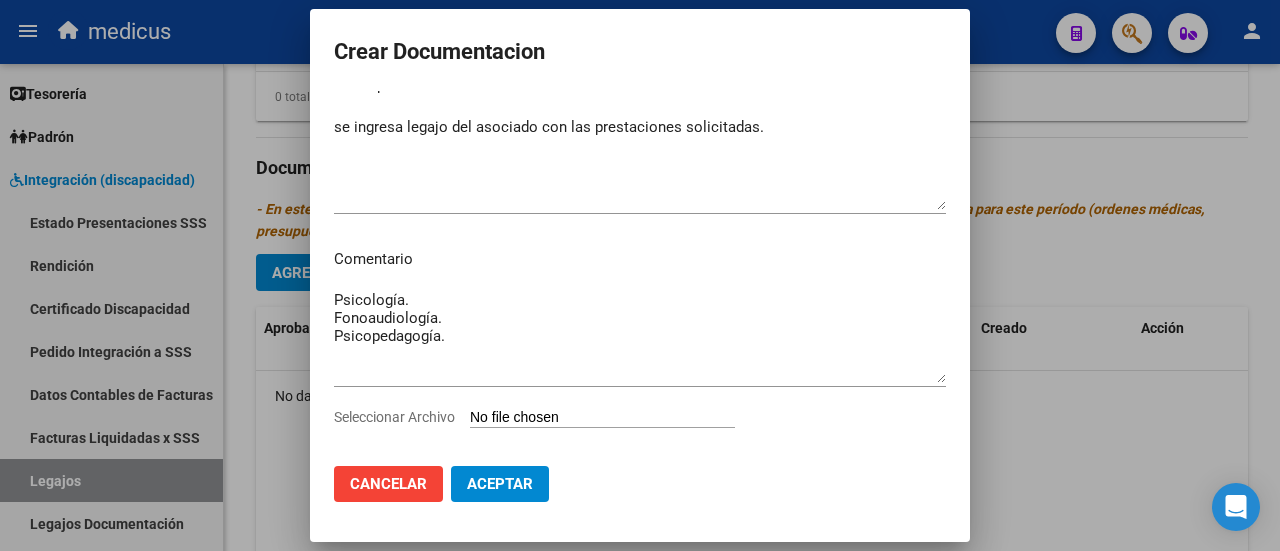 scroll, scrollTop: 58, scrollLeft: 0, axis: vertical 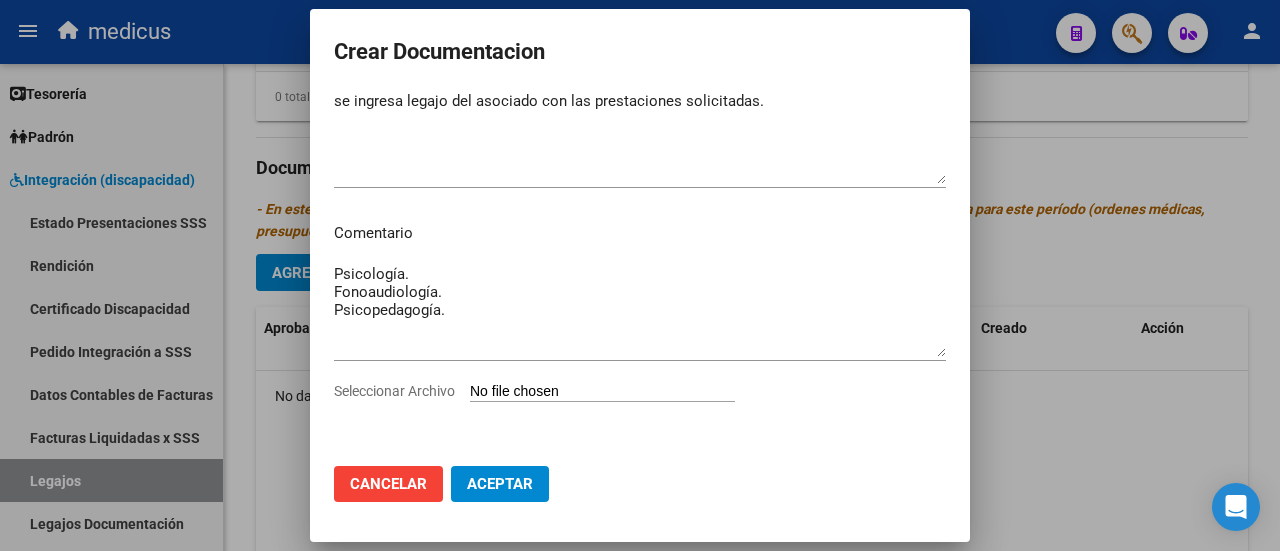 click on "Seleccionar Archivo" at bounding box center [602, 392] 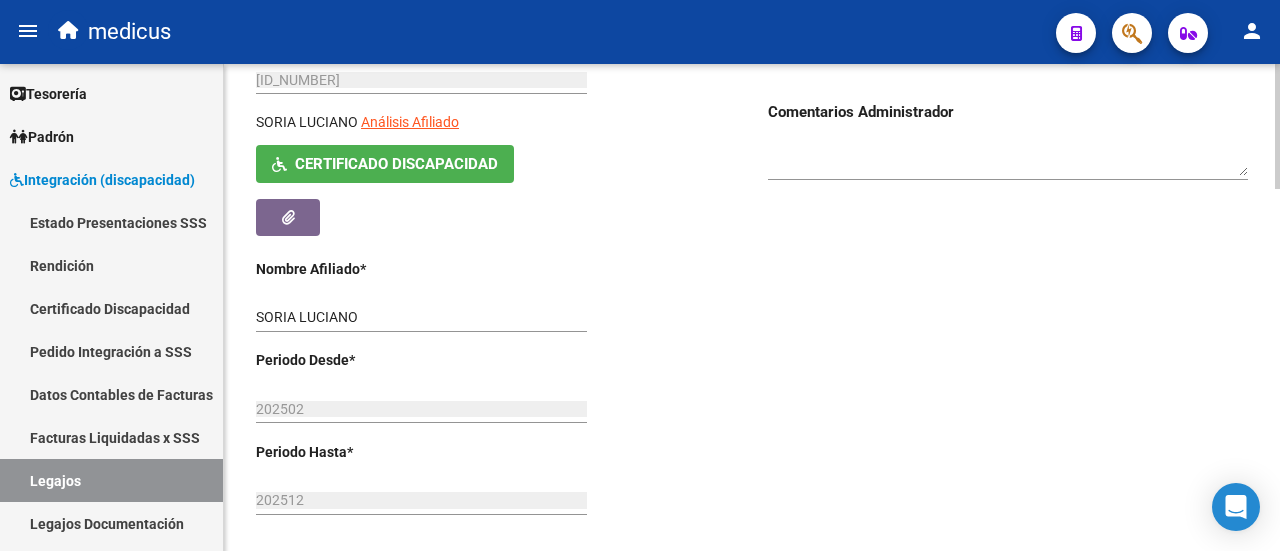 scroll, scrollTop: 700, scrollLeft: 0, axis: vertical 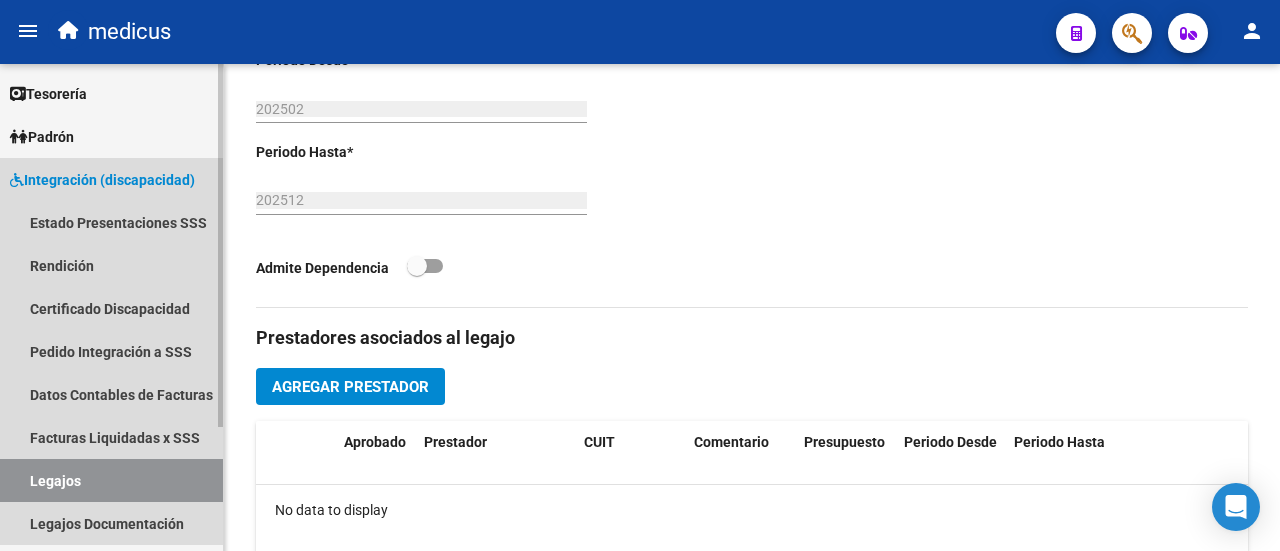 click on "Legajos" at bounding box center (111, 480) 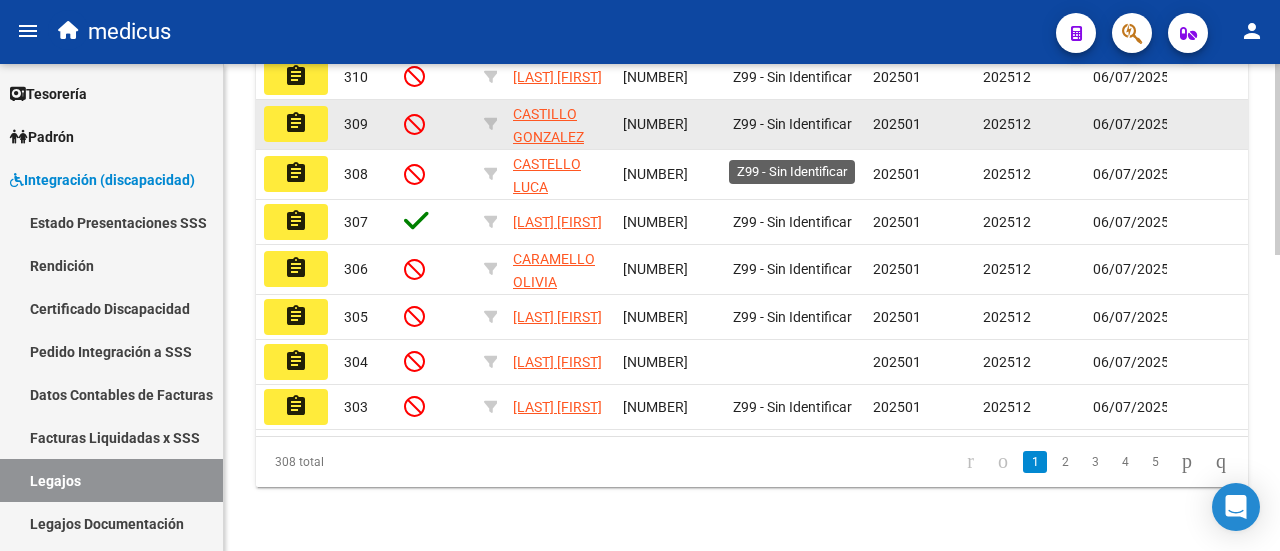 click on "Z99 - Sin Identificar" 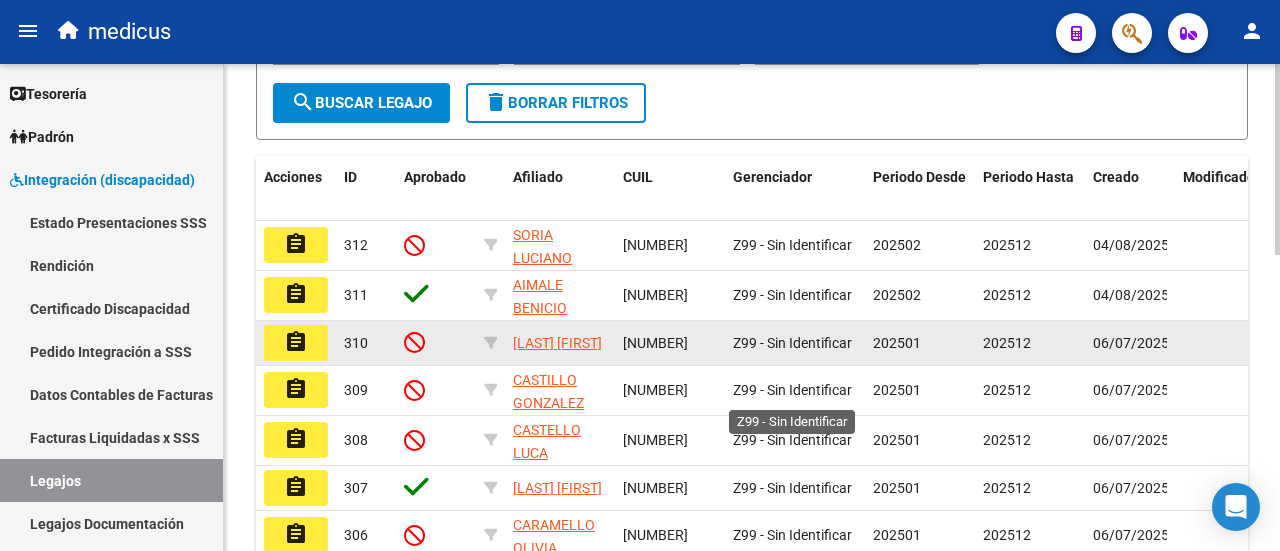 scroll, scrollTop: 200, scrollLeft: 0, axis: vertical 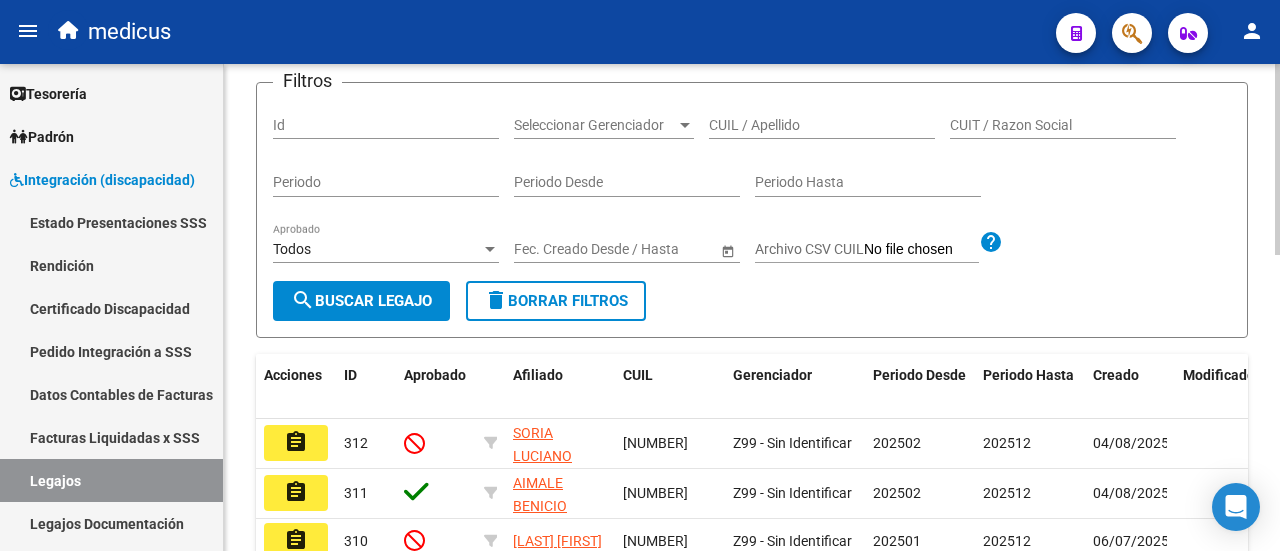 click on "CUIL / Apellido" at bounding box center (822, 125) 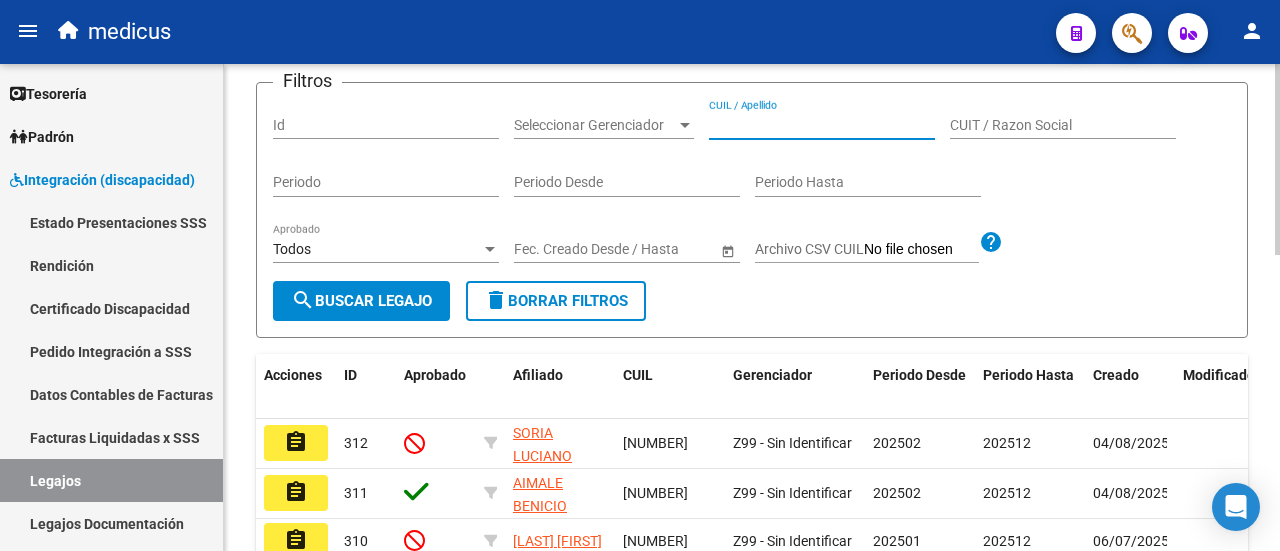 paste on "[NUMBER]" 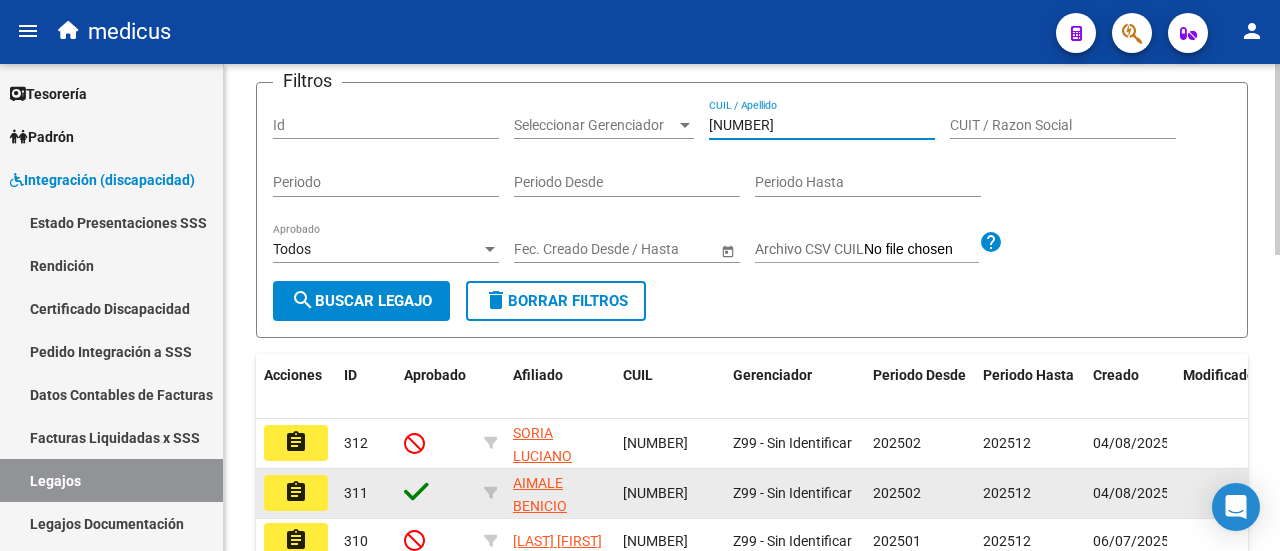 type on "[NUMBER]" 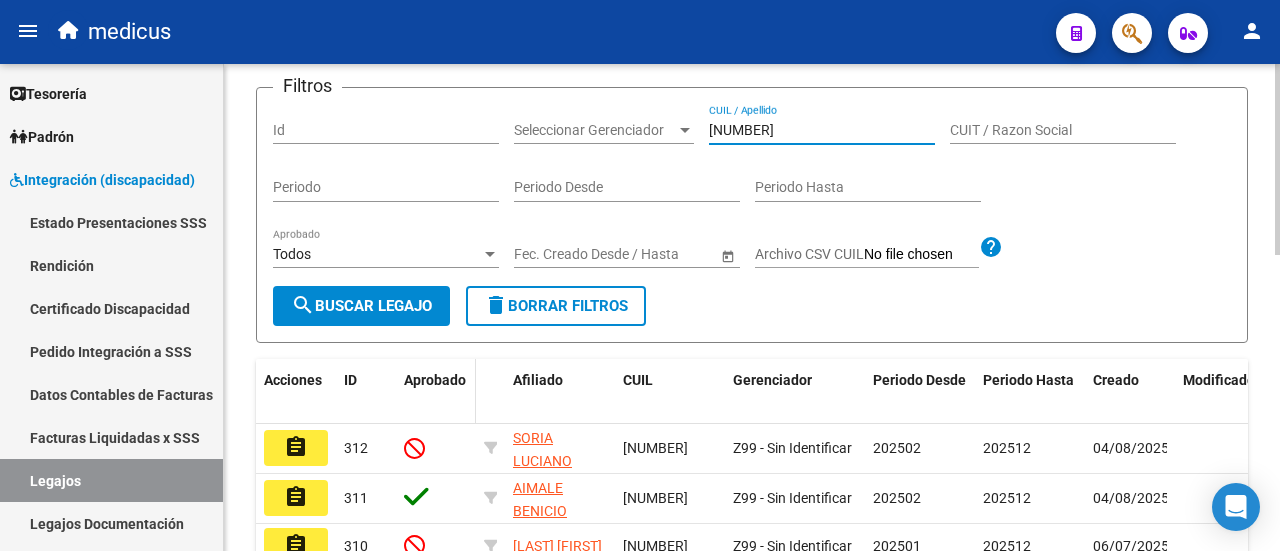 scroll, scrollTop: 200, scrollLeft: 0, axis: vertical 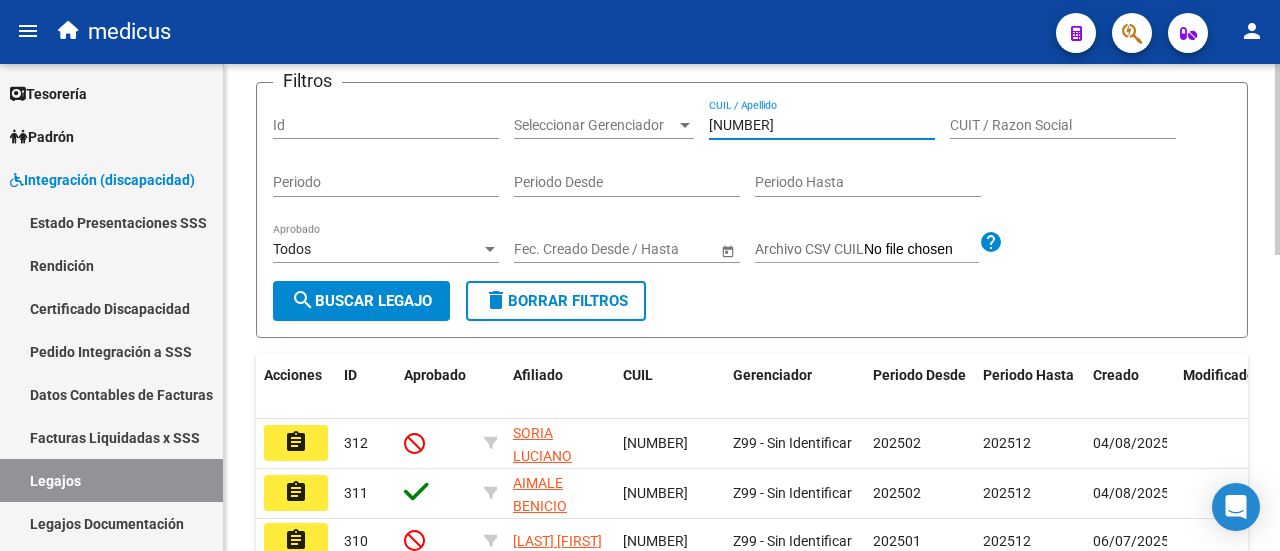 click on "search  Buscar Legajo" 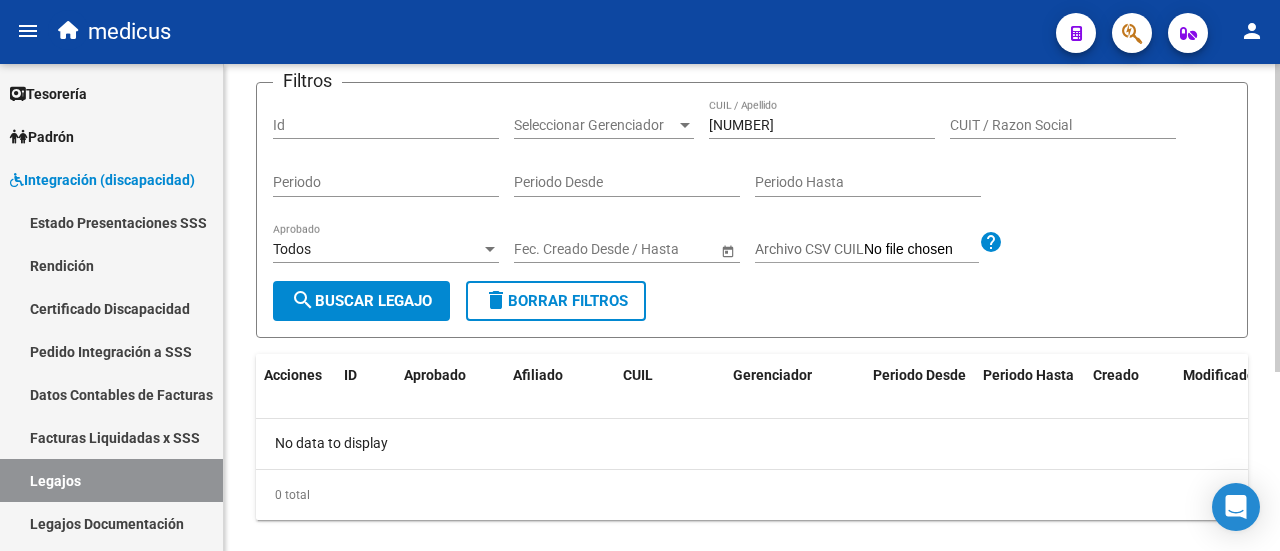 click on "[NUMBER]" at bounding box center (822, 125) 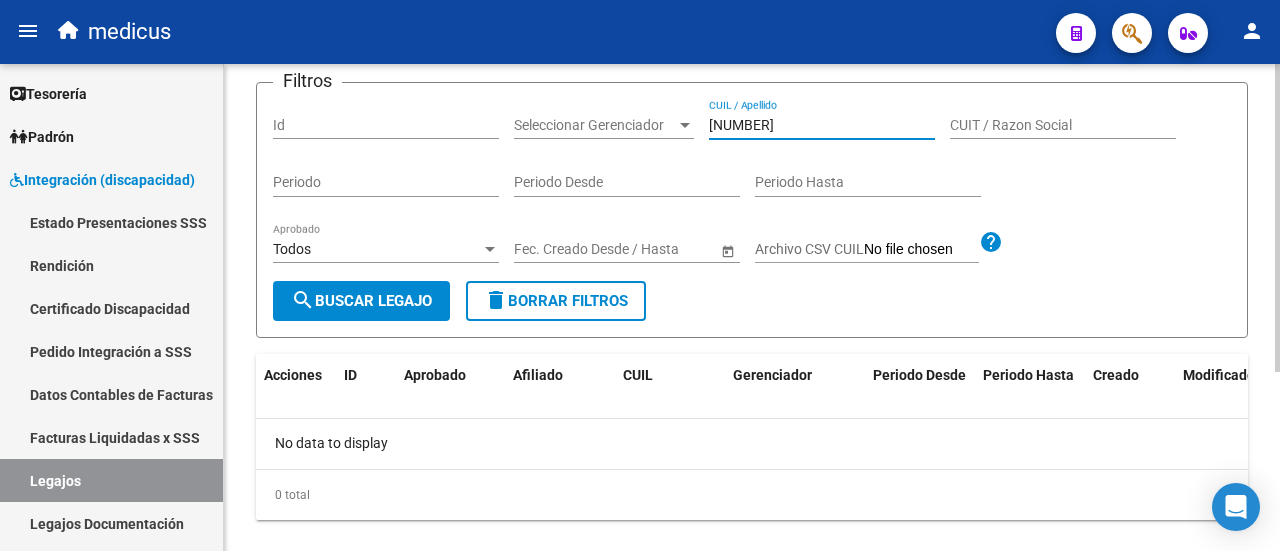 scroll, scrollTop: 0, scrollLeft: 0, axis: both 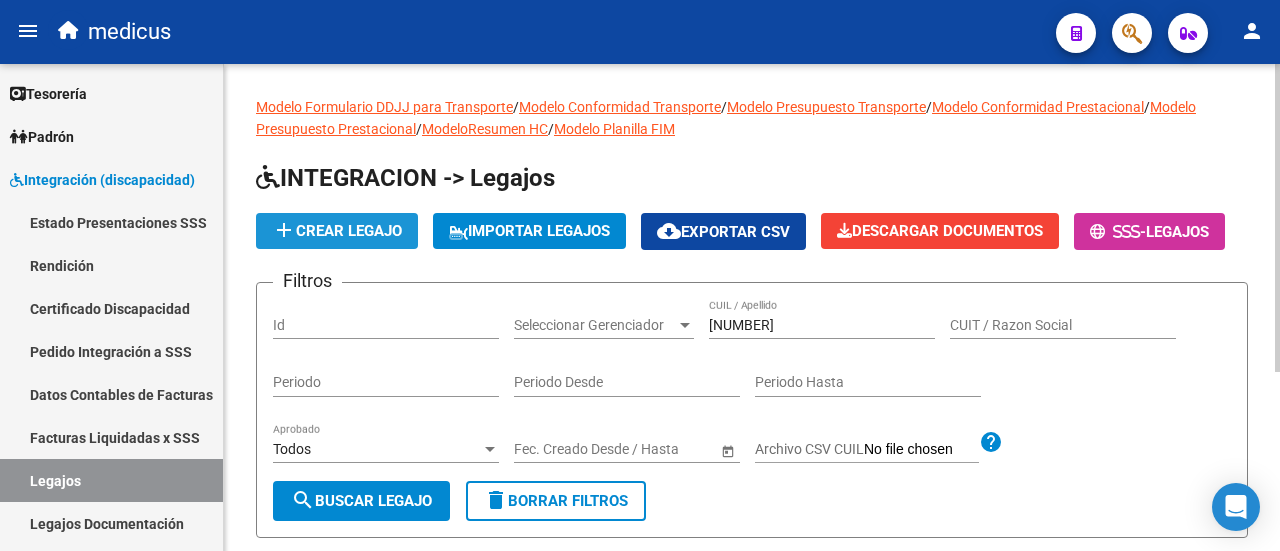 click on "add  Crear Legajo" 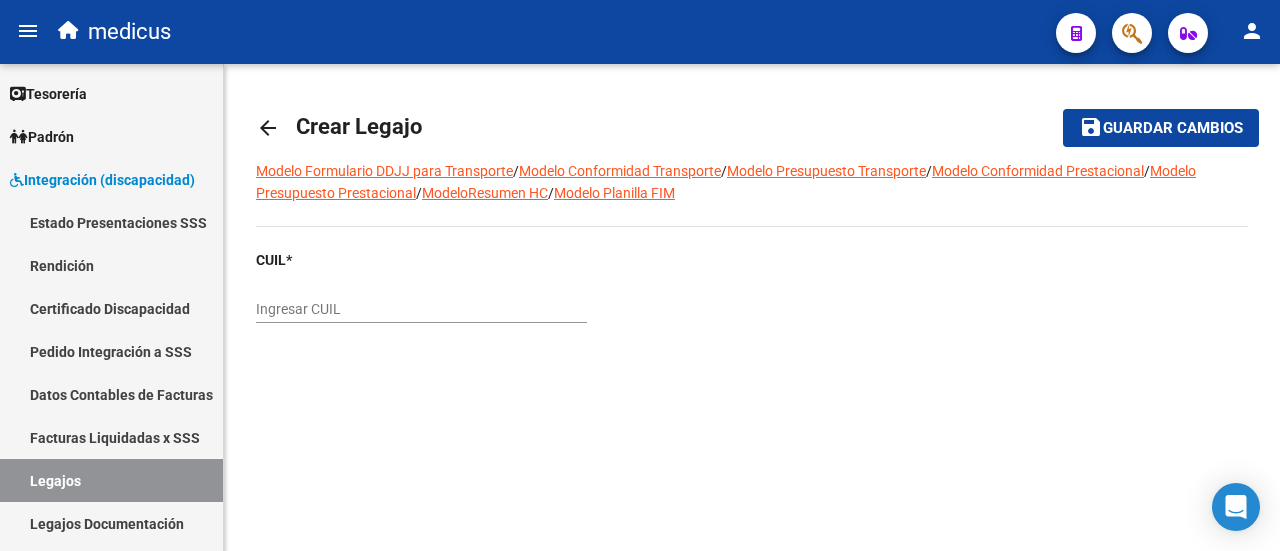 click on "Ingresar CUIL" at bounding box center (421, 309) 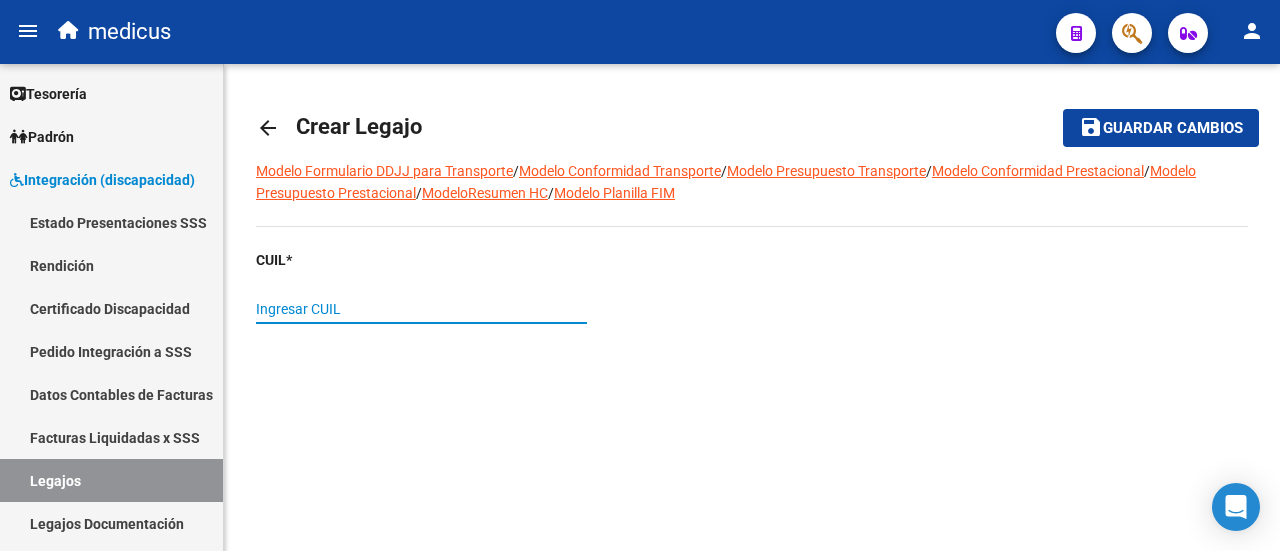 paste on "[NUMBER]" 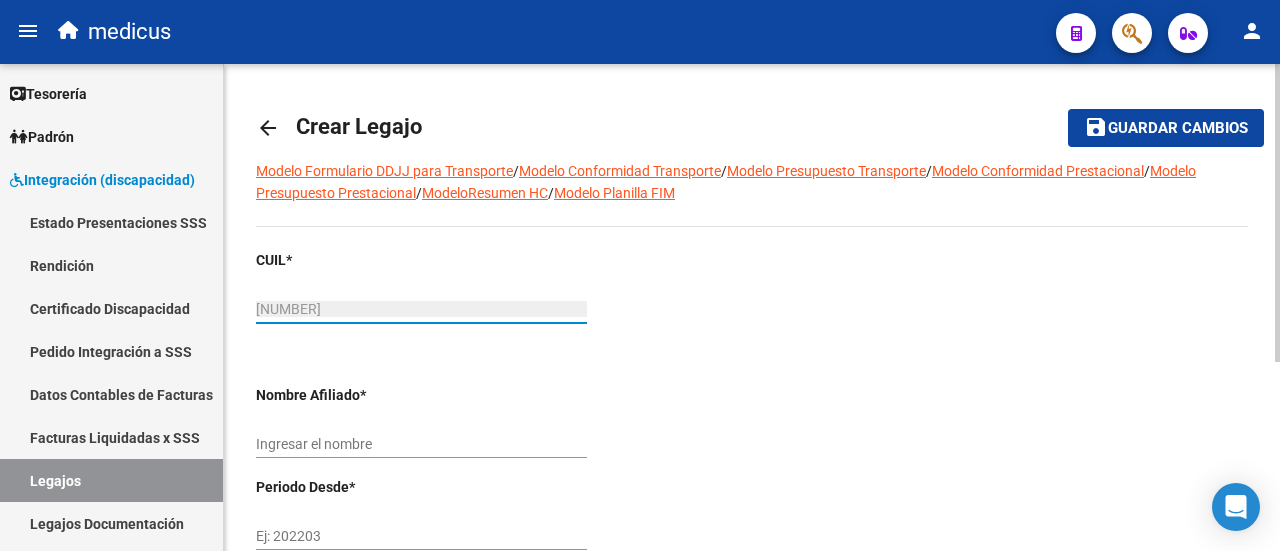 type on "[FIRST] [LAST]" 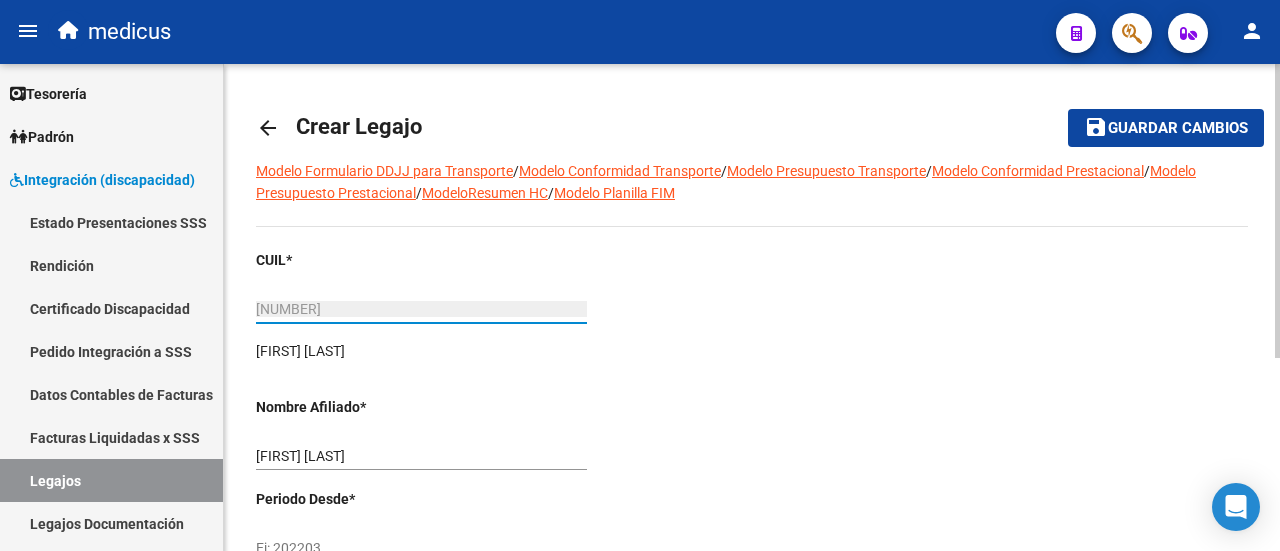 type on "[NUMBER]" 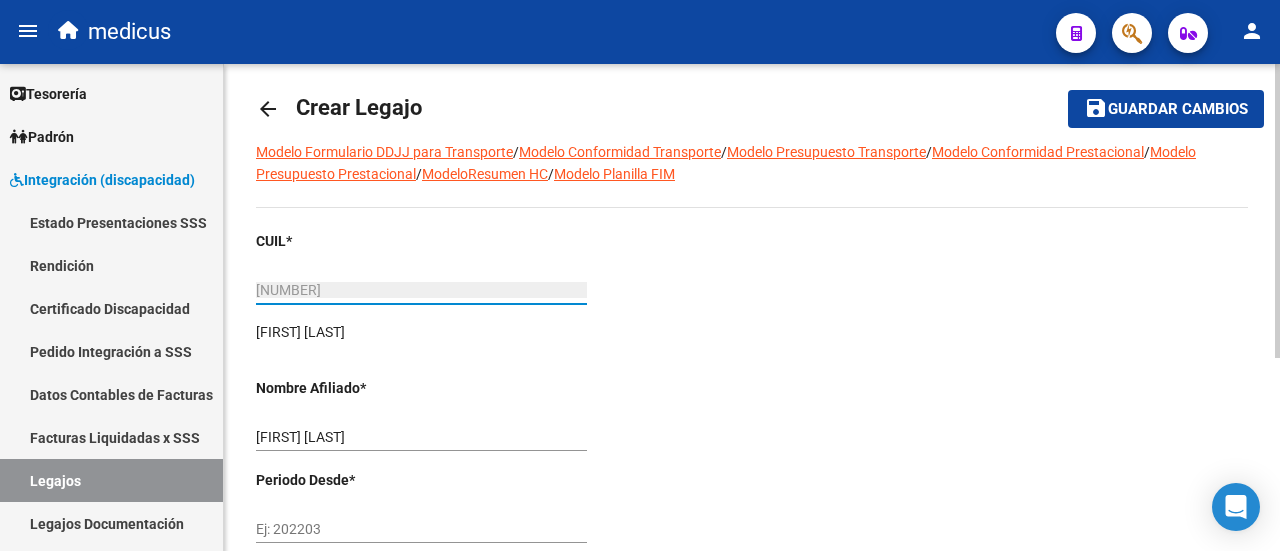 scroll, scrollTop: 0, scrollLeft: 0, axis: both 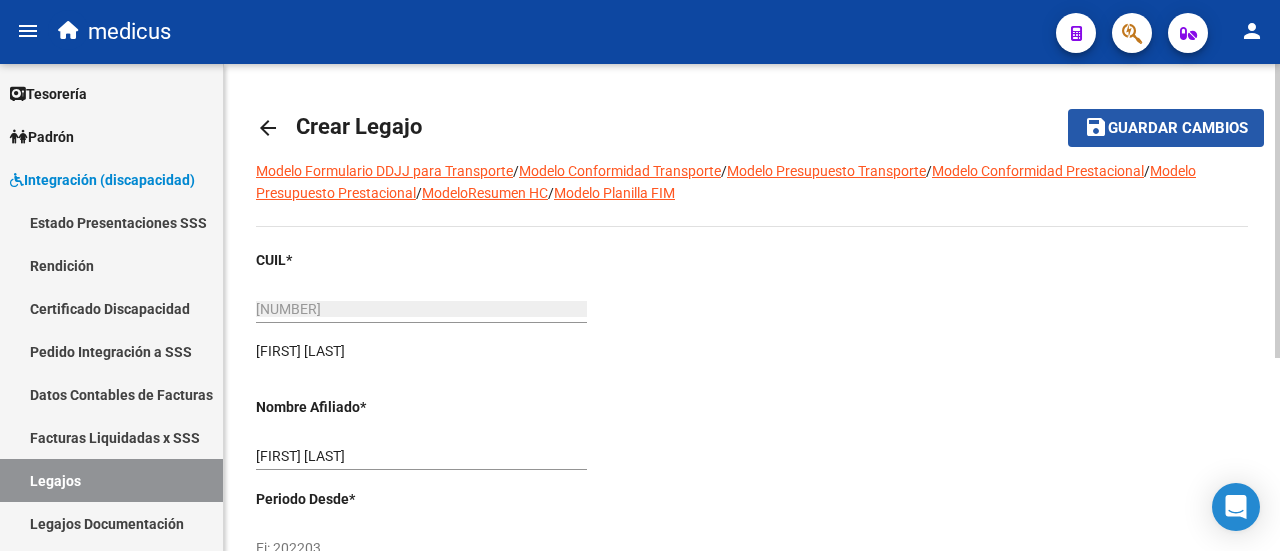 click on "Guardar cambios" 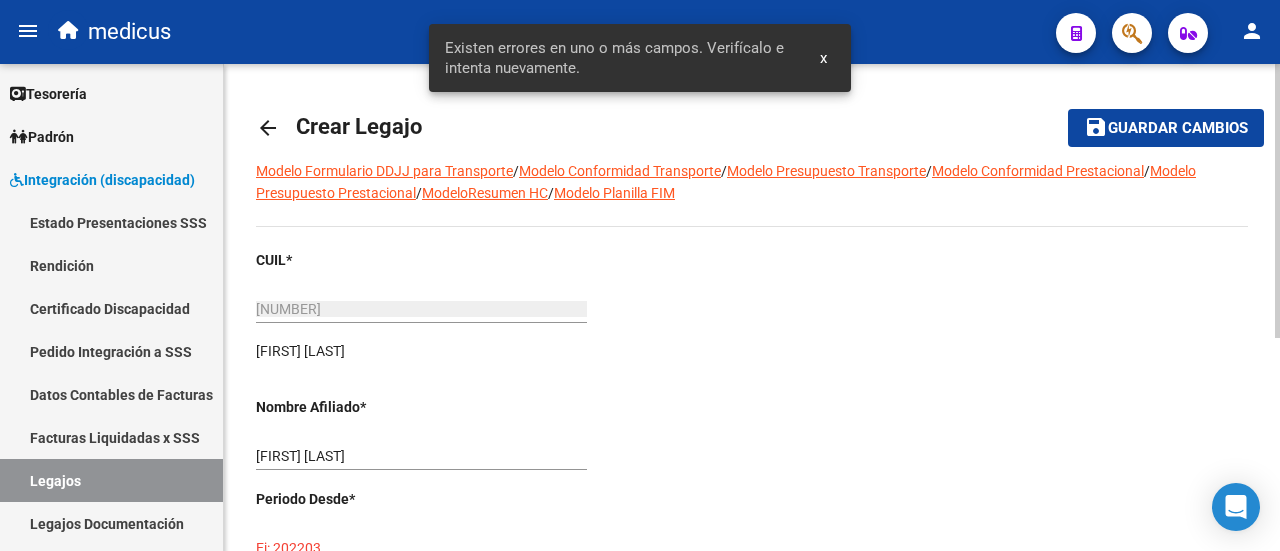 click 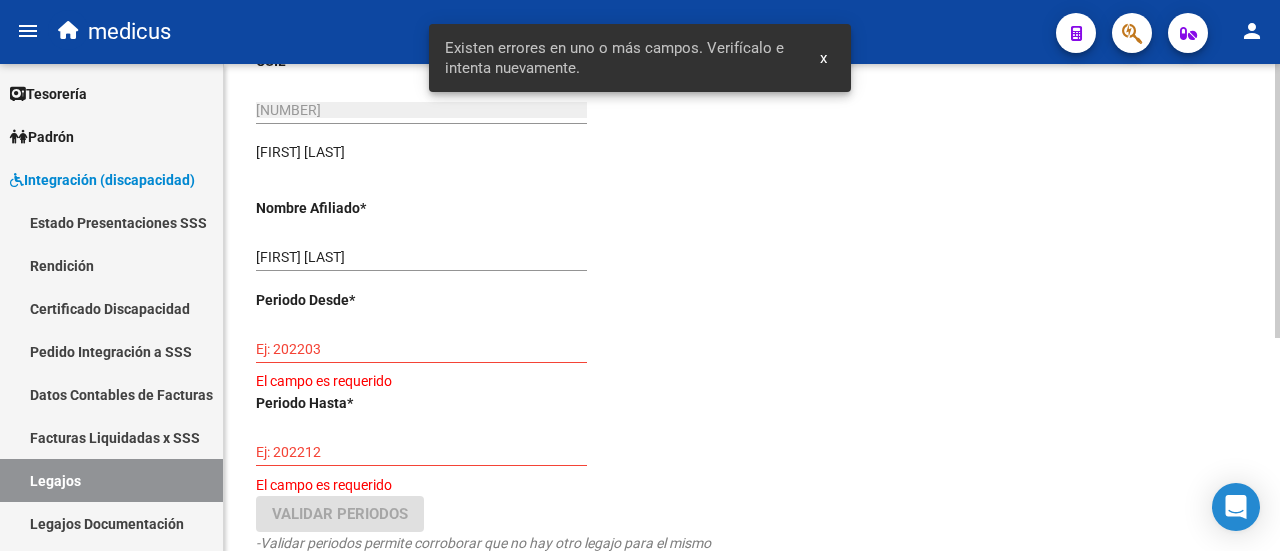 scroll, scrollTop: 200, scrollLeft: 0, axis: vertical 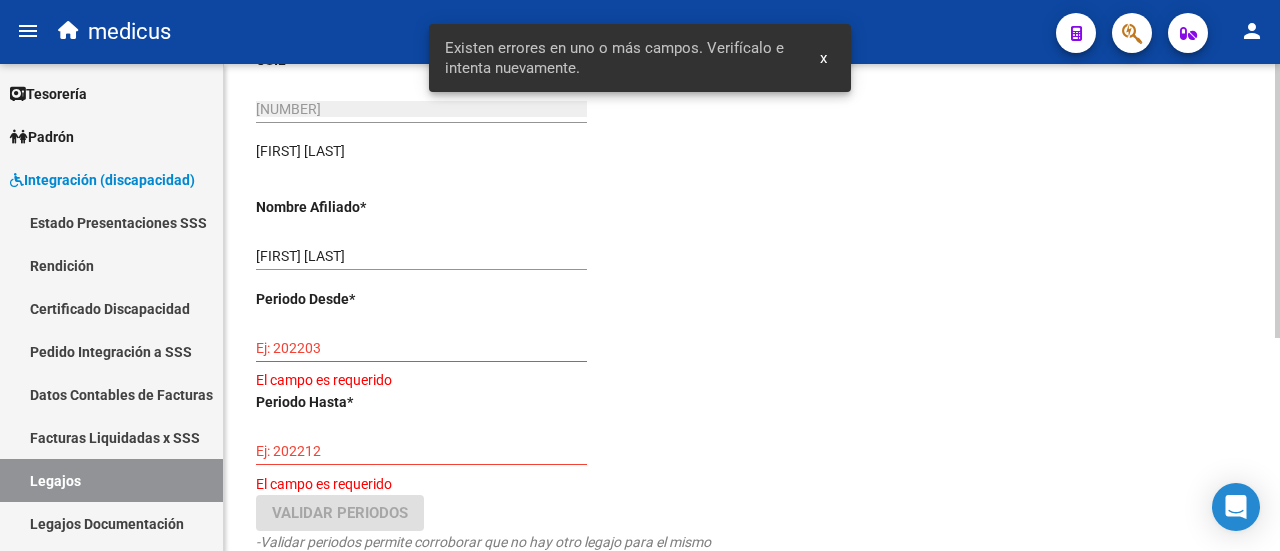 click on "Ej: 202203" at bounding box center (421, 348) 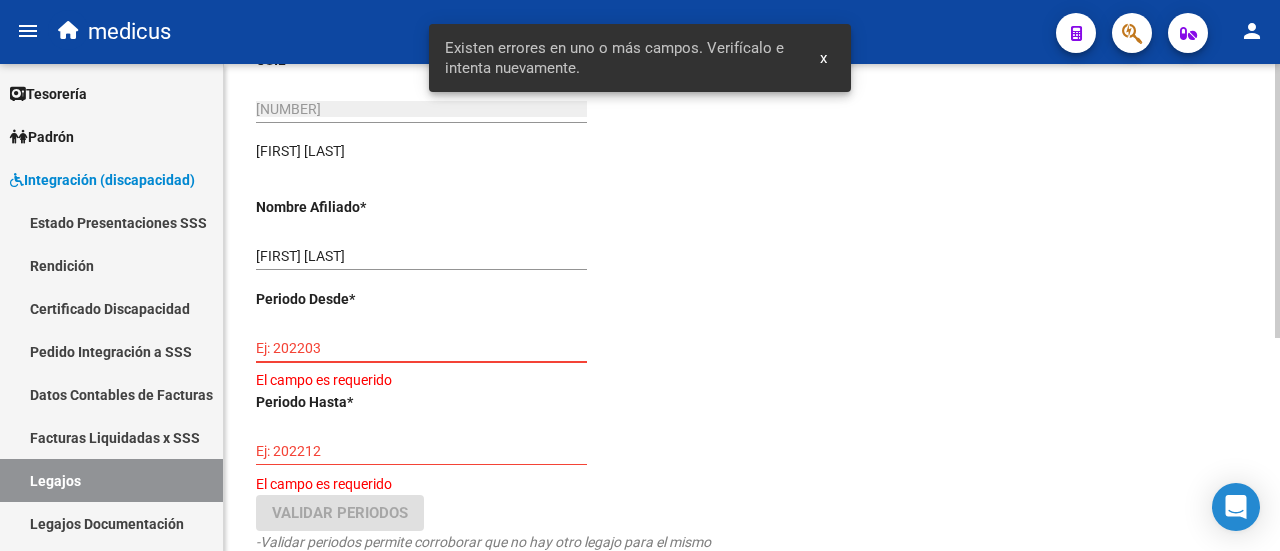 click on "Ej: 202203" at bounding box center (421, 348) 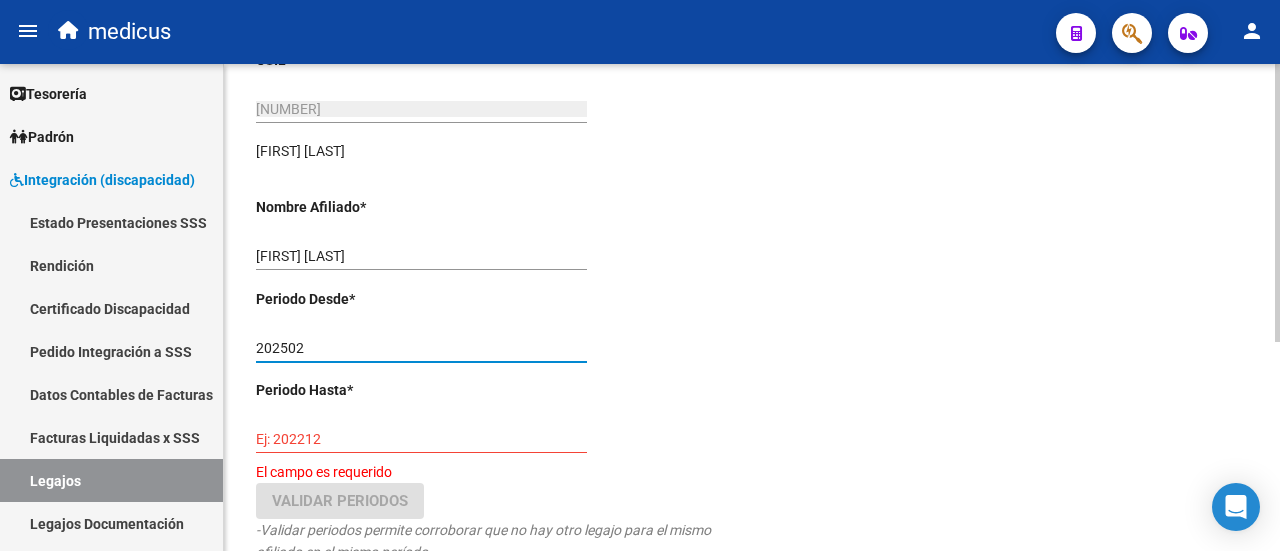 type on "202502" 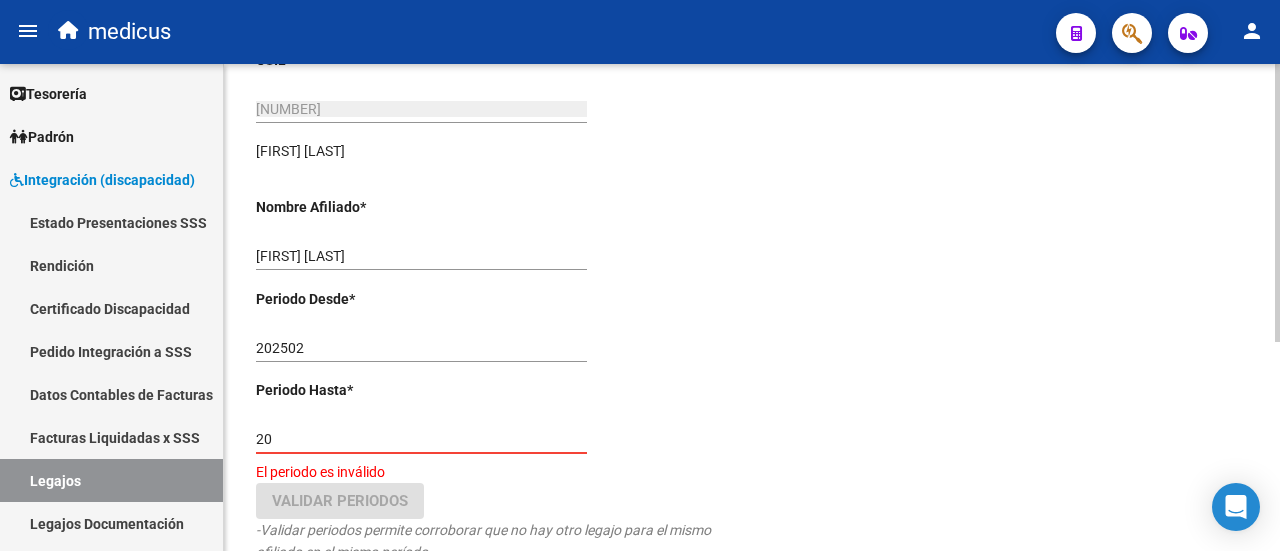 type on "2" 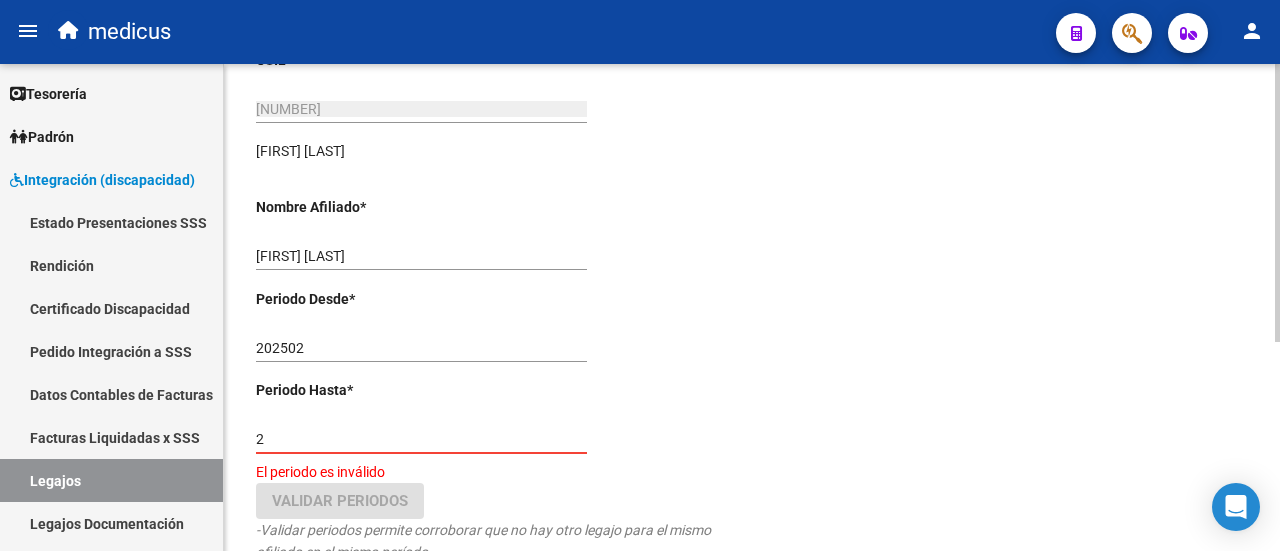 type 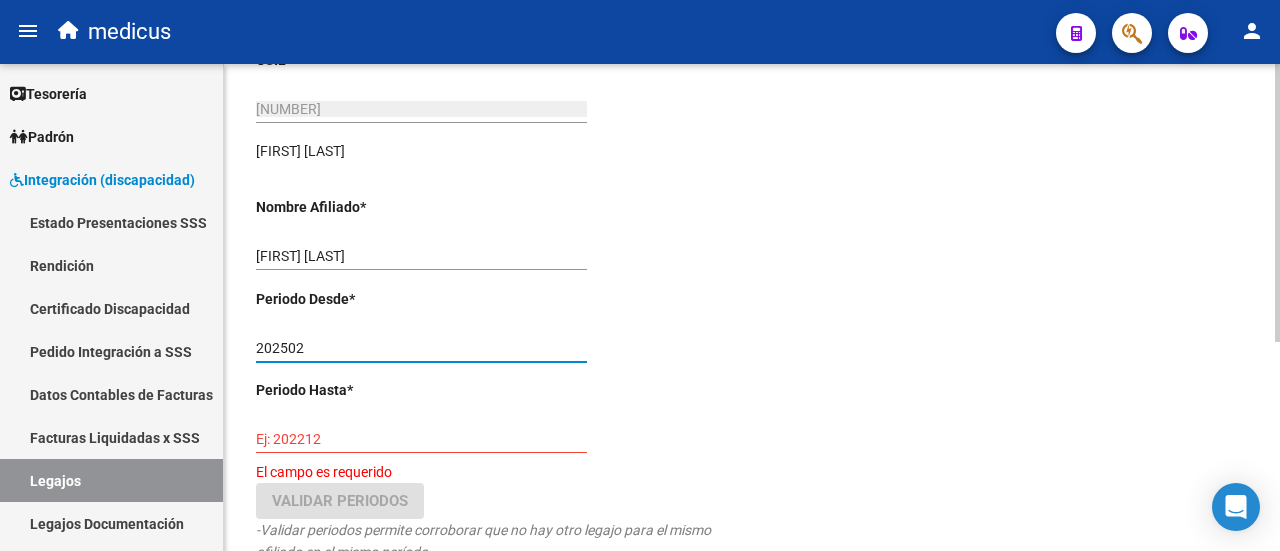 click on "202502" at bounding box center (421, 348) 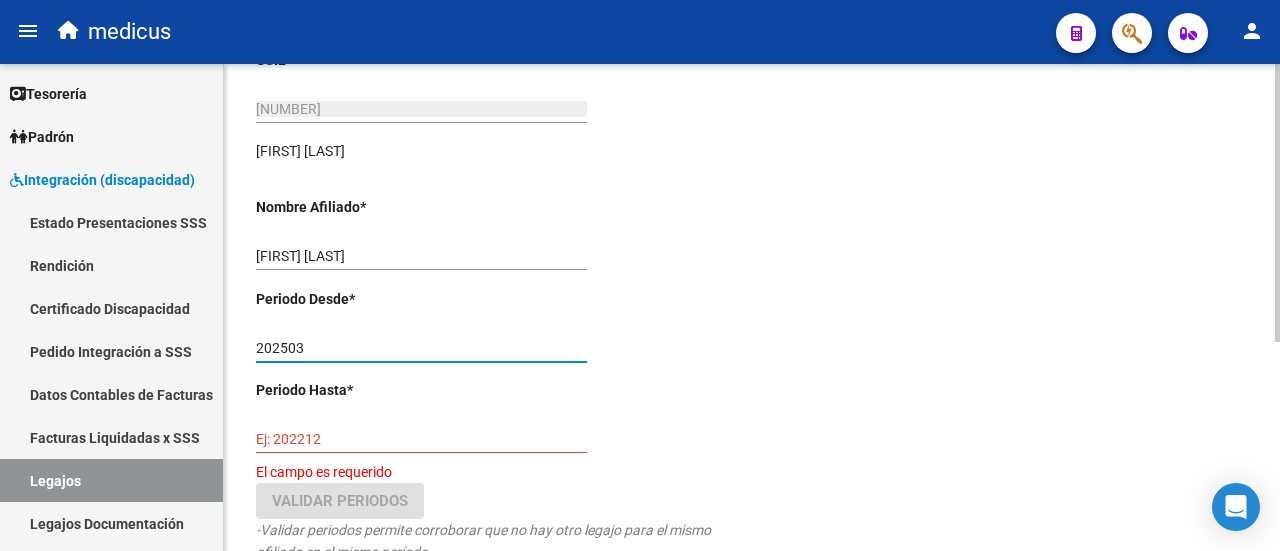type on "202503" 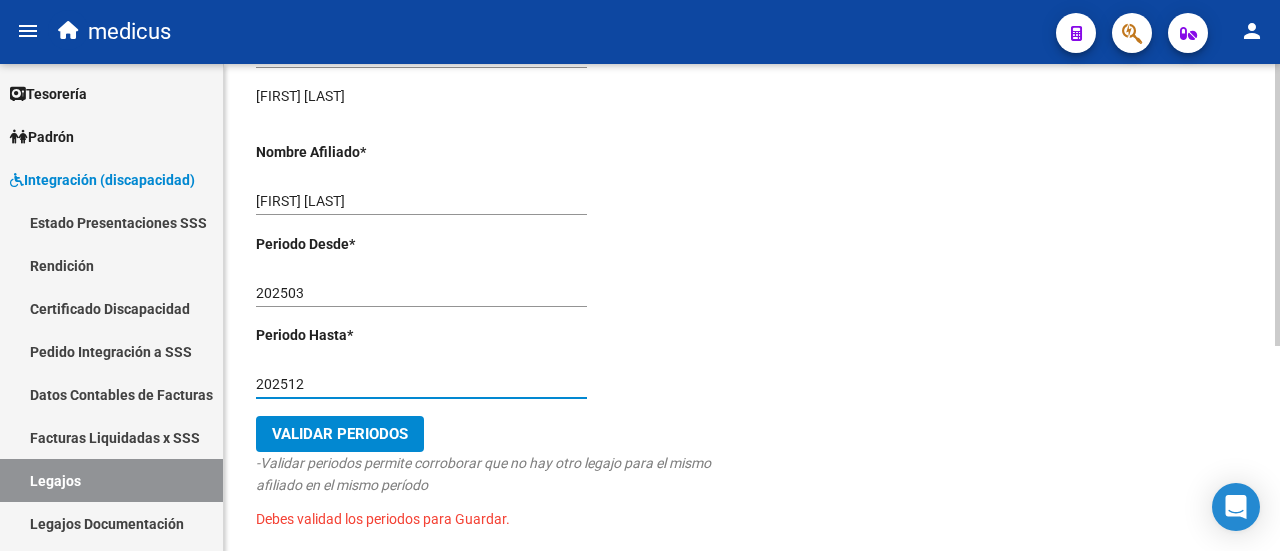 scroll, scrollTop: 300, scrollLeft: 0, axis: vertical 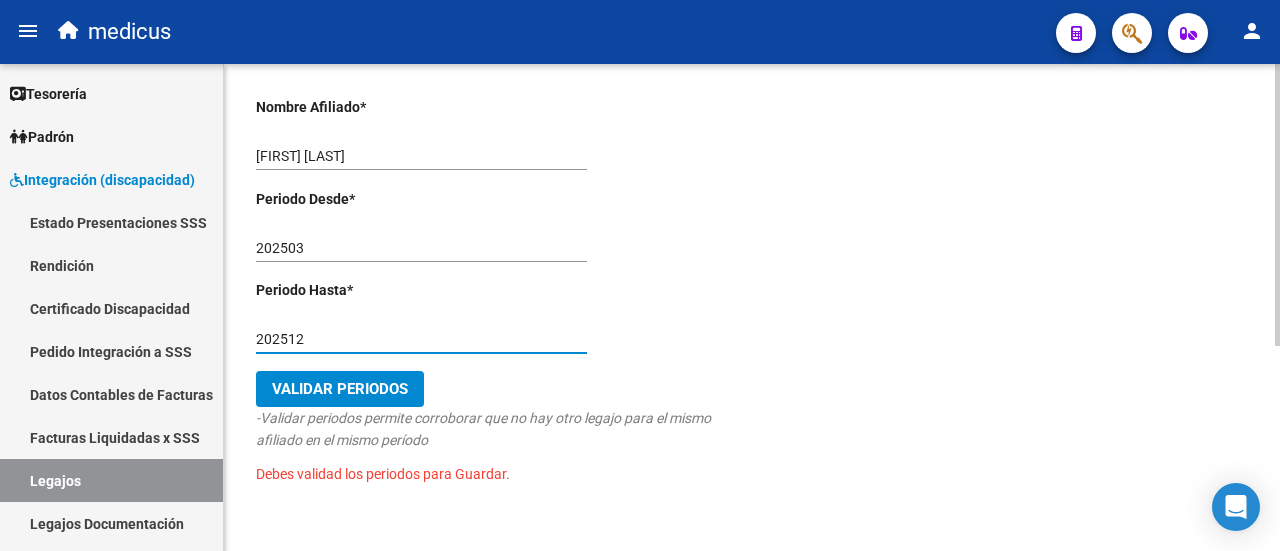 type on "202512" 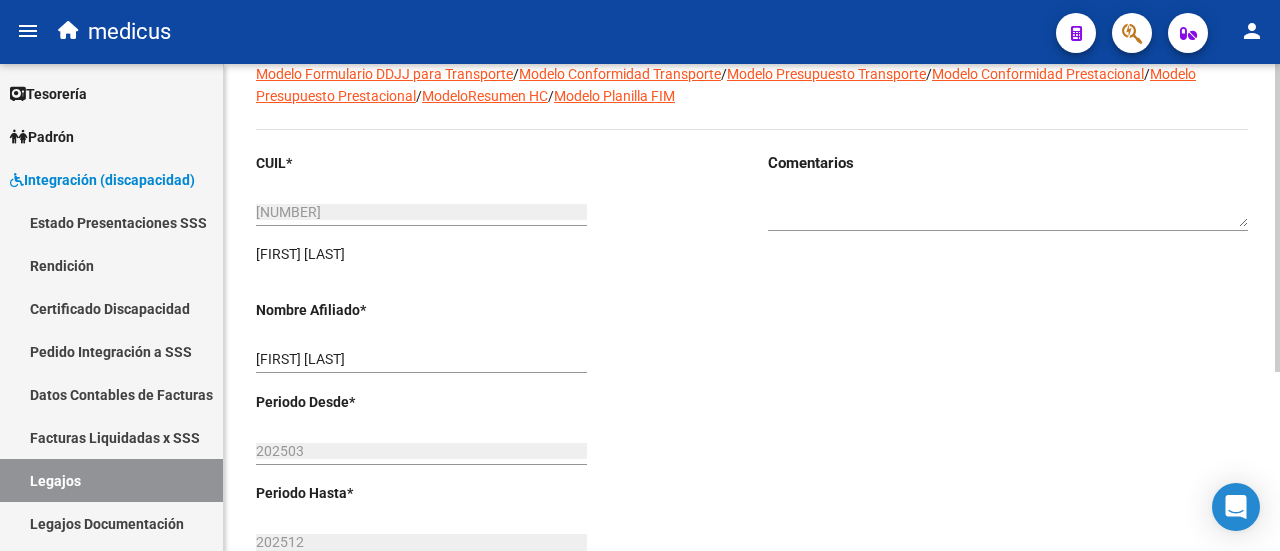 scroll, scrollTop: 0, scrollLeft: 0, axis: both 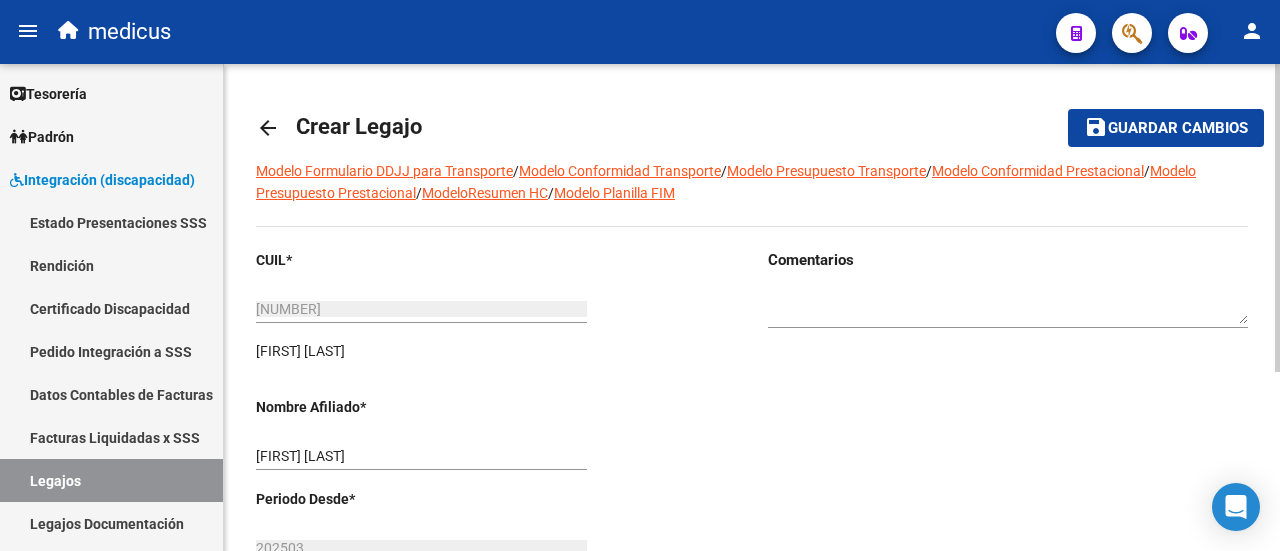 click on "Guardar cambios" 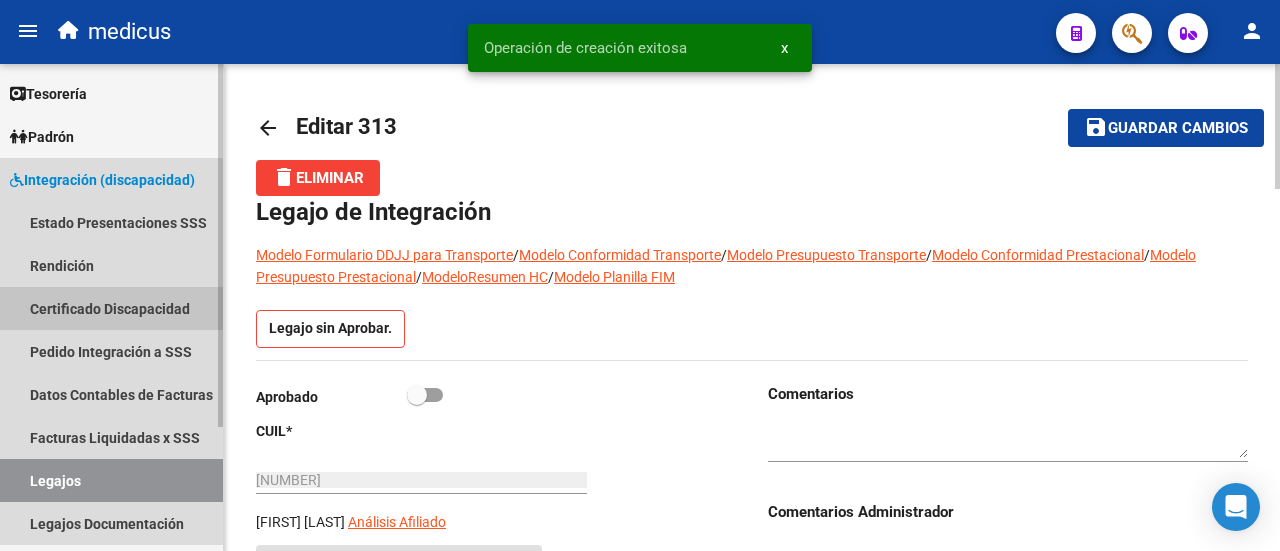 click on "Certificado Discapacidad" at bounding box center [111, 308] 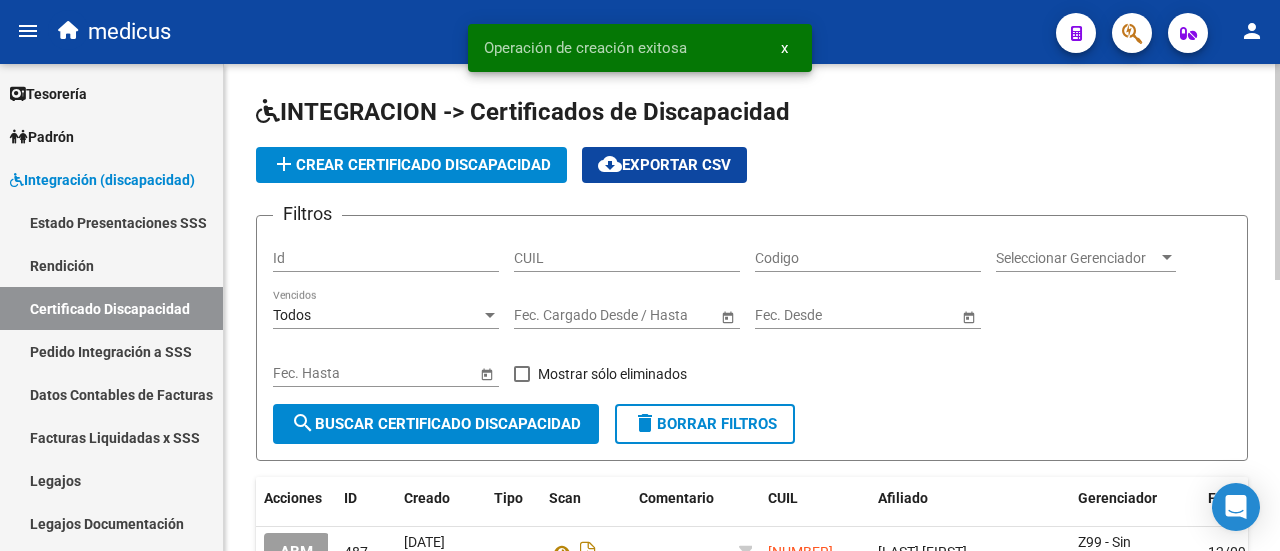 click on "CUIL" 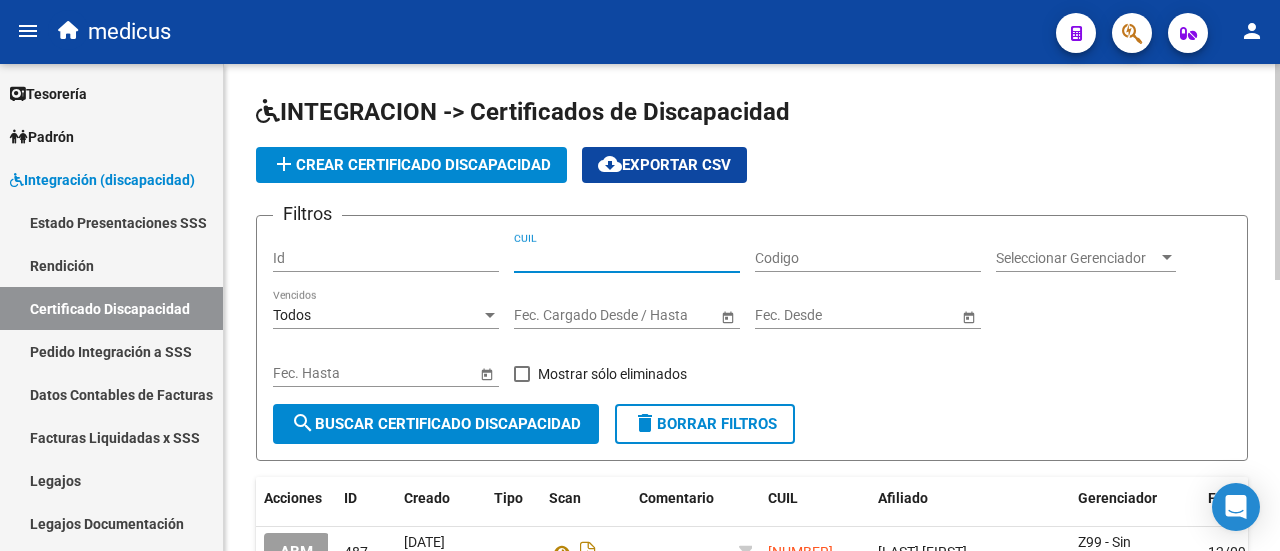 paste on "[NUMBER]" 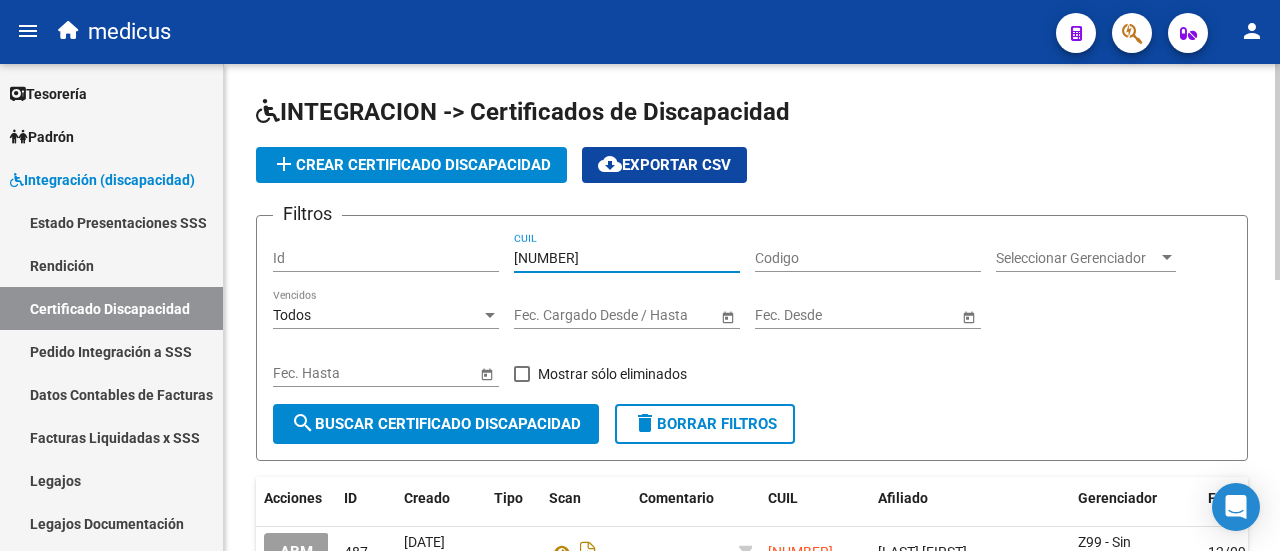 type on "[NUMBER]" 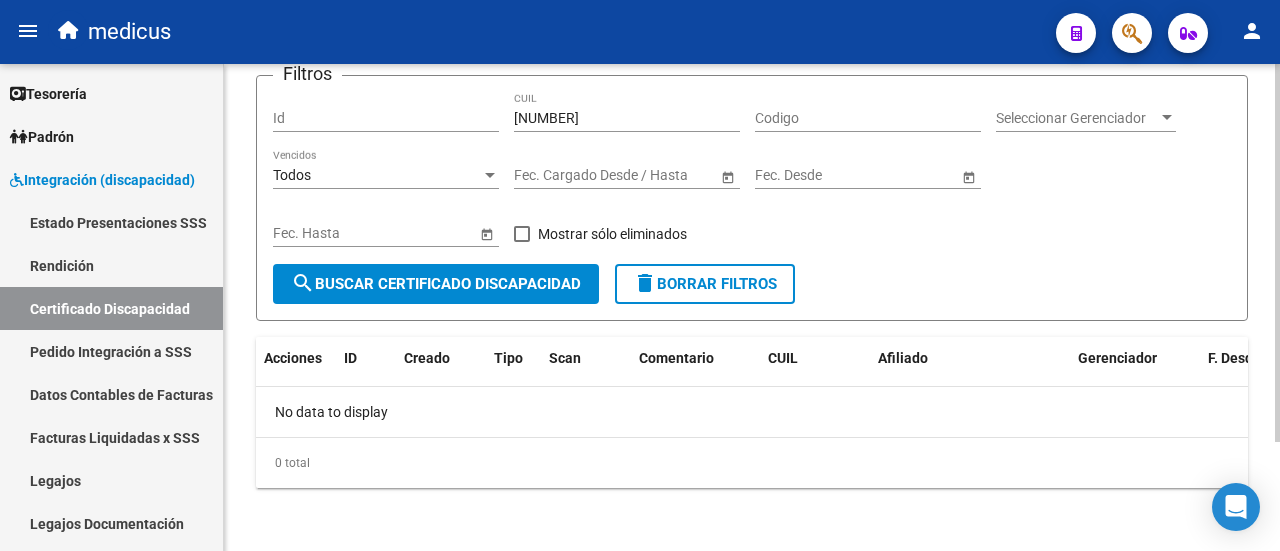 scroll, scrollTop: 0, scrollLeft: 0, axis: both 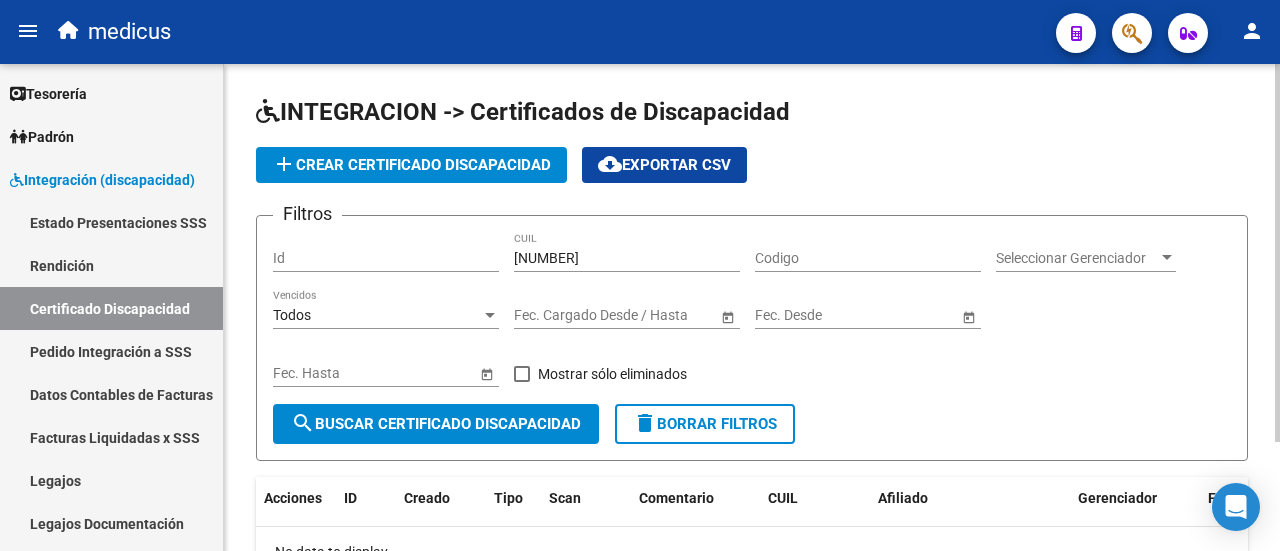 click on "add  Crear Certificado Discapacidad" 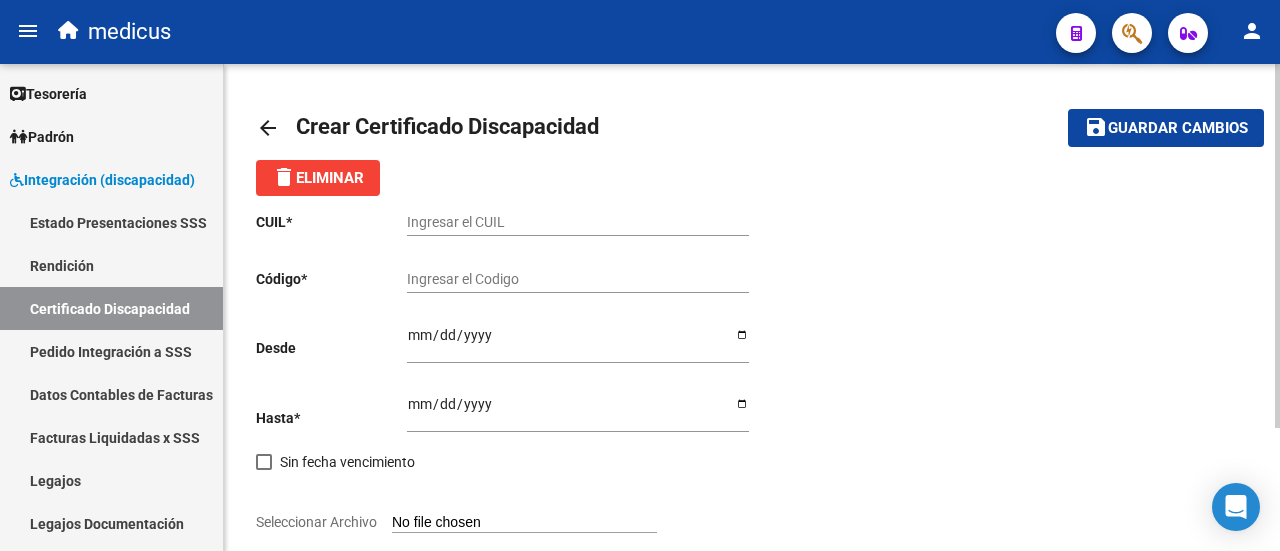 click on "Ingresar el CUIL" at bounding box center (578, 222) 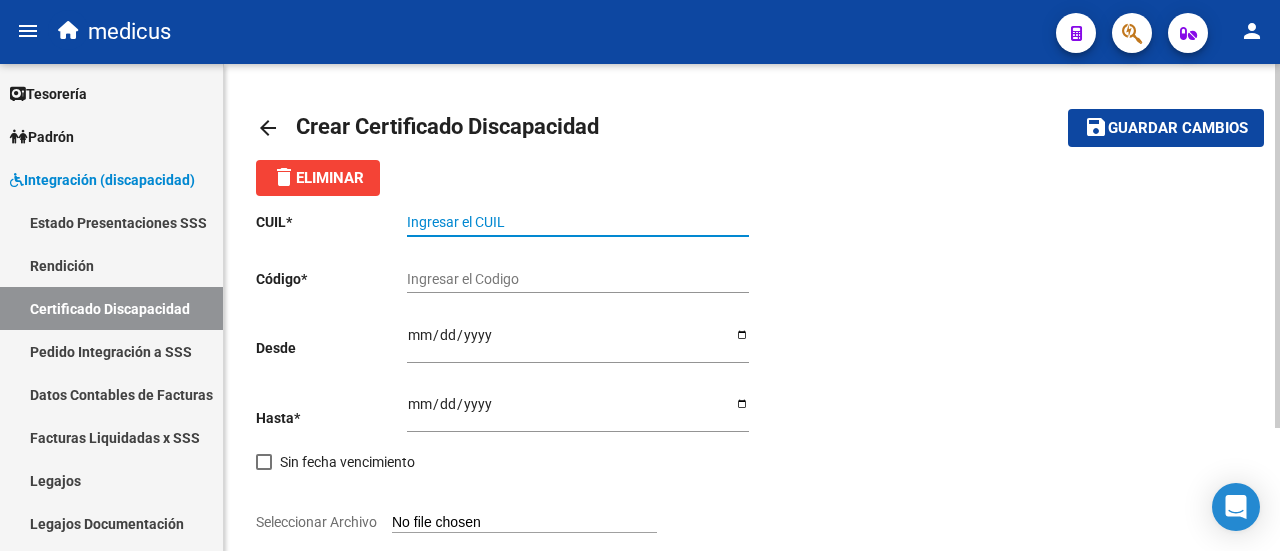 paste on "[NUMBER]" 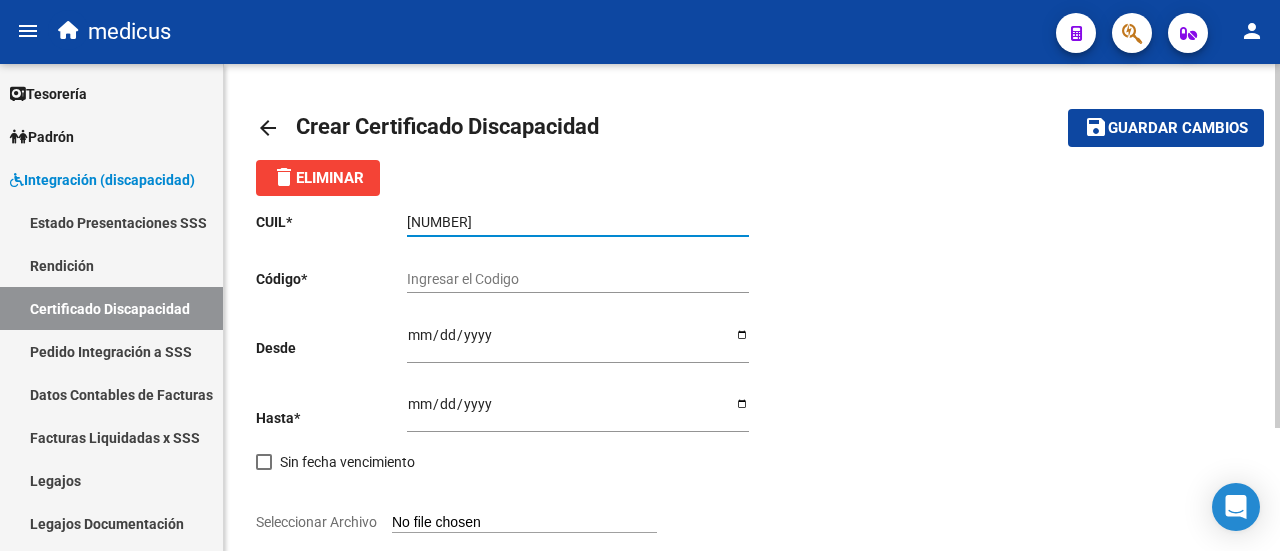 type on "[NUMBER]" 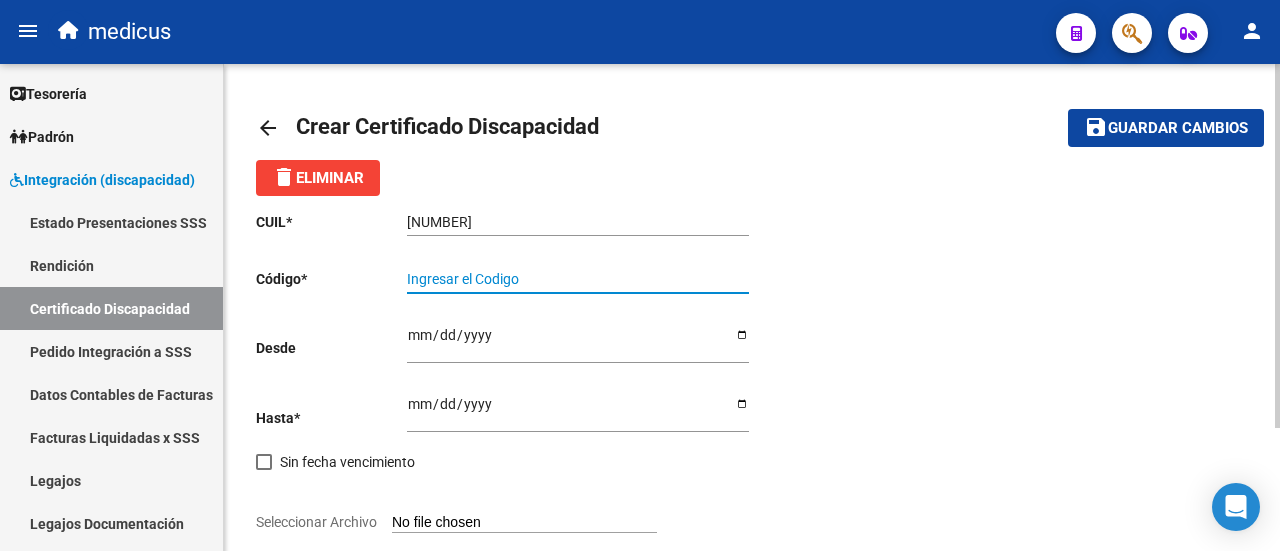 paste on "[ARG_ID]" 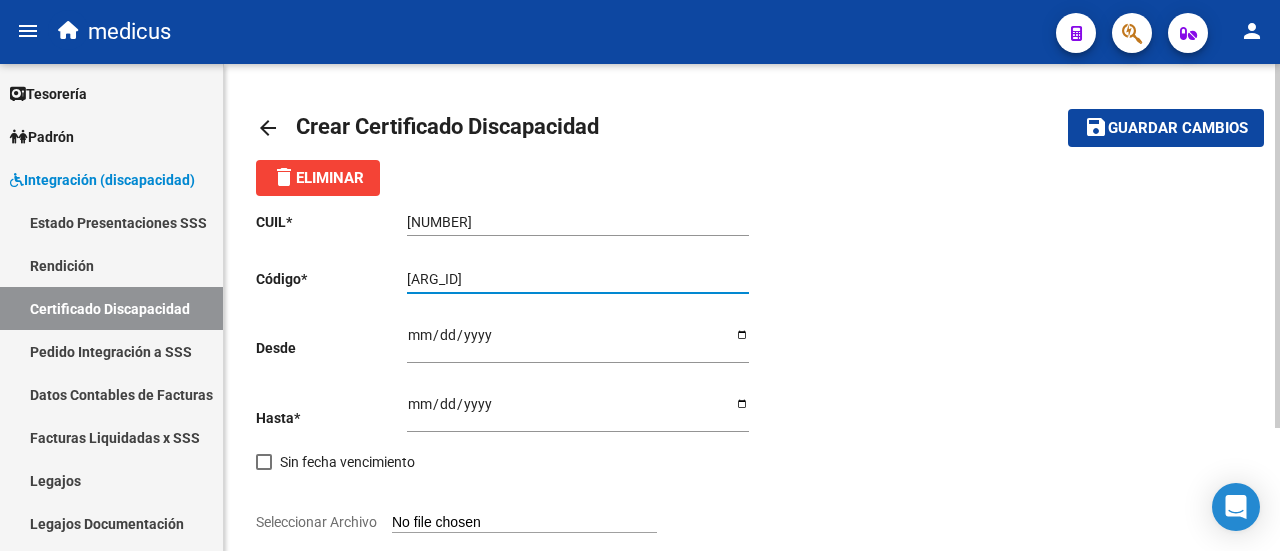 click on "[ARG_ID]" at bounding box center [578, 279] 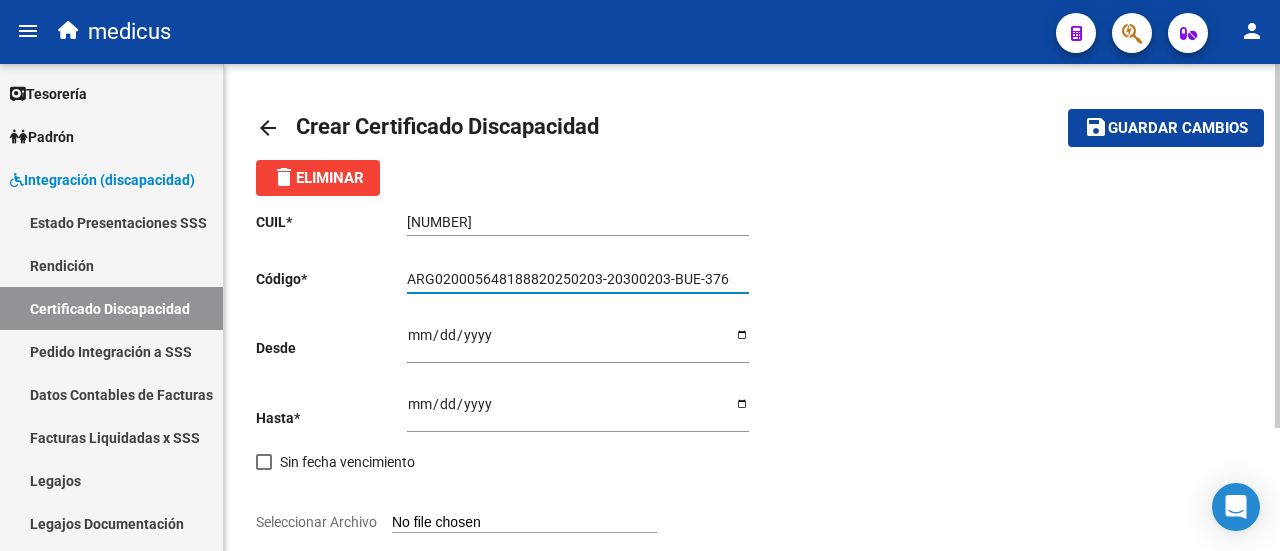 click on "ARG020005648188820250203-20300203-BUE-376" at bounding box center [578, 279] 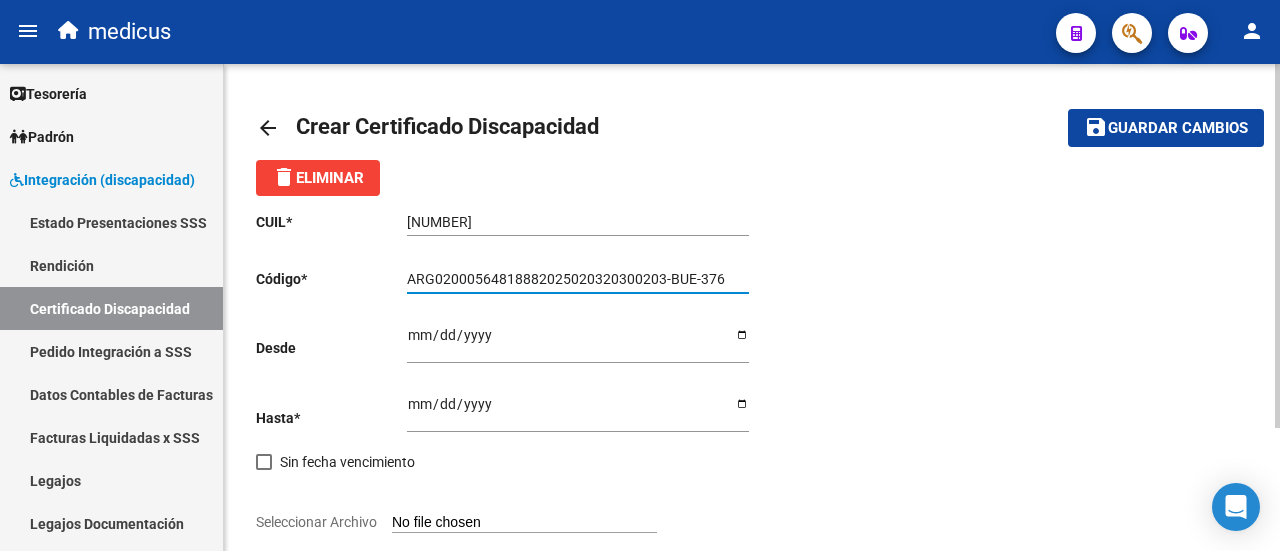 click on "ARG02000564818882025020320300203-BUE-376" at bounding box center (578, 279) 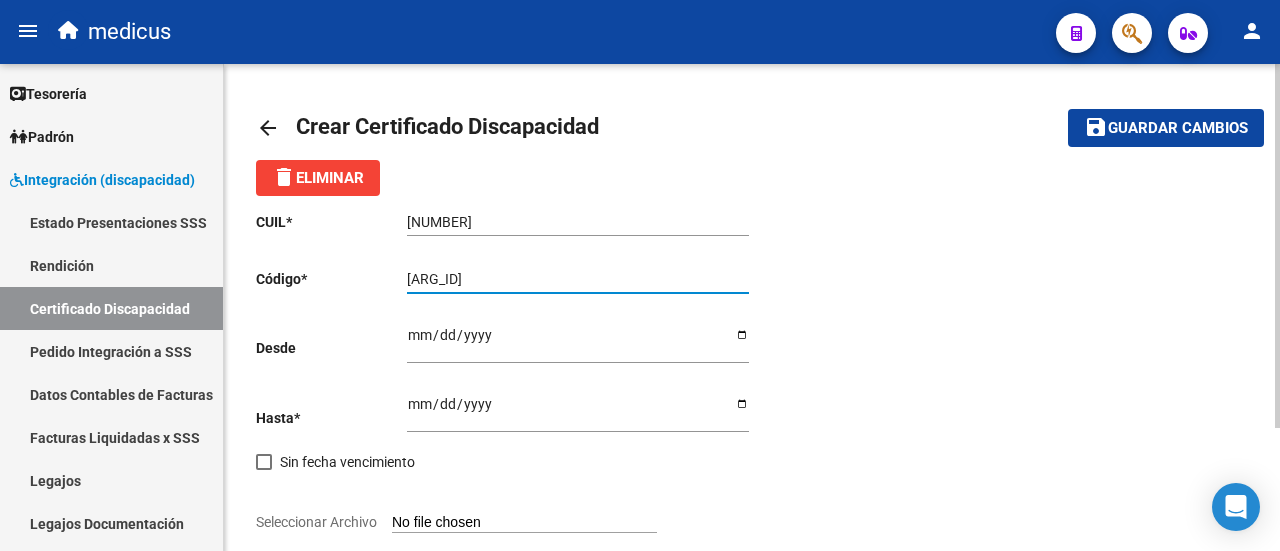click on "[ARG_ID]" at bounding box center [578, 279] 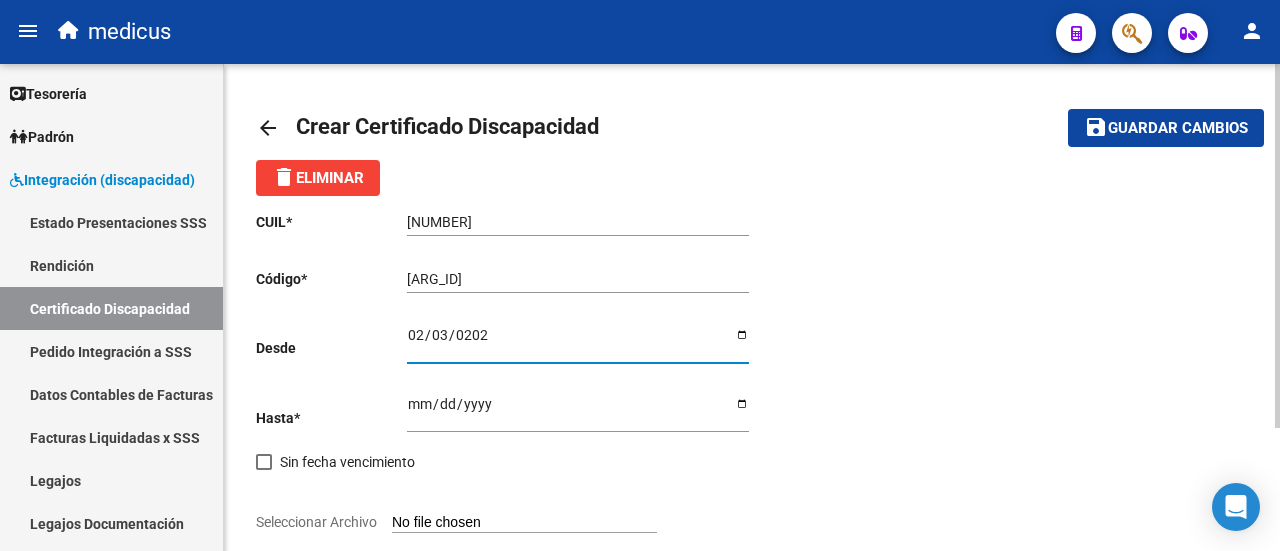 type on "2025-02-03" 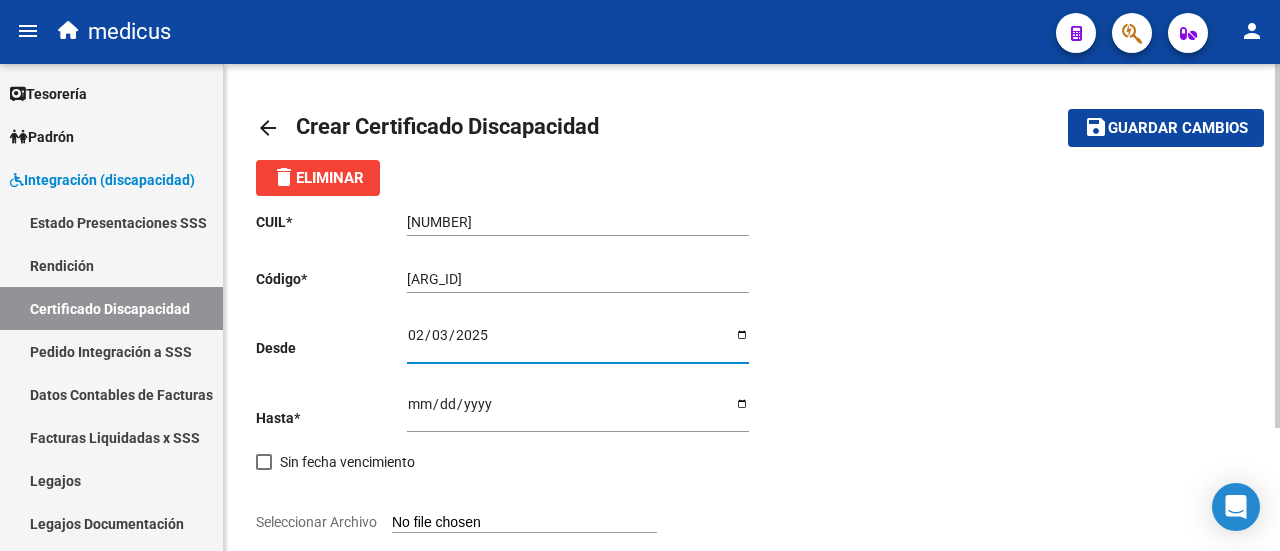 click on "Ingresar fec. Hasta" at bounding box center (578, 411) 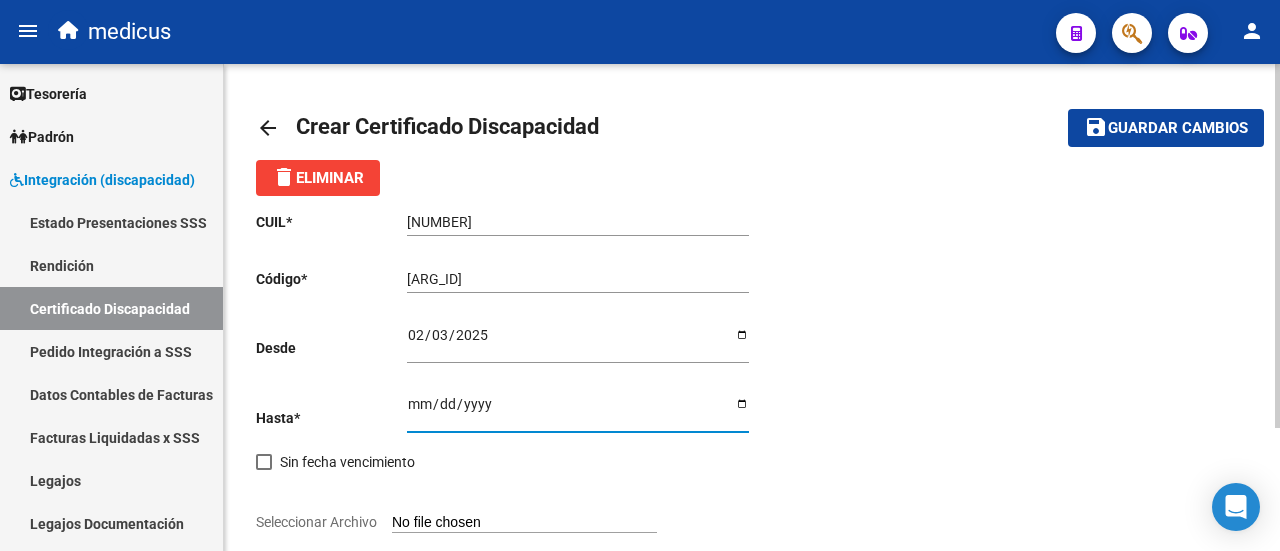 click on "Ingresar fec. Hasta" at bounding box center [578, 411] 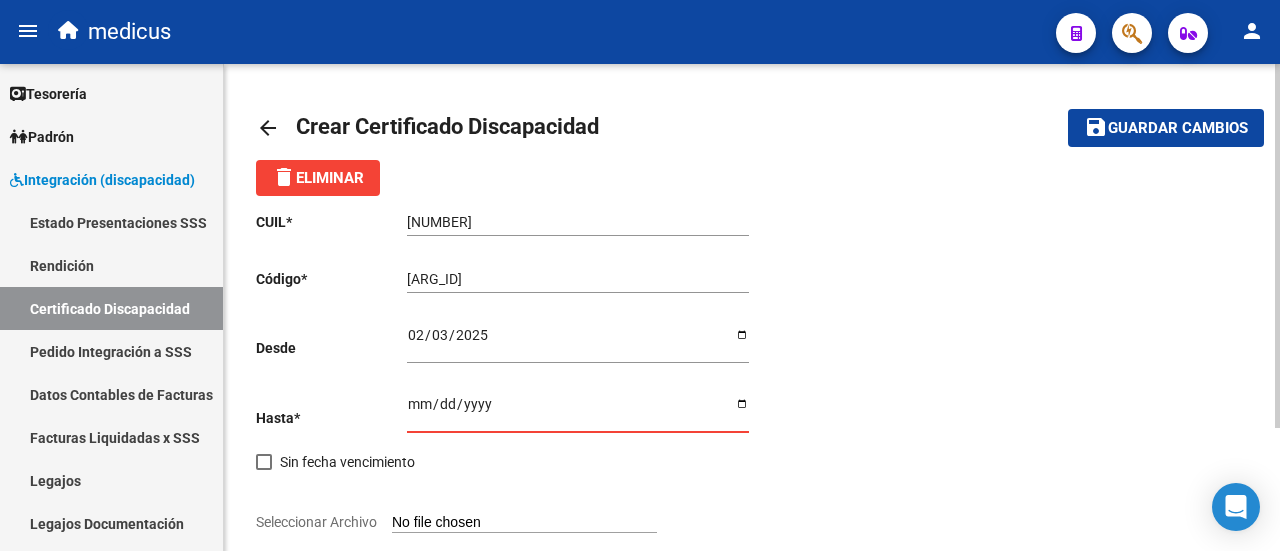 type on "[DATE]" 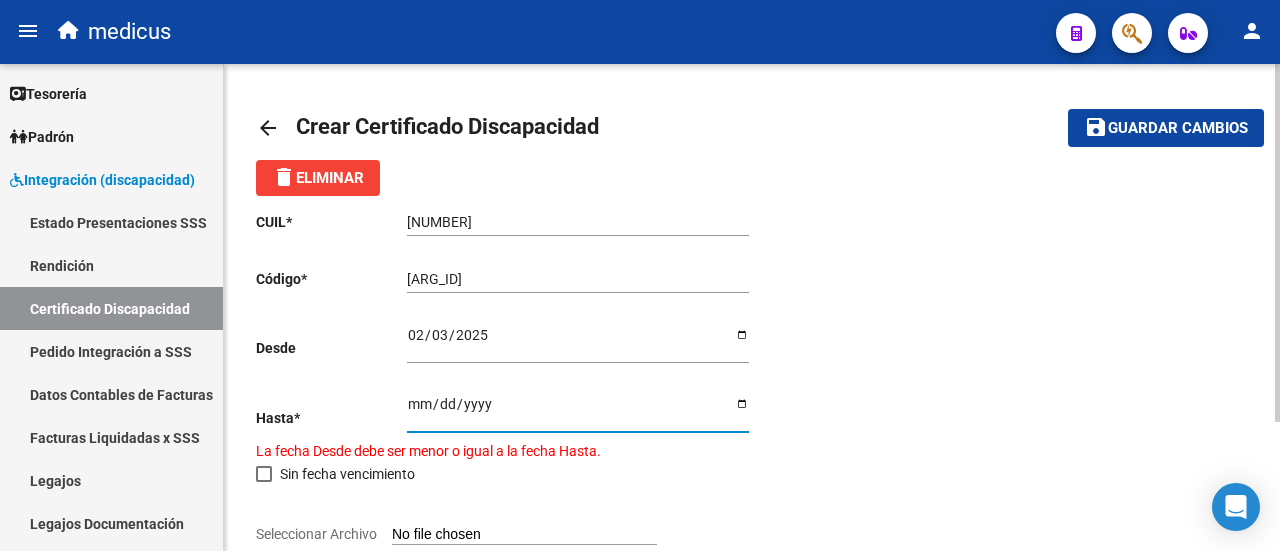 type on "[DATE]" 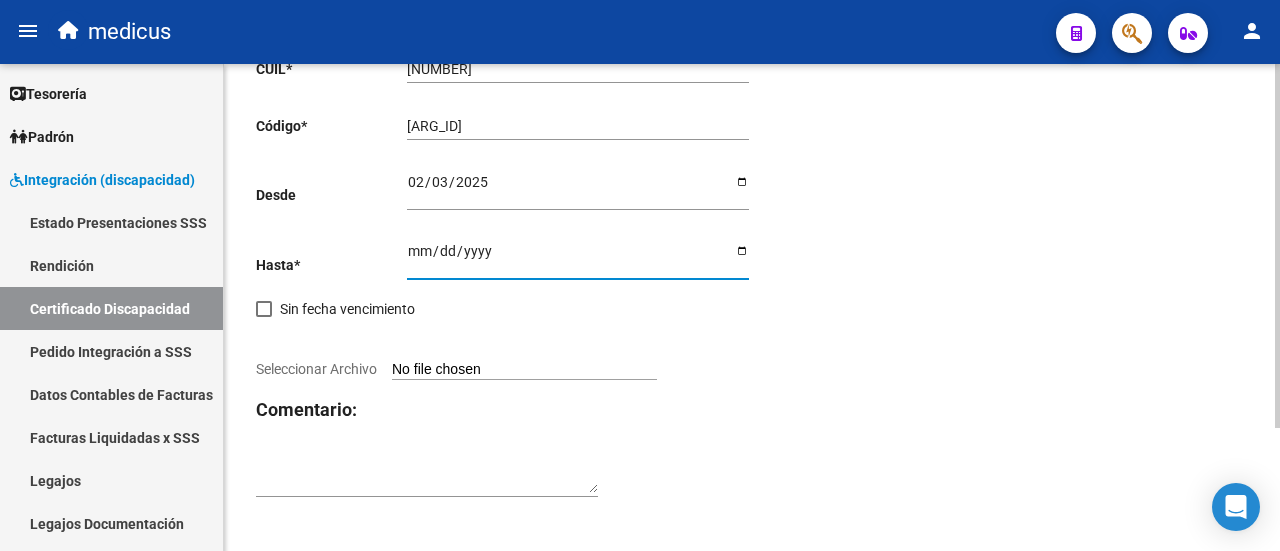 scroll, scrollTop: 164, scrollLeft: 0, axis: vertical 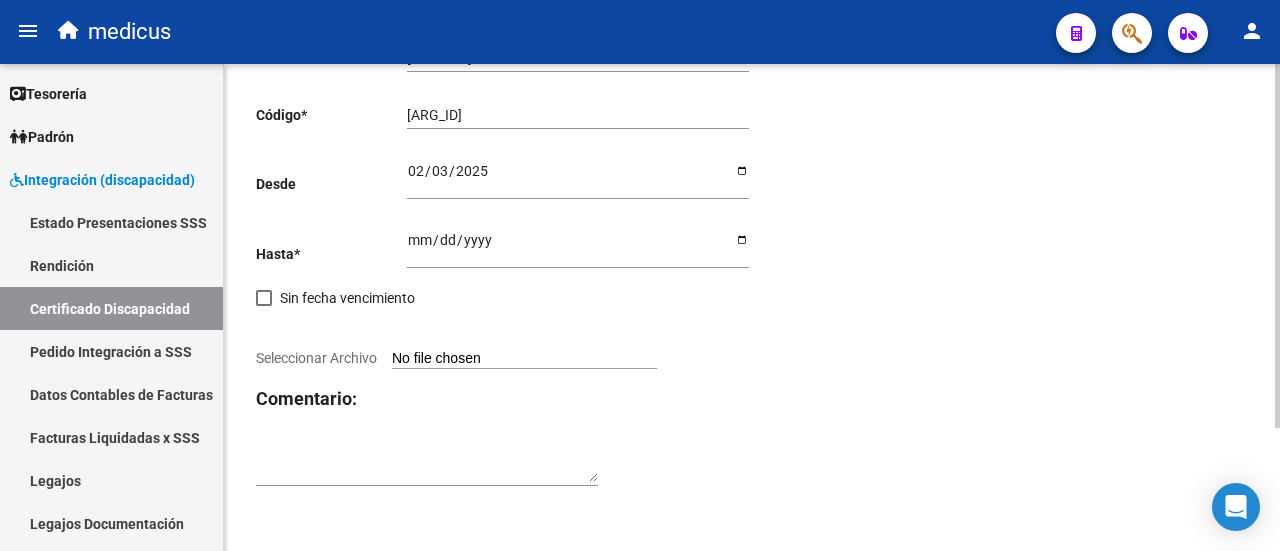 click on "Seleccionar Archivo" at bounding box center [524, 359] 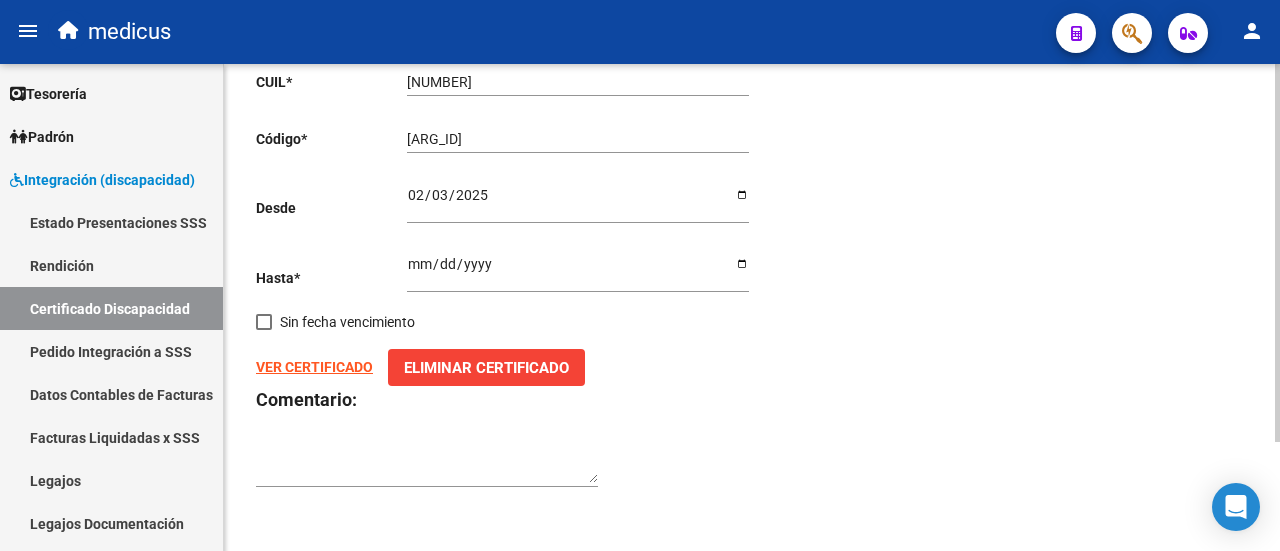 scroll, scrollTop: 0, scrollLeft: 0, axis: both 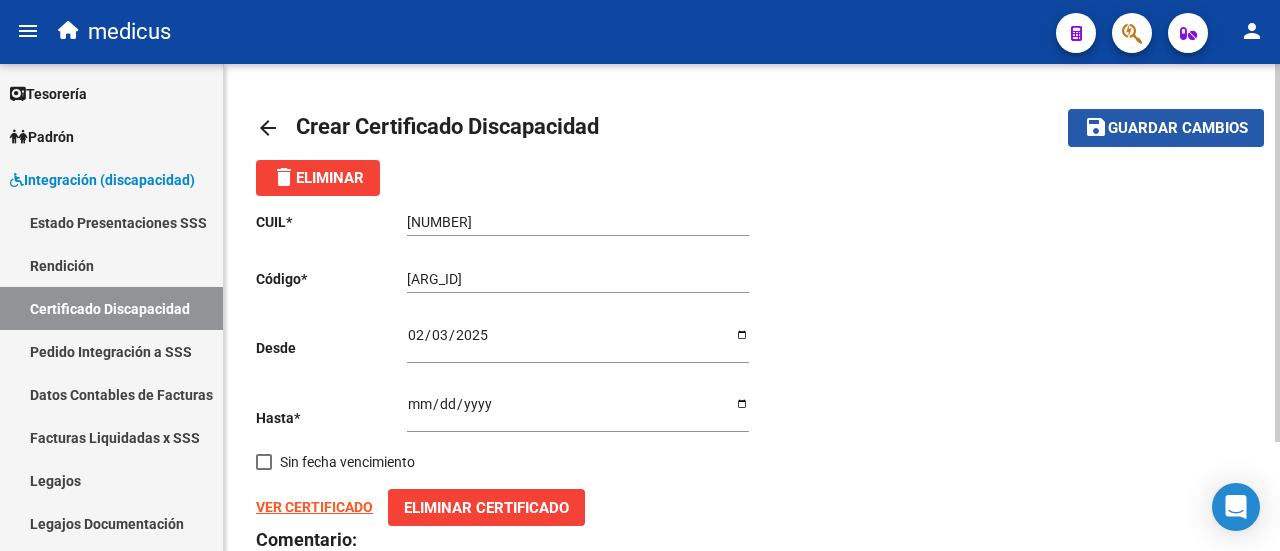 click on "save Guardar cambios" 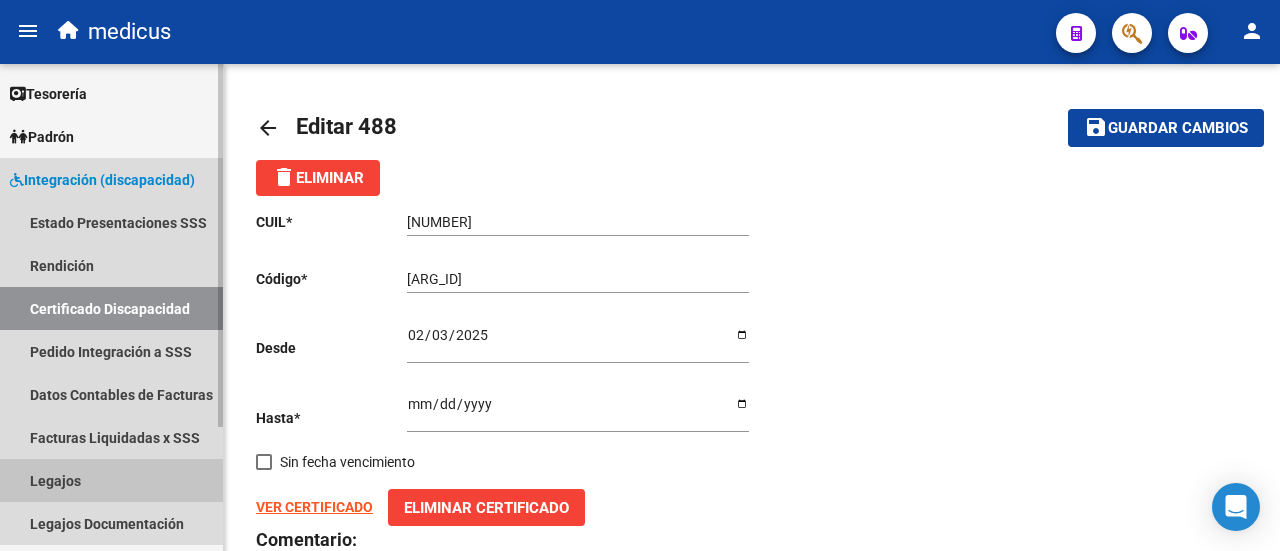 click on "Legajos" at bounding box center [111, 480] 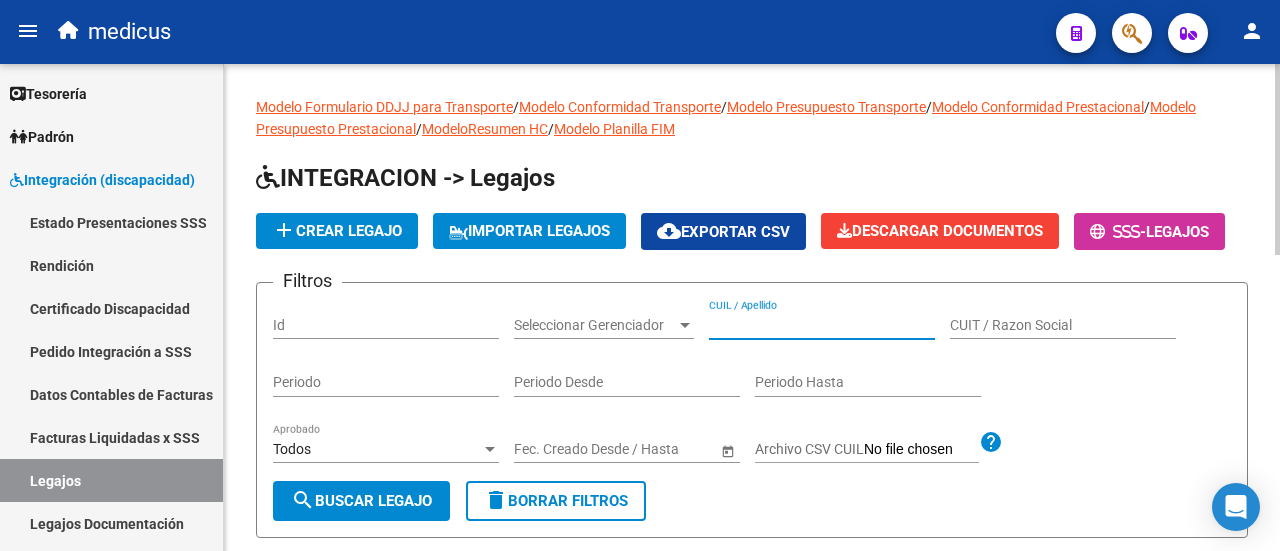 click on "CUIL / Apellido" at bounding box center (822, 325) 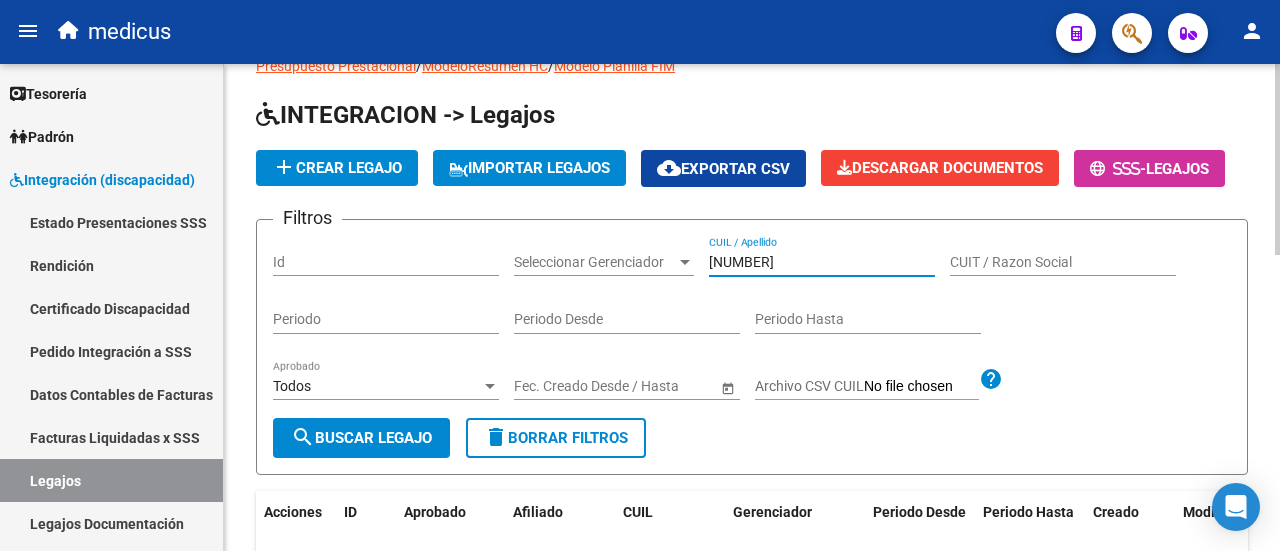 scroll, scrollTop: 100, scrollLeft: 0, axis: vertical 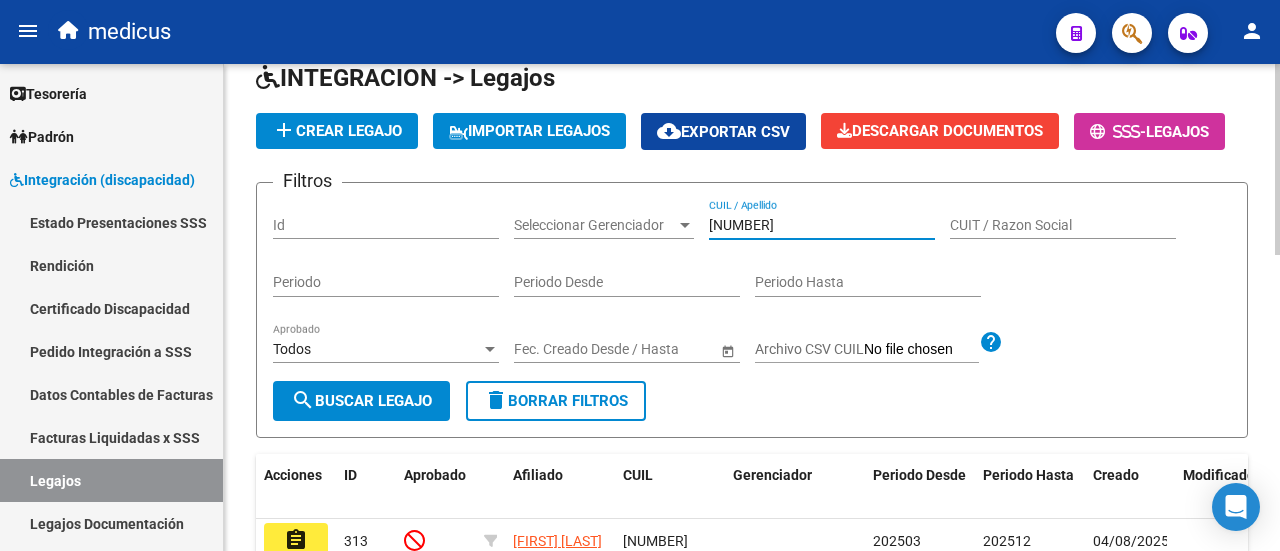 type on "[NUMBER]" 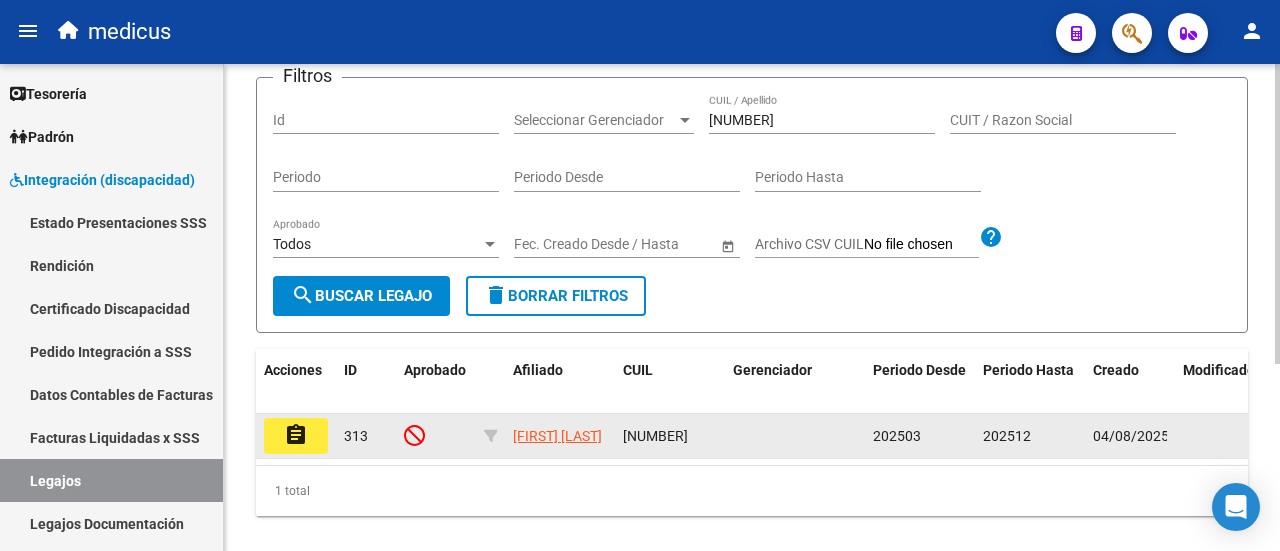 scroll, scrollTop: 300, scrollLeft: 0, axis: vertical 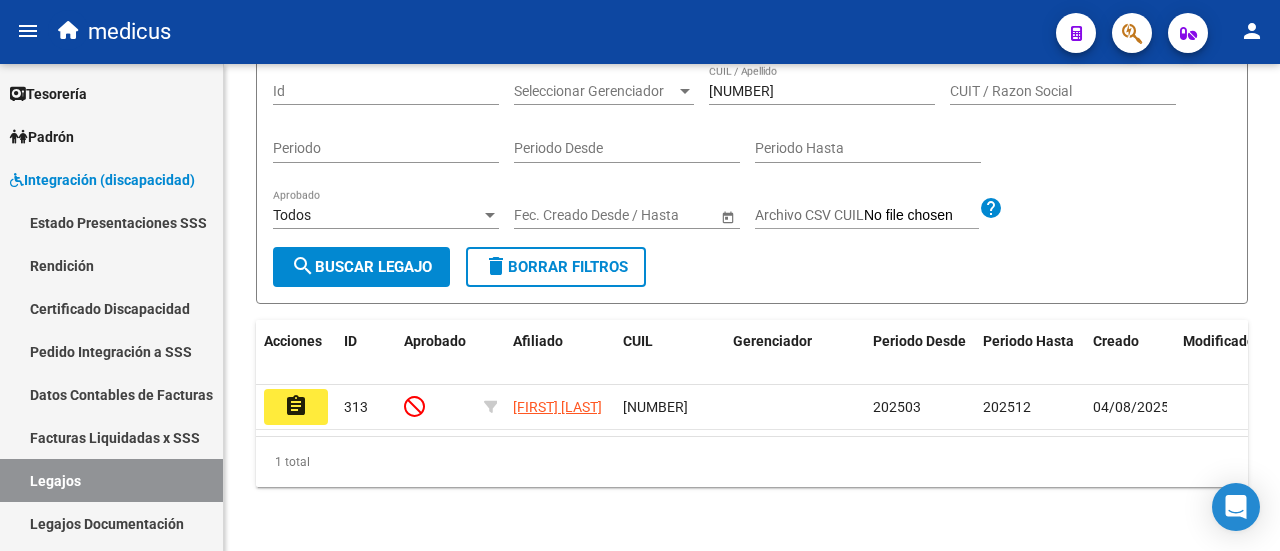 click on "assignment" 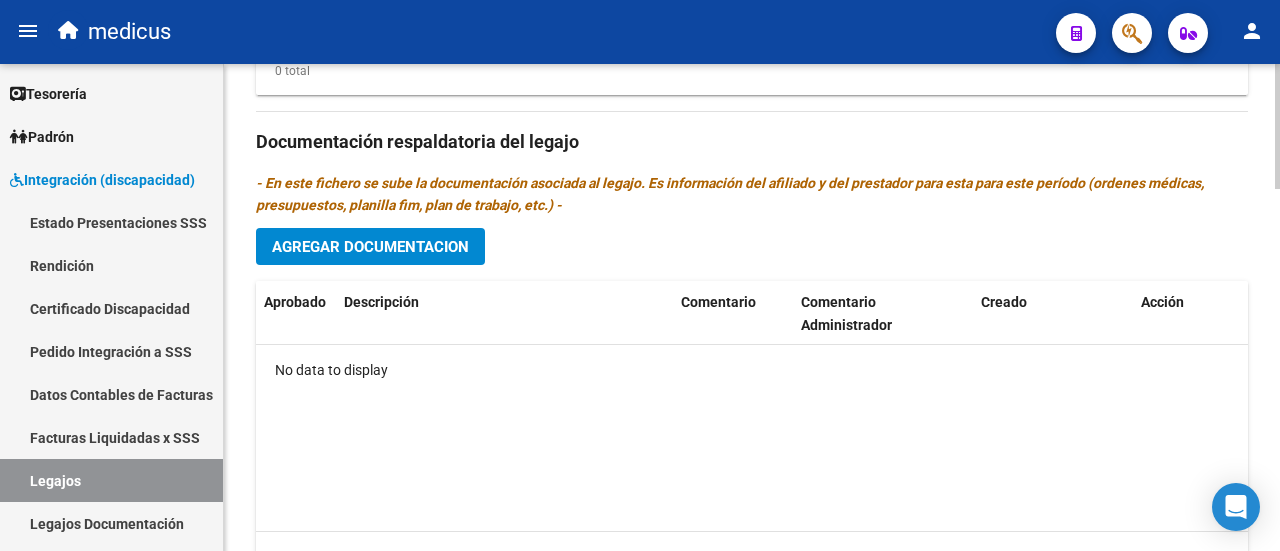 scroll, scrollTop: 1416, scrollLeft: 0, axis: vertical 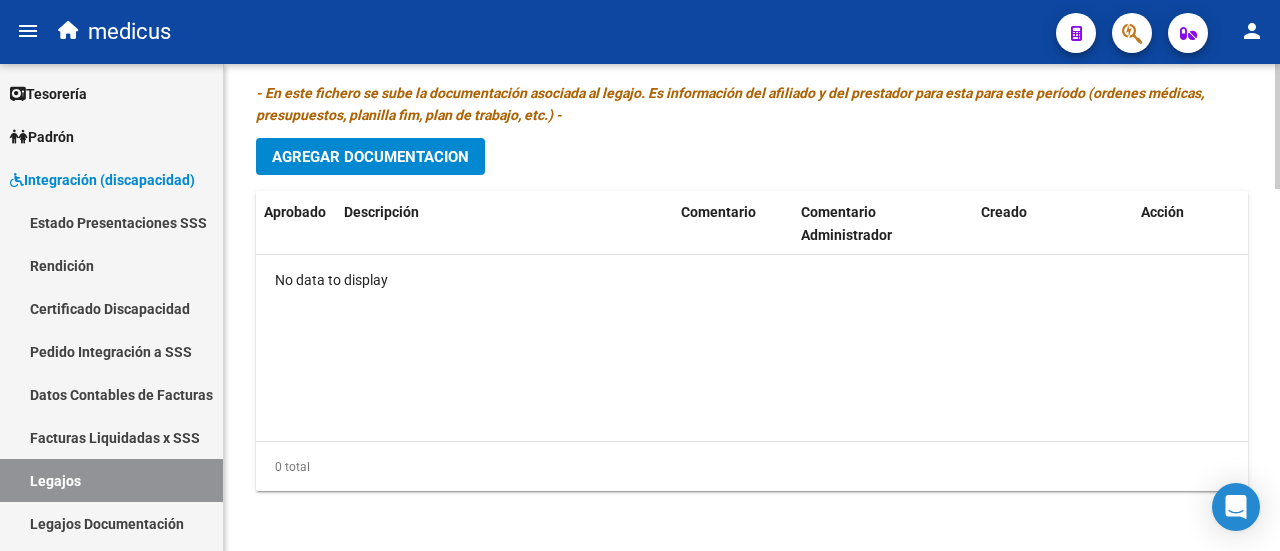 click on "Agregar Documentacion" 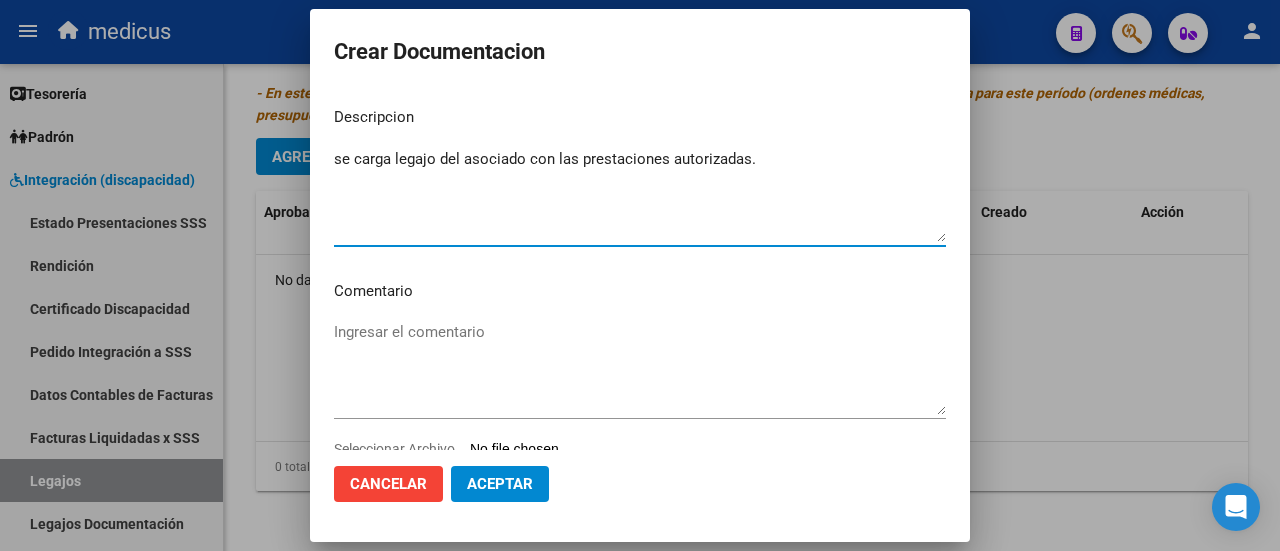 type on "se carga legajo del asociado con las prestaciones autorizadas." 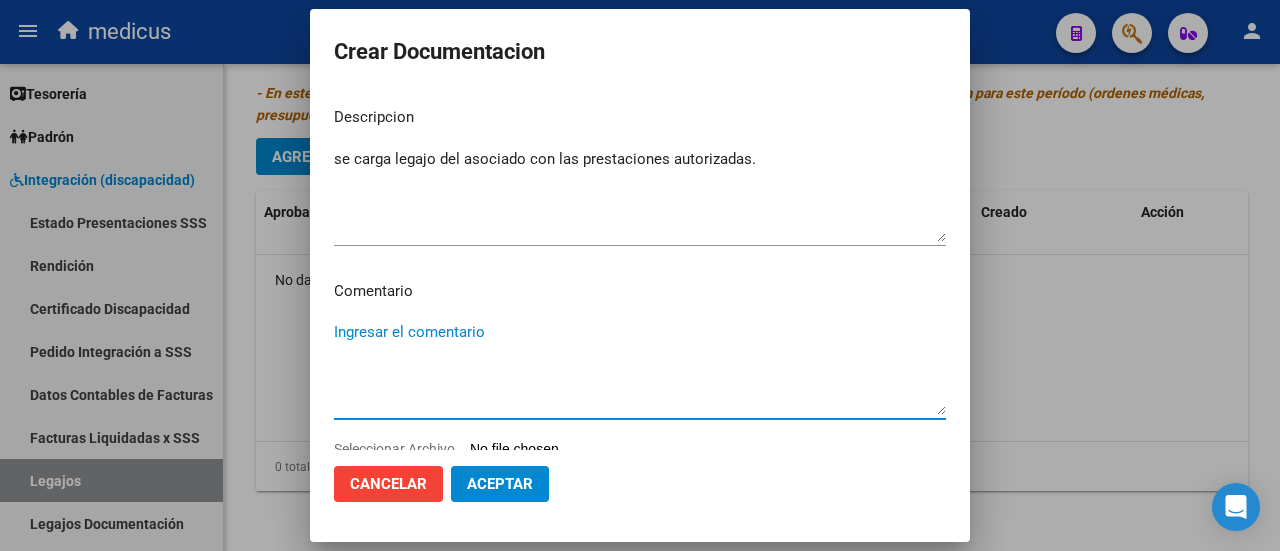 click on "Ingresar el comentario" at bounding box center [640, 368] 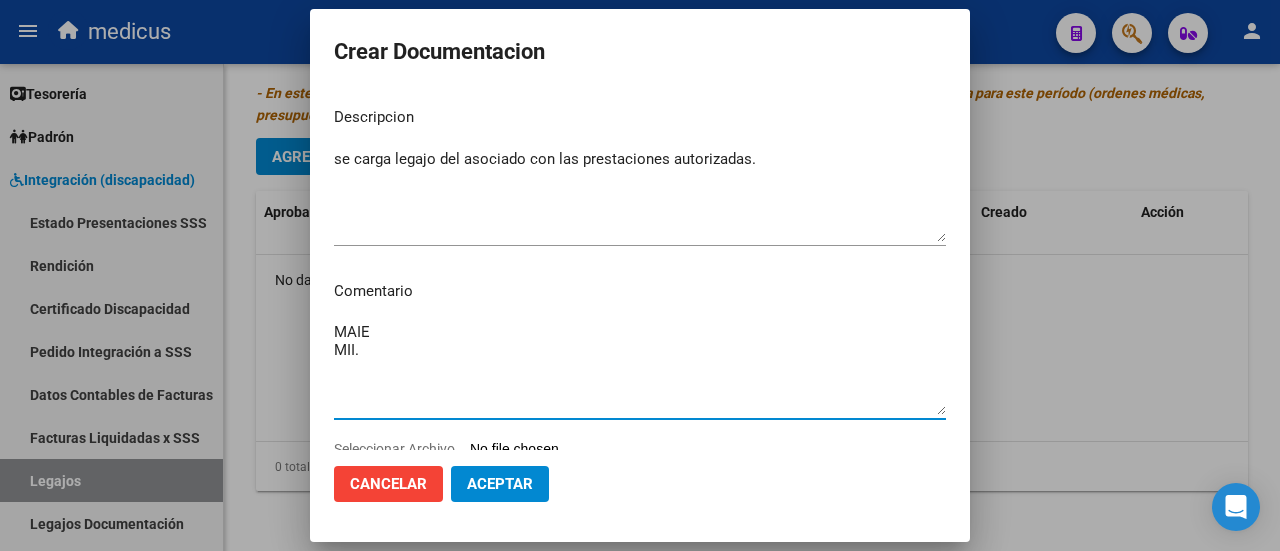 click on "MAIE
MII." at bounding box center (640, 368) 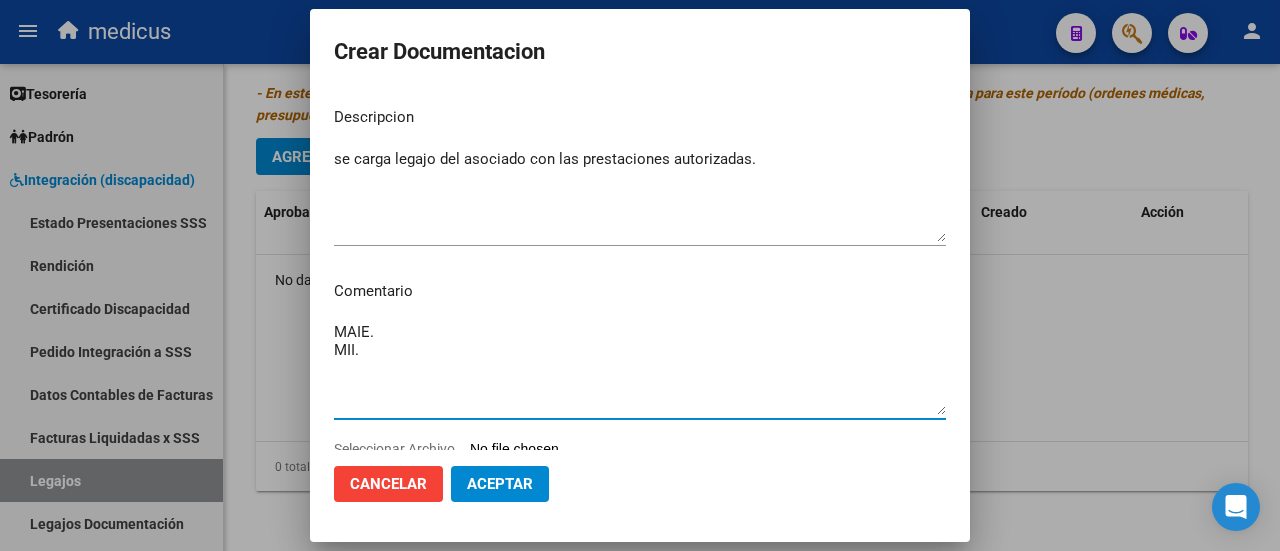 scroll, scrollTop: 58, scrollLeft: 0, axis: vertical 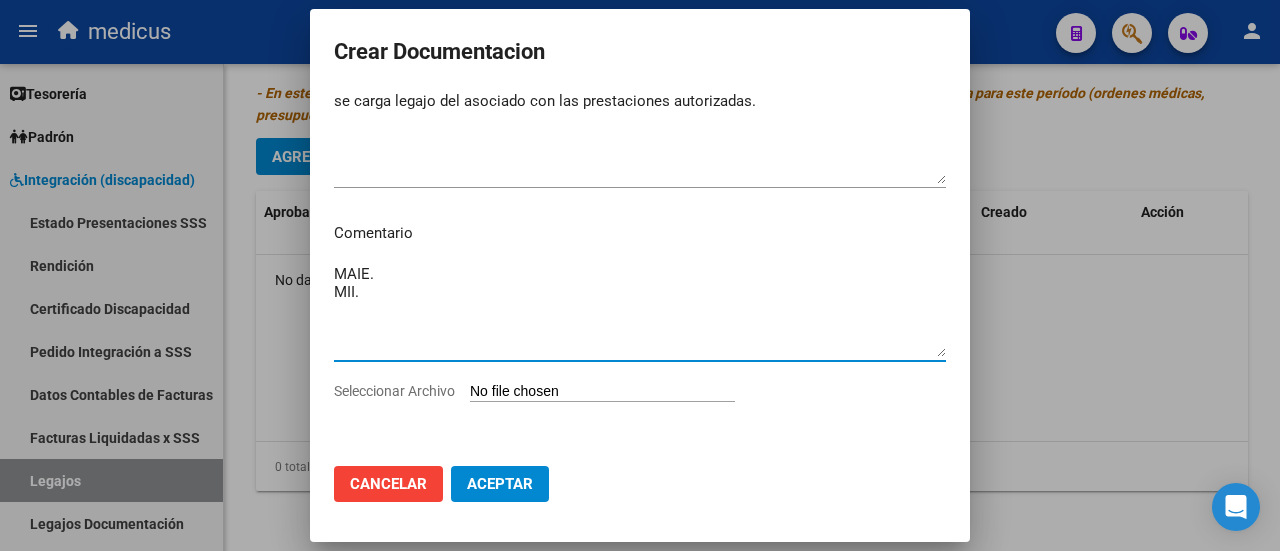 type on "MAIE.
MII." 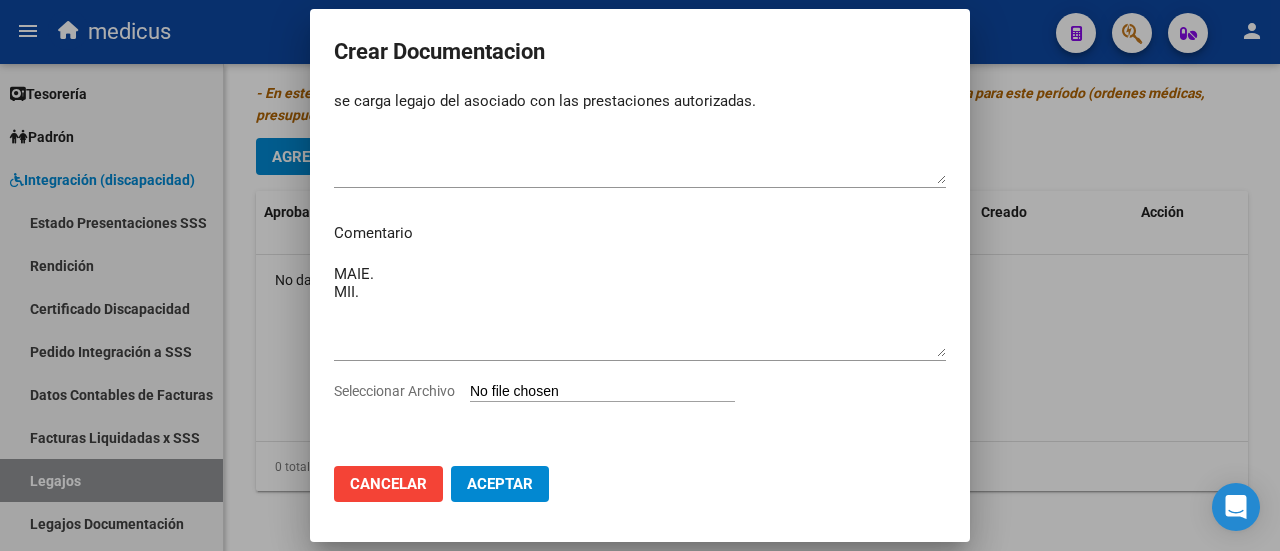 click on "Seleccionar Archivo" at bounding box center (602, 392) 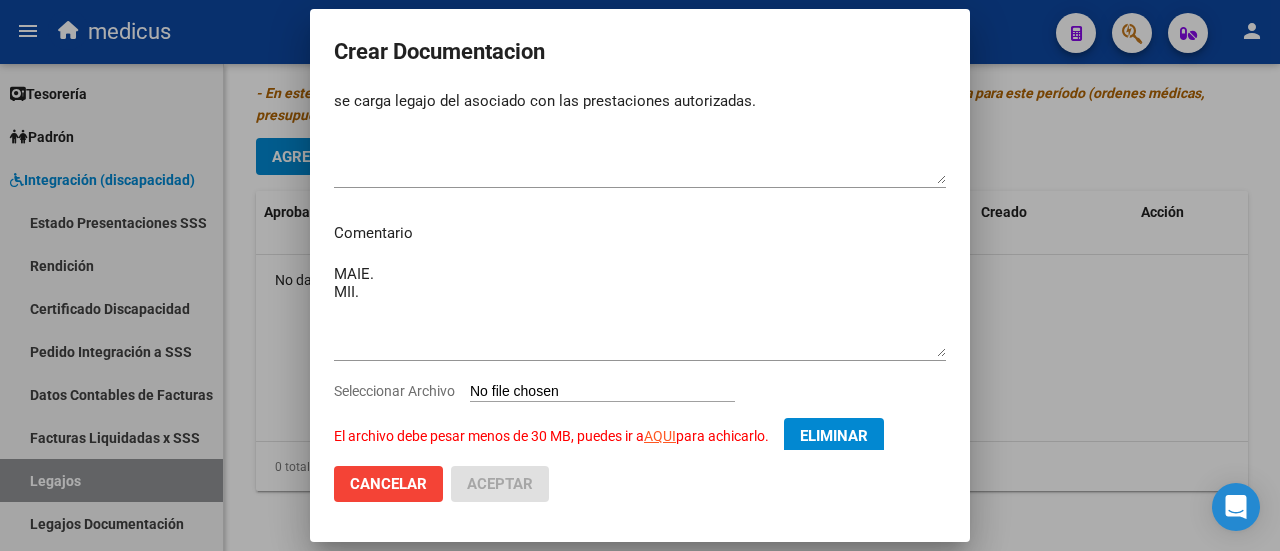 click on "Eliminar" at bounding box center [834, 436] 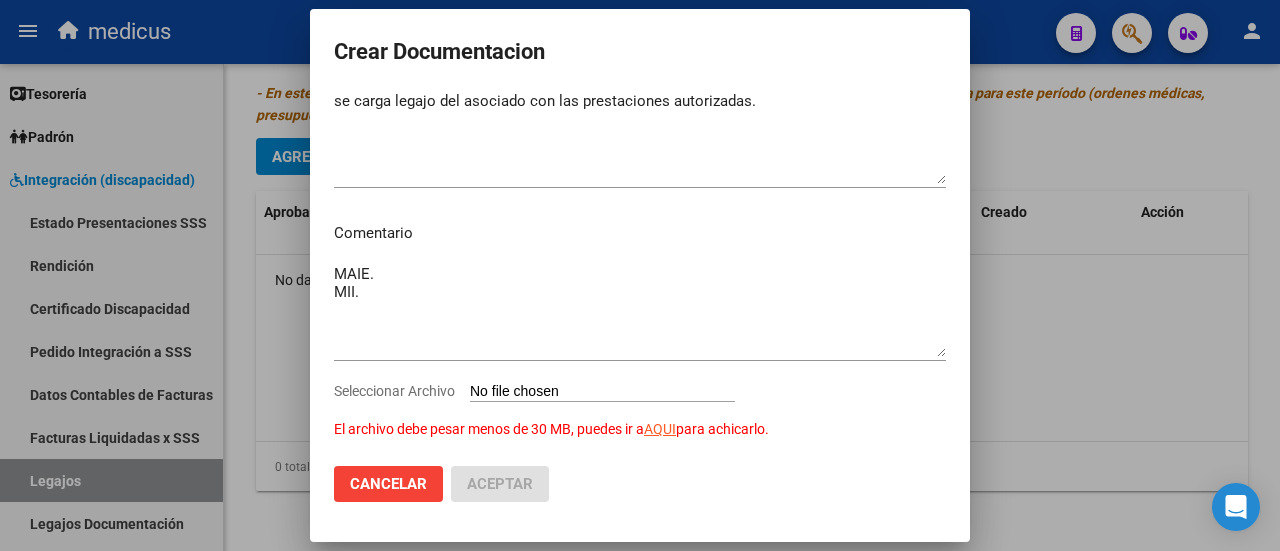 click on "Seleccionar Archivo  El archivo debe pesar menos de 30 MB, puedes ir a  AQUI  para achicarlo." at bounding box center [602, 392] 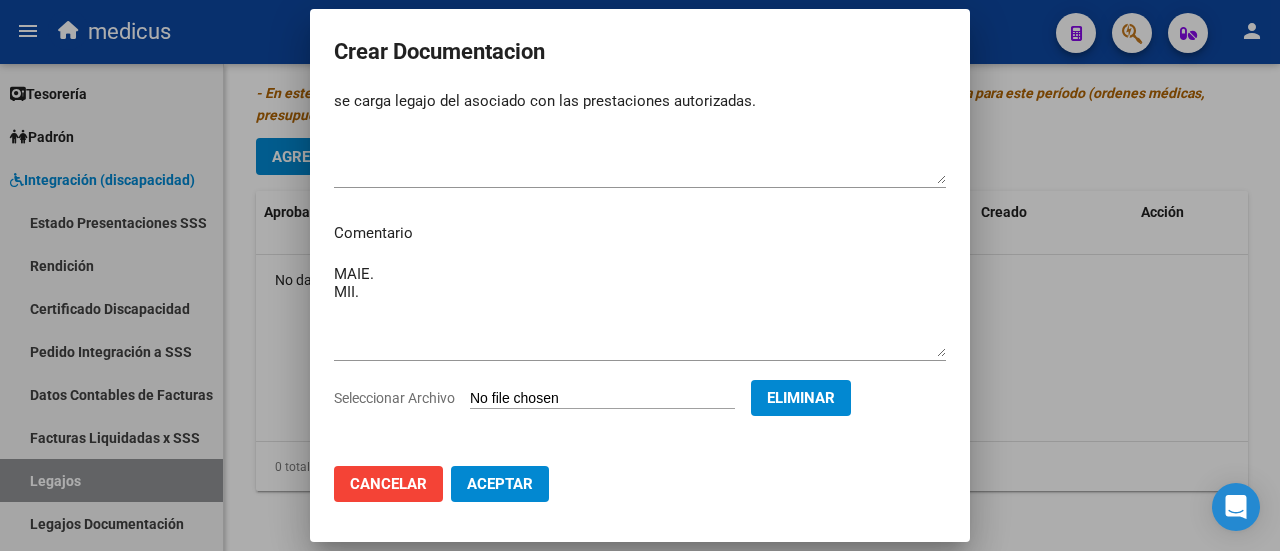 click on "Aceptar" 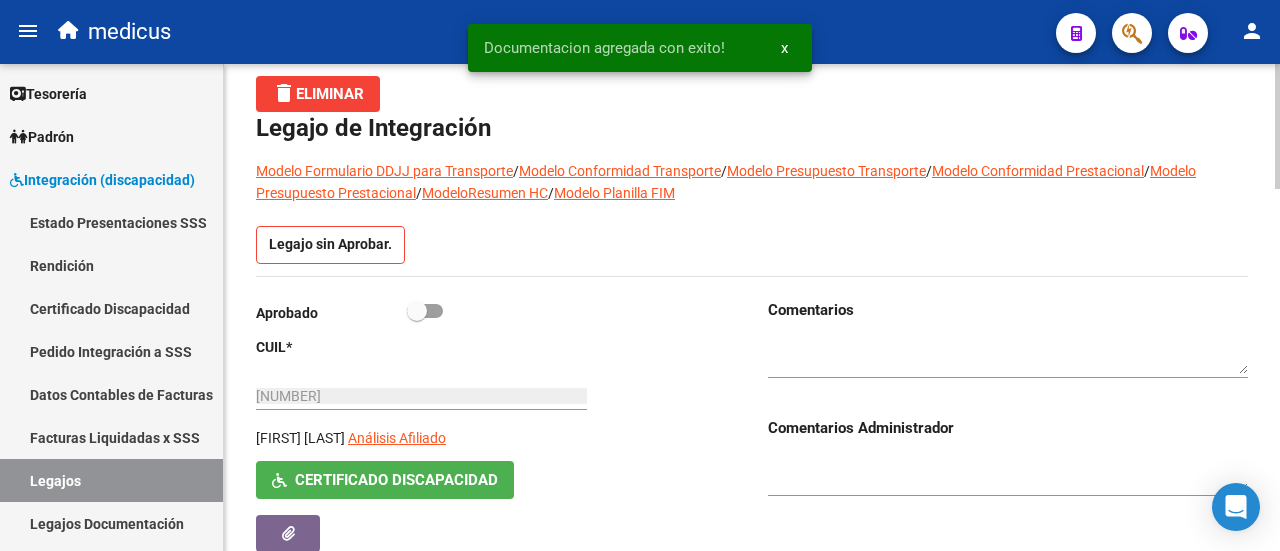 scroll, scrollTop: 16, scrollLeft: 0, axis: vertical 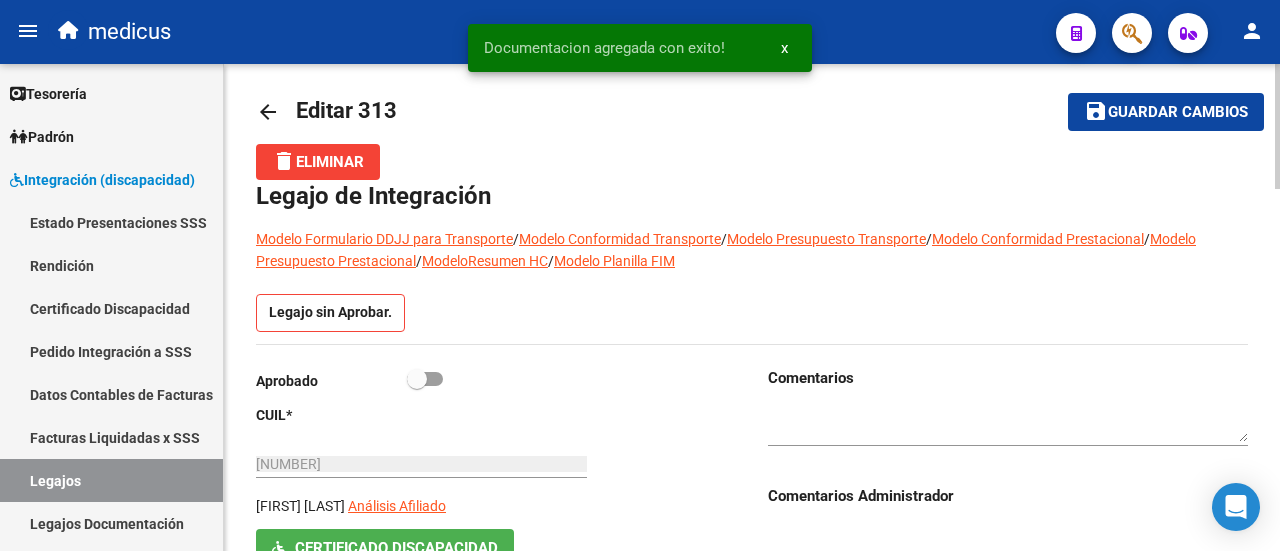click at bounding box center (425, 379) 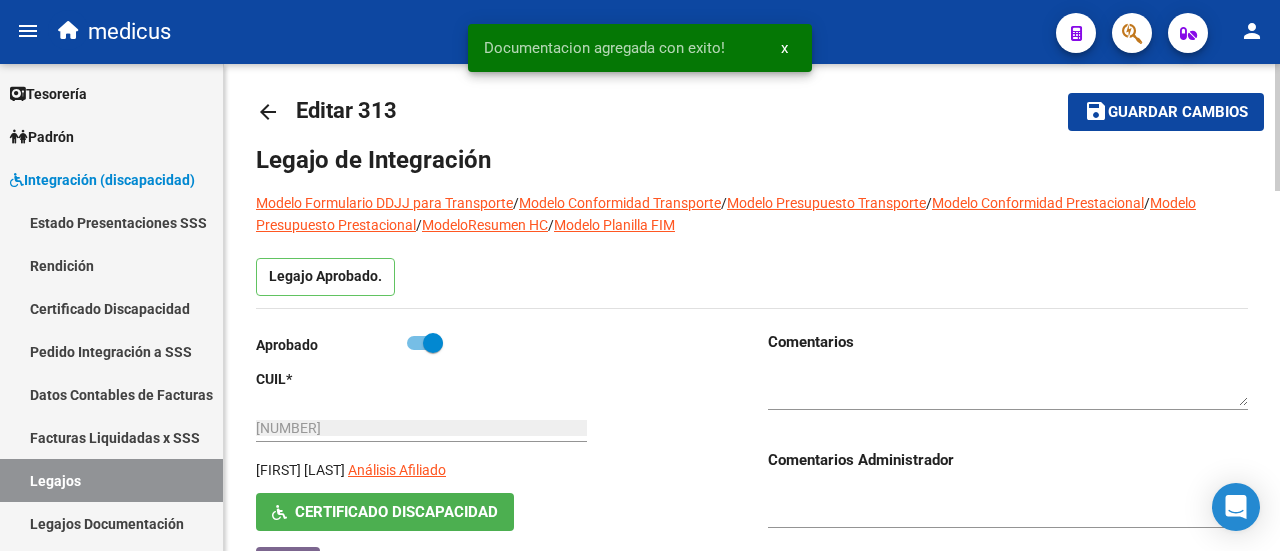click on "Guardar cambios" 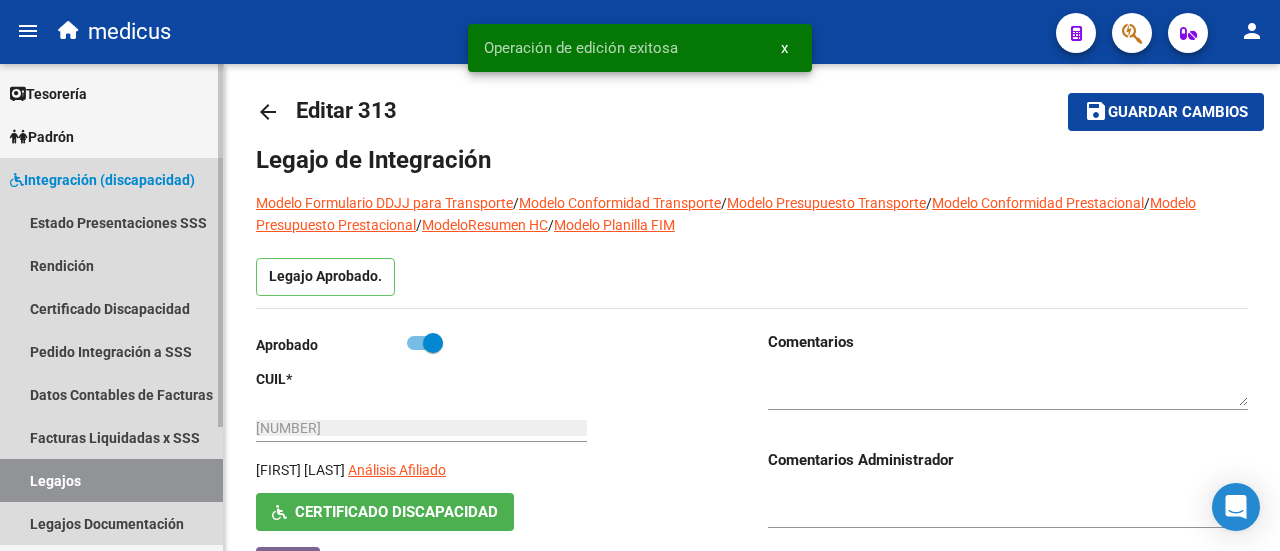 click on "Legajos" at bounding box center (111, 480) 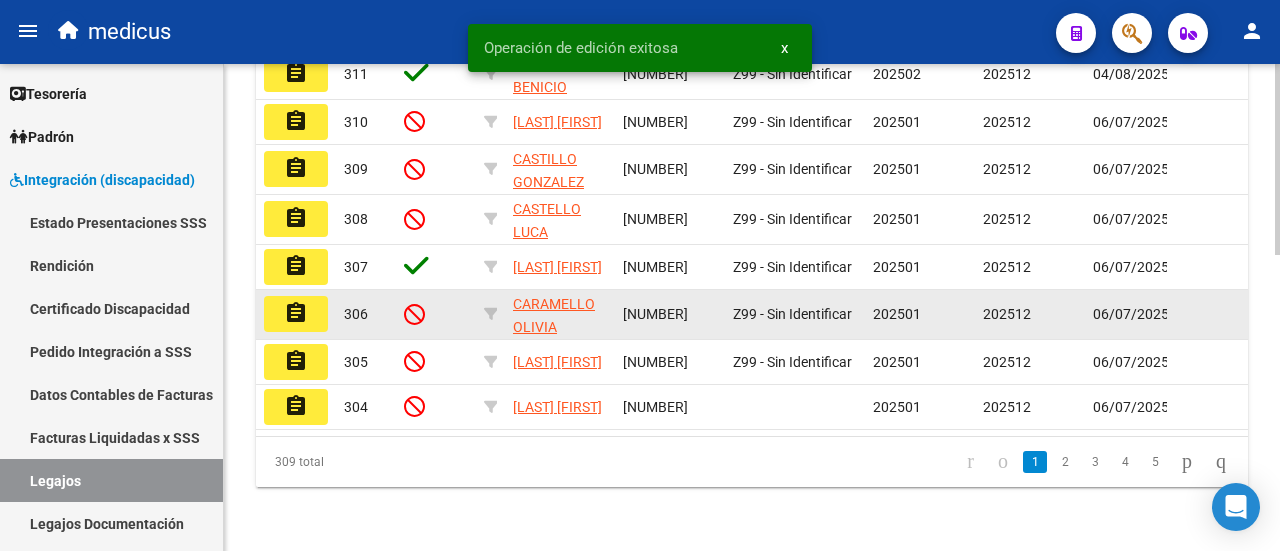 scroll, scrollTop: 716, scrollLeft: 0, axis: vertical 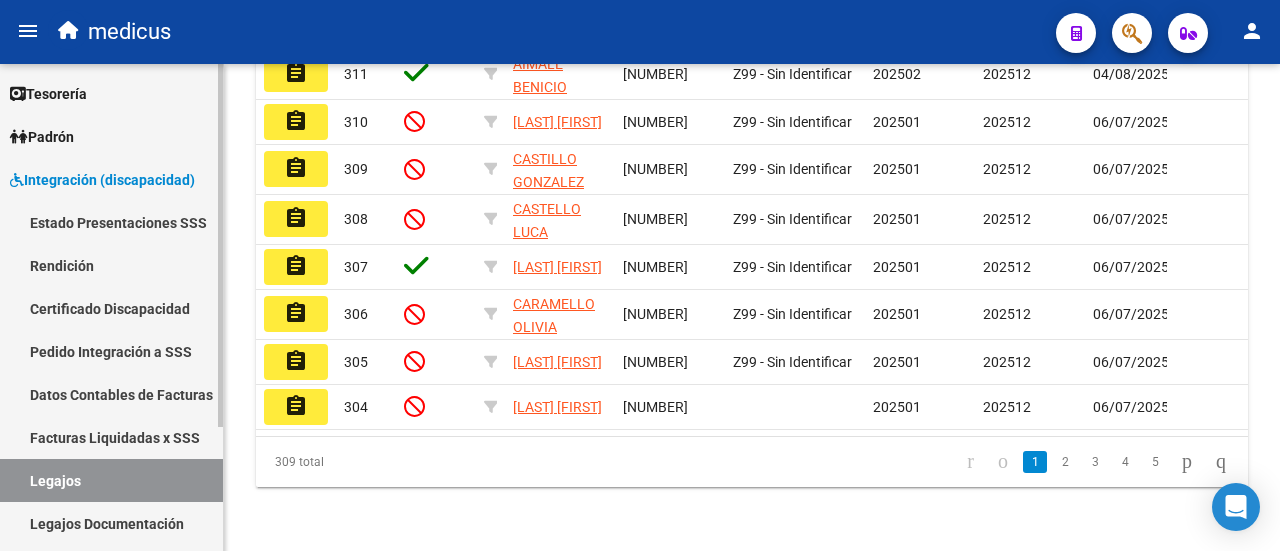 click on "Legajos" at bounding box center [111, 480] 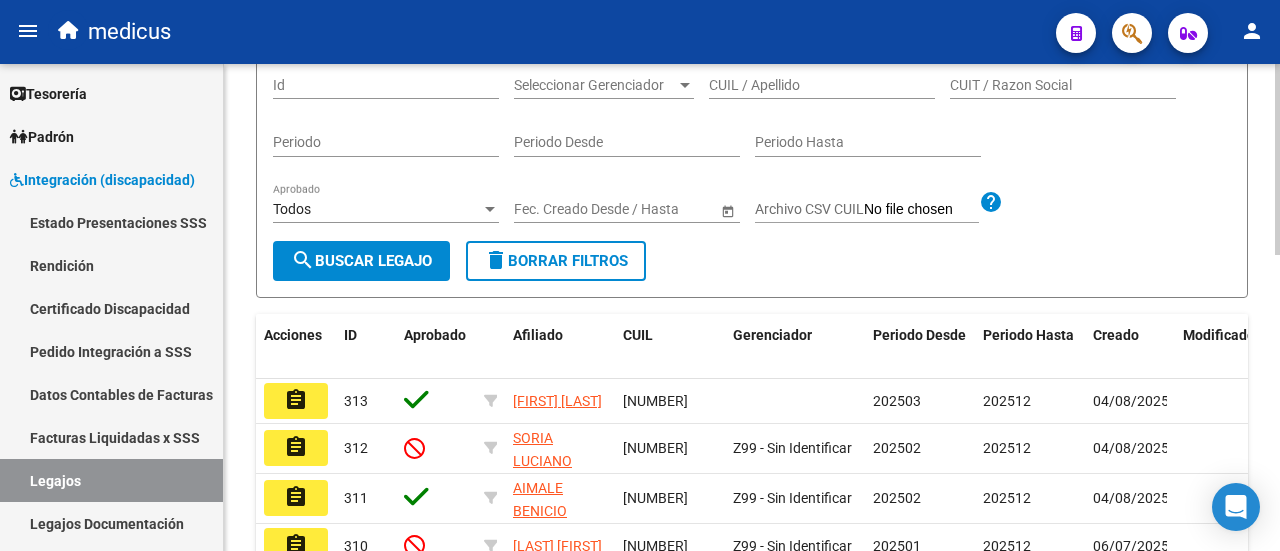 scroll, scrollTop: 116, scrollLeft: 0, axis: vertical 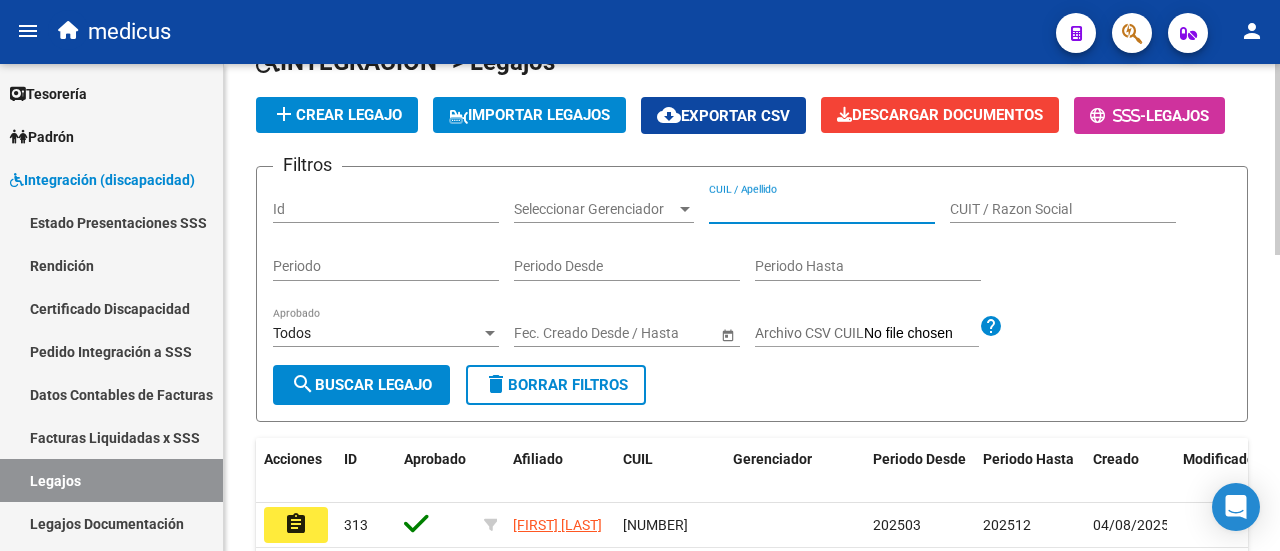 click on "CUIL / Apellido" at bounding box center [822, 209] 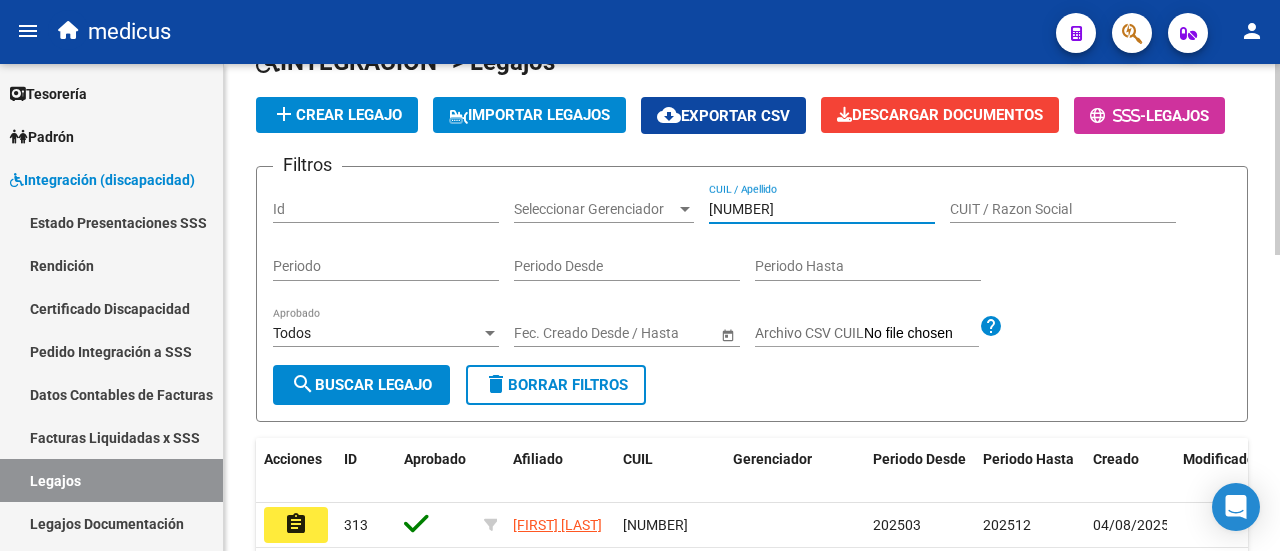 type on "[NUMBER]" 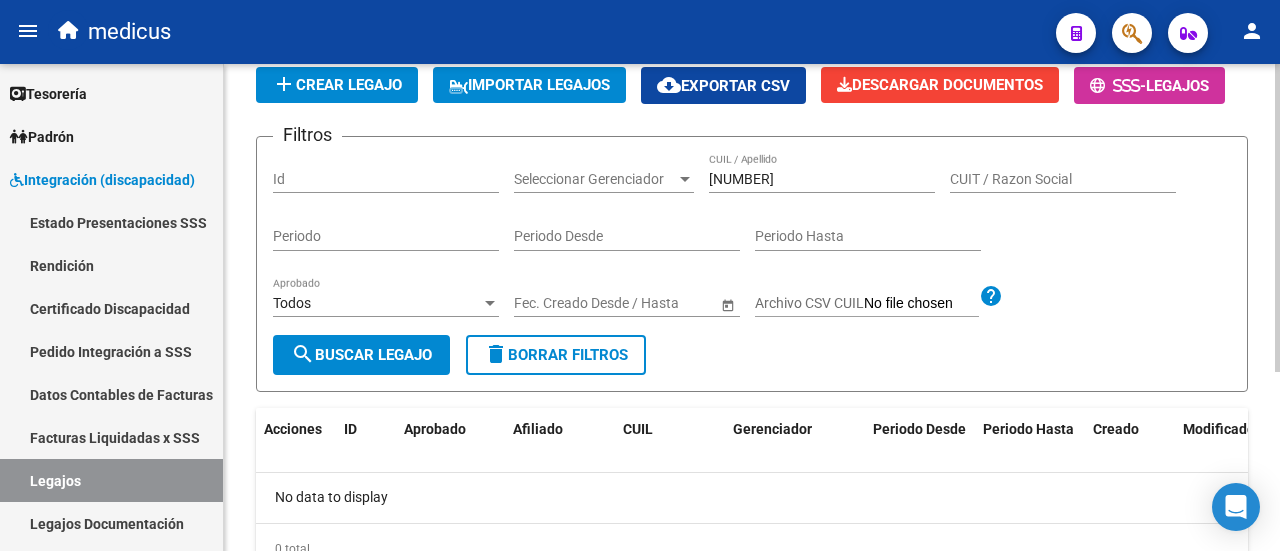 scroll, scrollTop: 0, scrollLeft: 0, axis: both 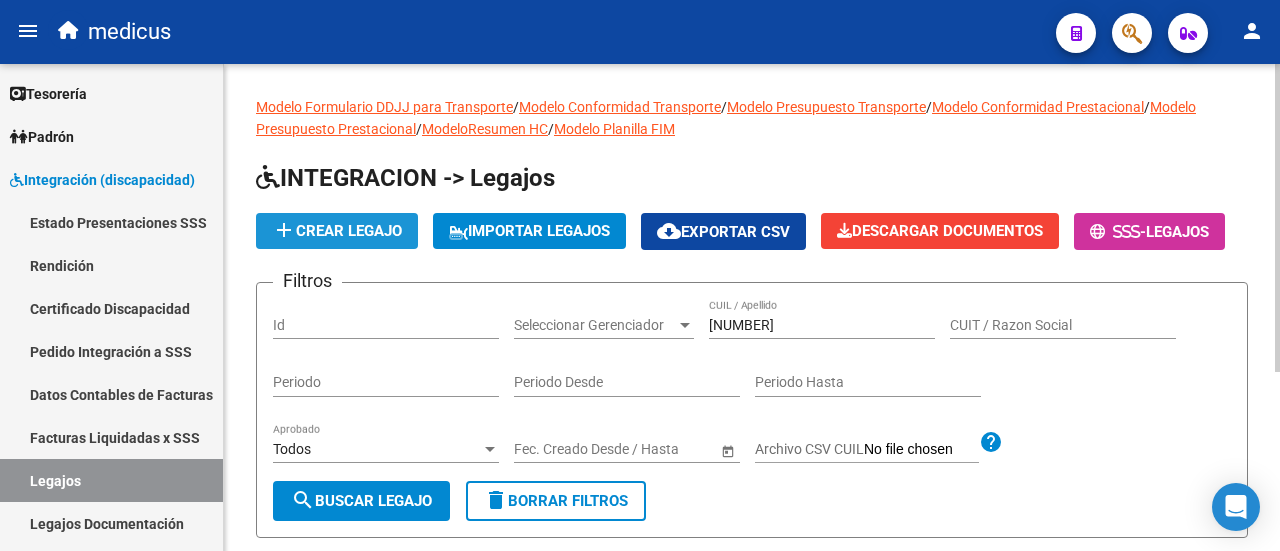 click on "add  Crear Legajo" 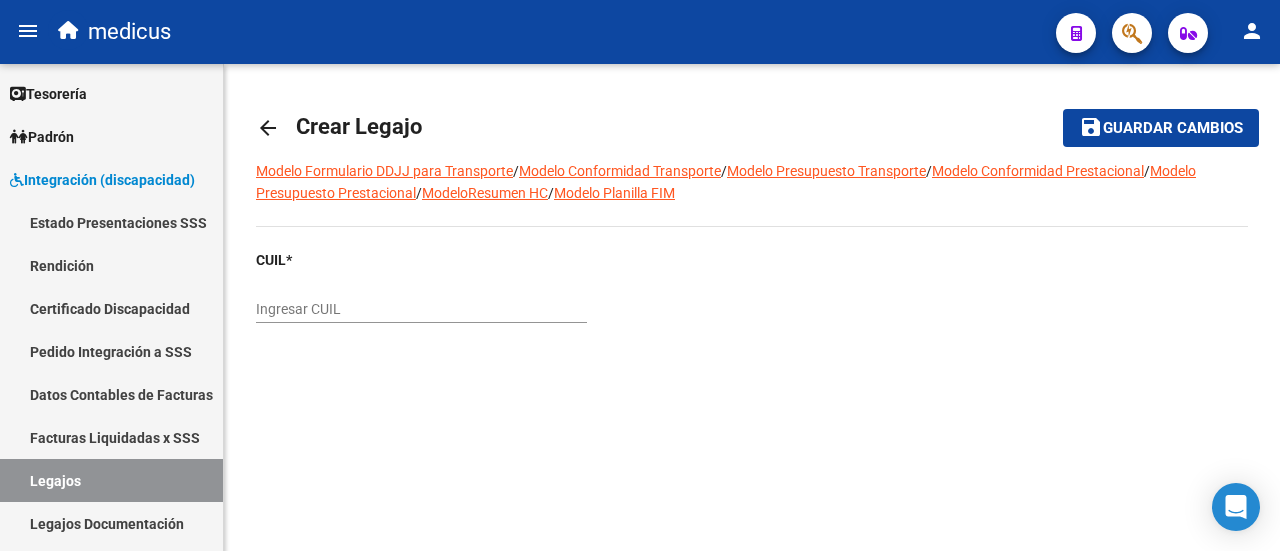 click on "Ingresar CUIL" at bounding box center [421, 309] 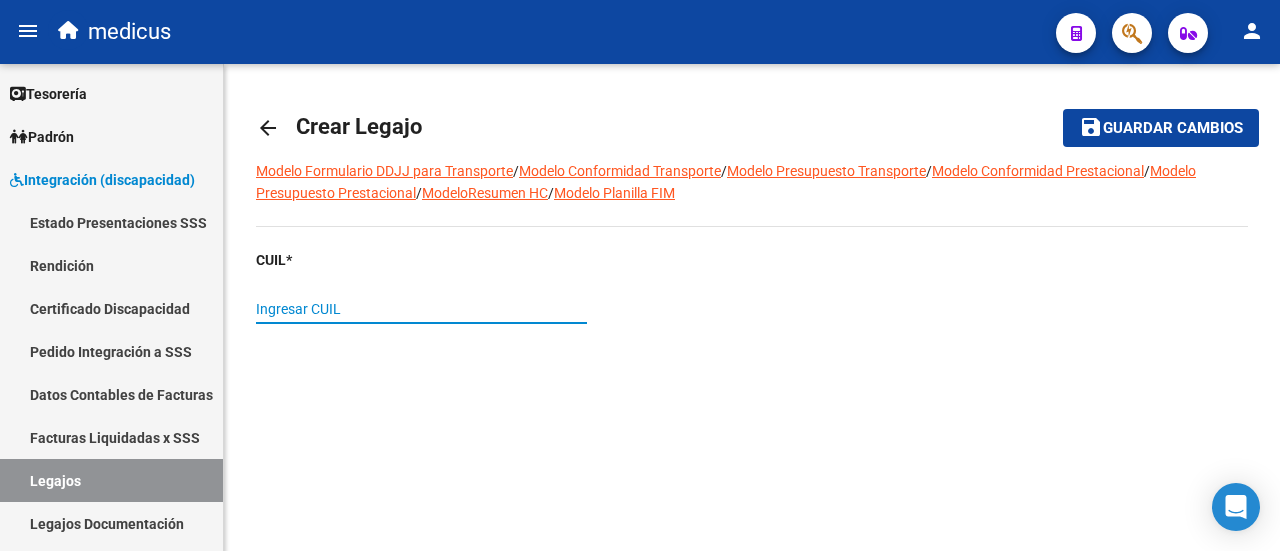 paste on "[ID_NUMBER]" 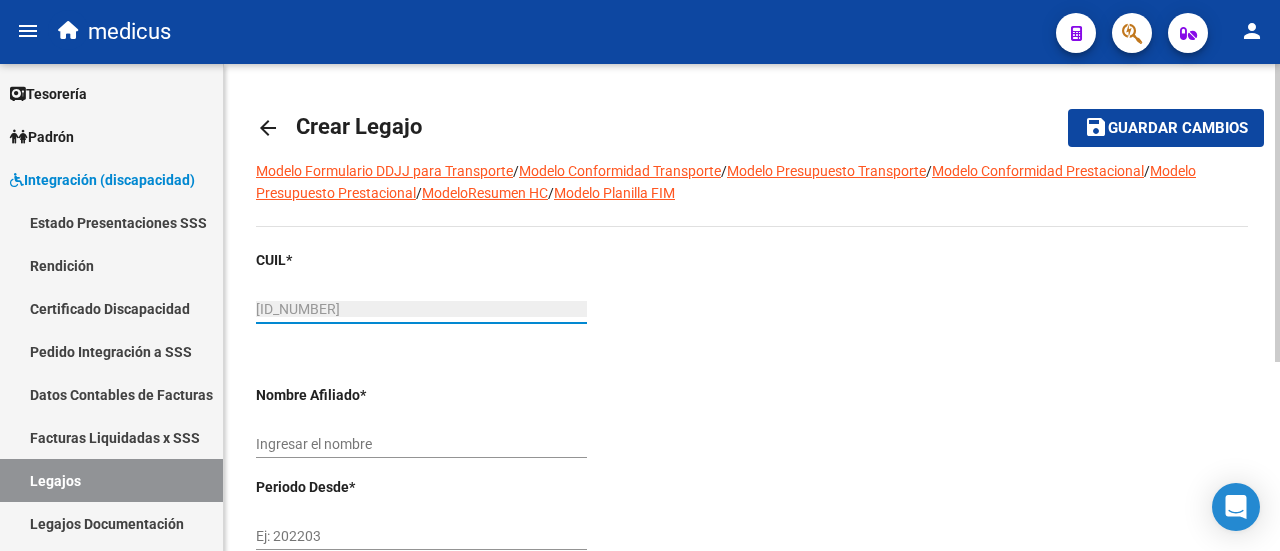 scroll, scrollTop: 100, scrollLeft: 0, axis: vertical 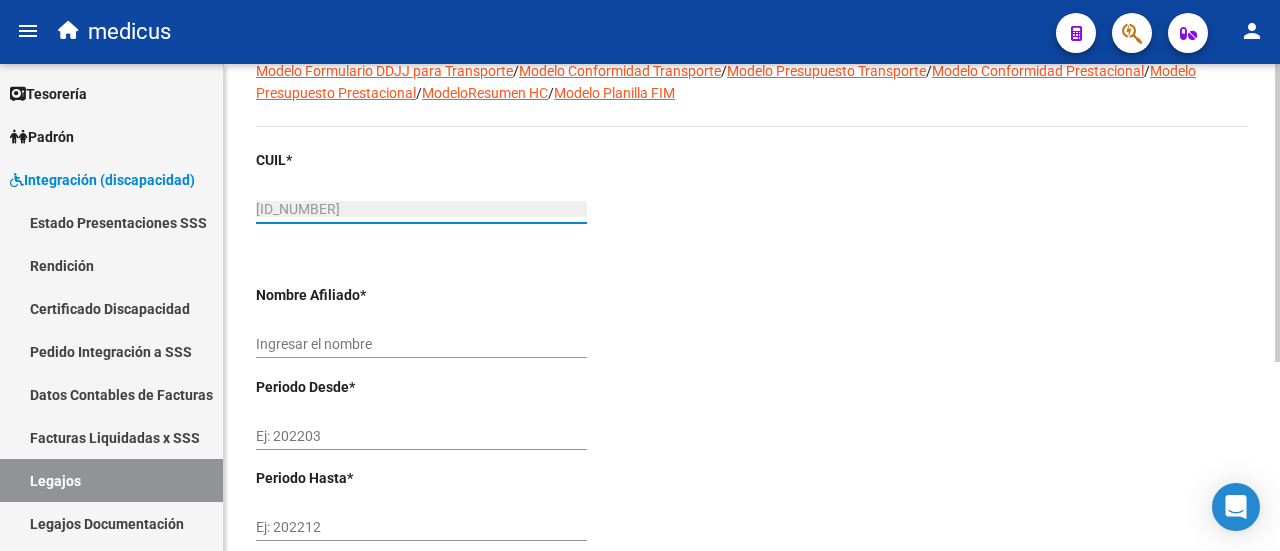 type on "LEGNAME NICOLAS AGUSTIN" 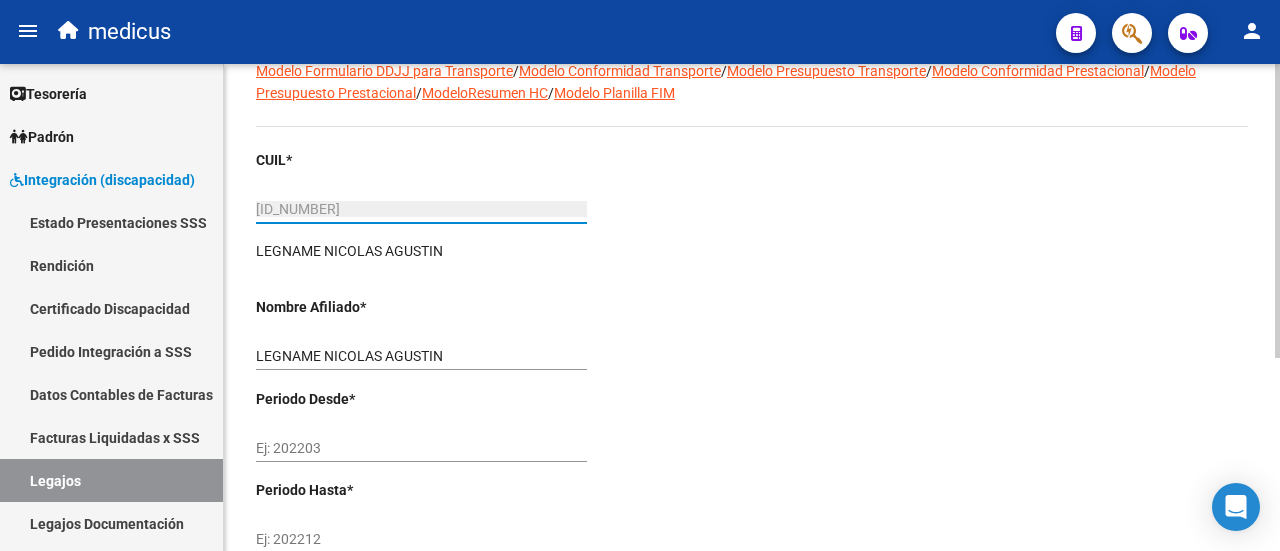 scroll, scrollTop: 300, scrollLeft: 0, axis: vertical 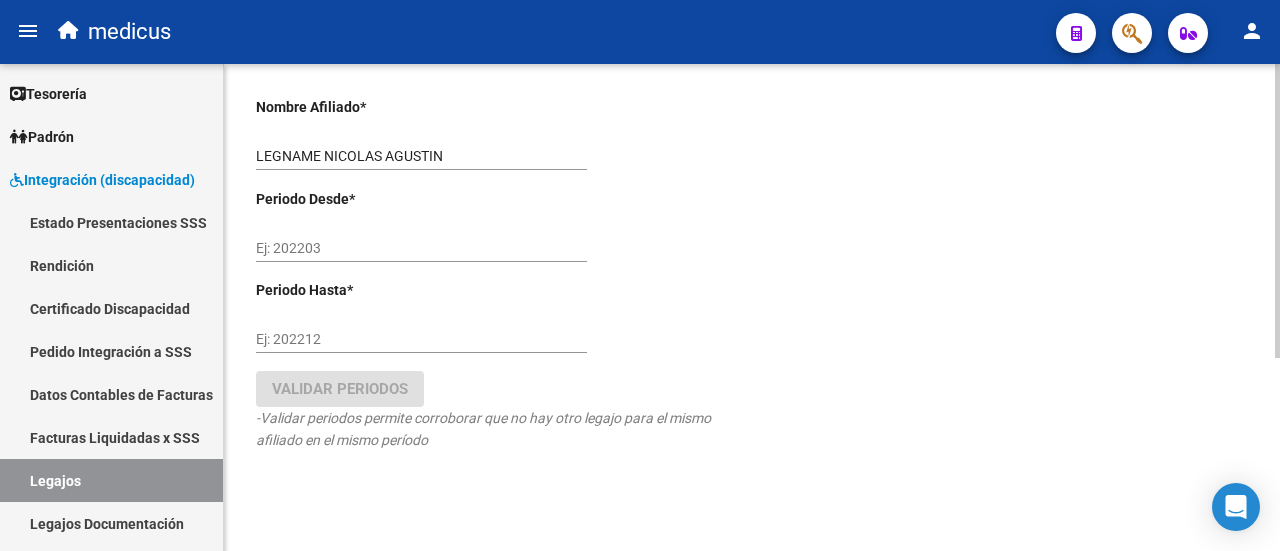 type on "[ID_NUMBER]" 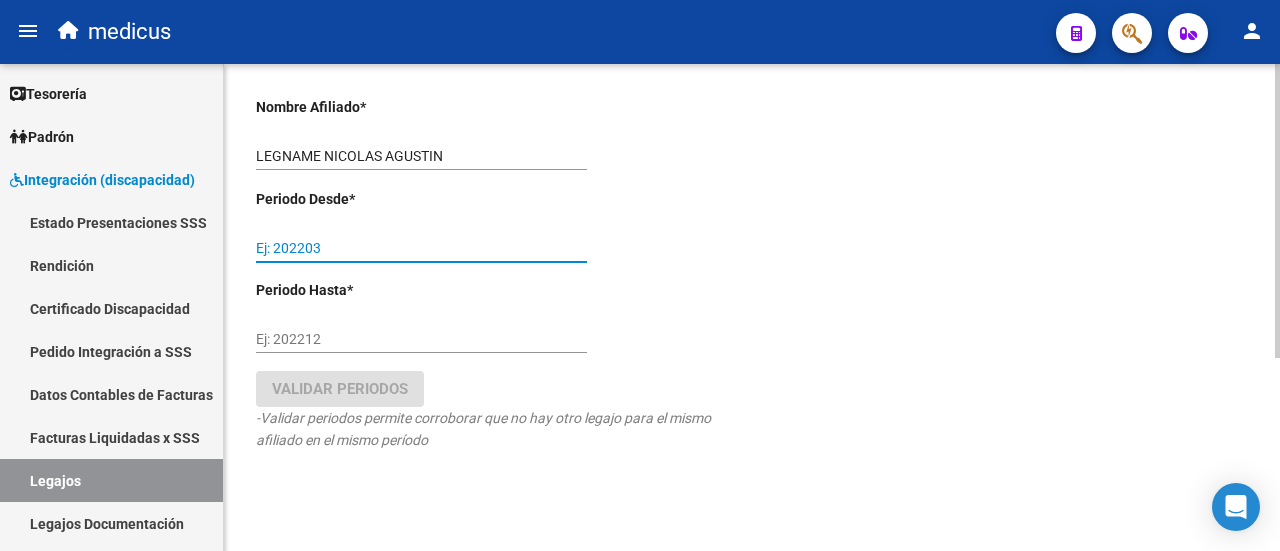 click on "Ej: 202203" at bounding box center (421, 248) 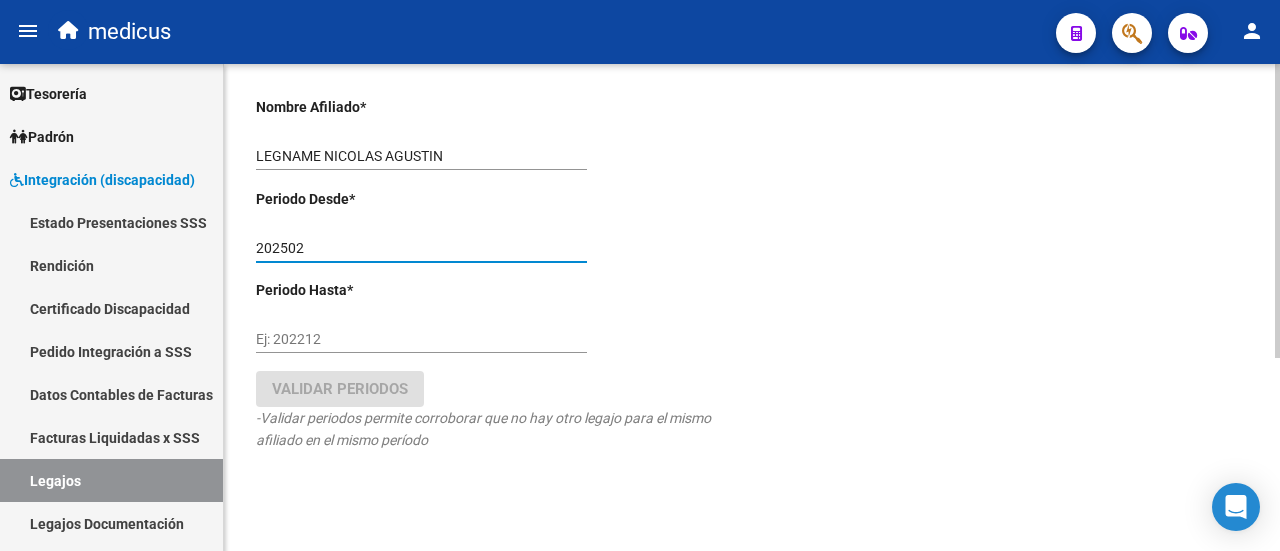 type on "202502" 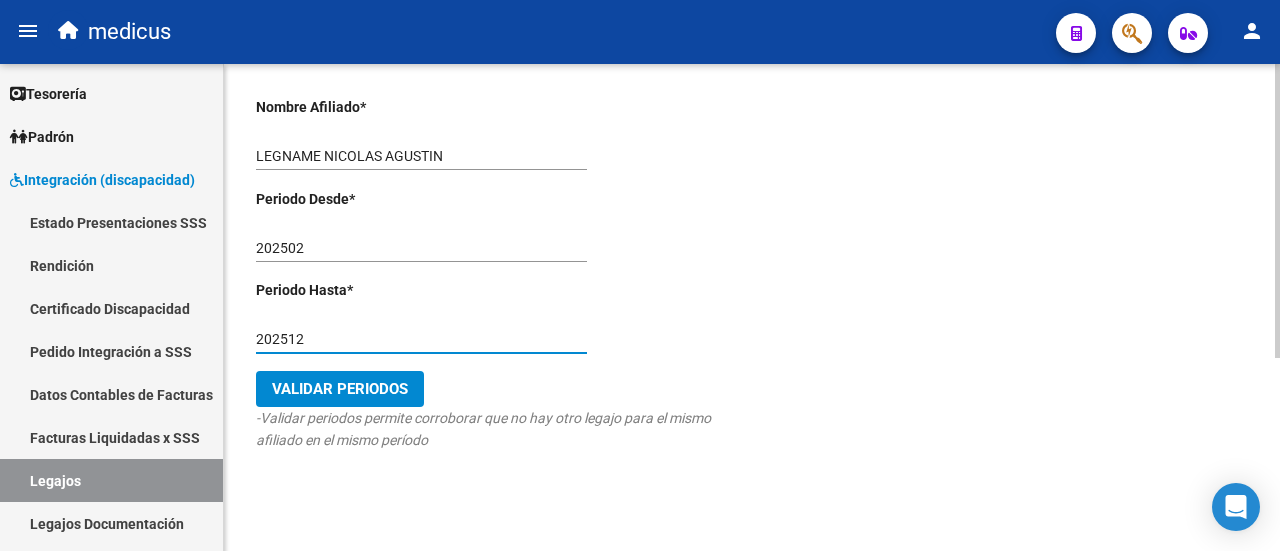 type on "202512" 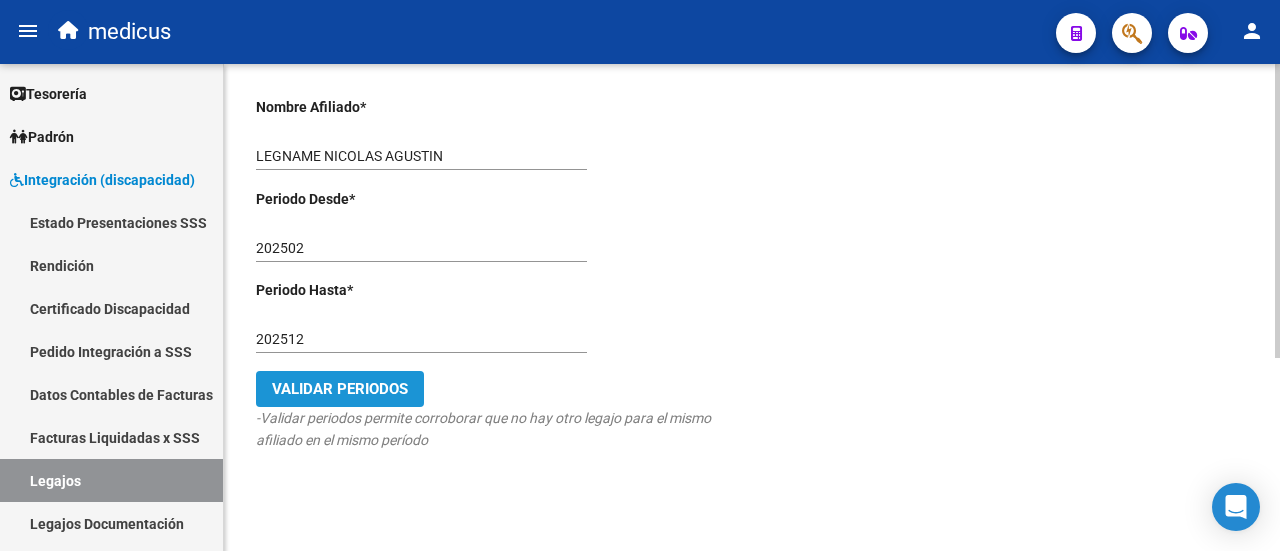 click on "Validar Periodos" 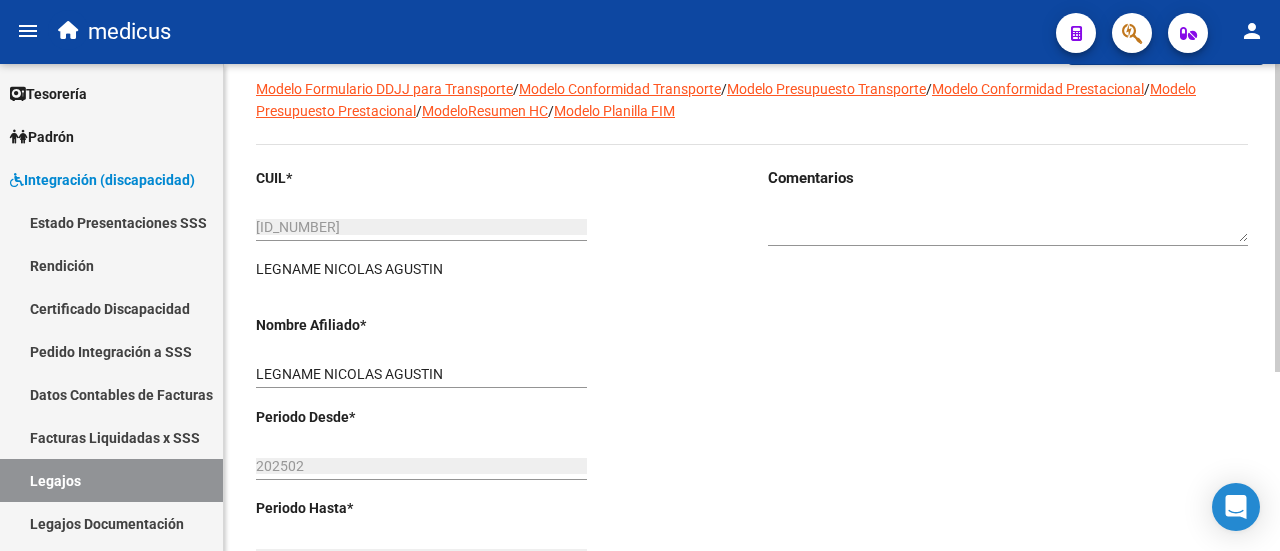 scroll, scrollTop: 0, scrollLeft: 0, axis: both 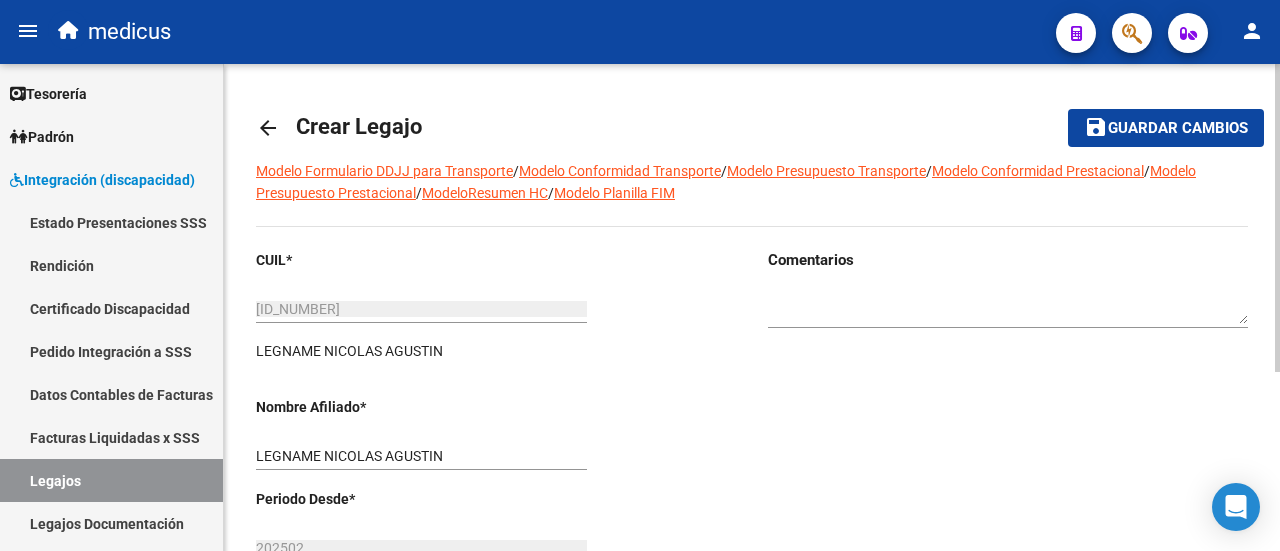 click on "Guardar cambios" 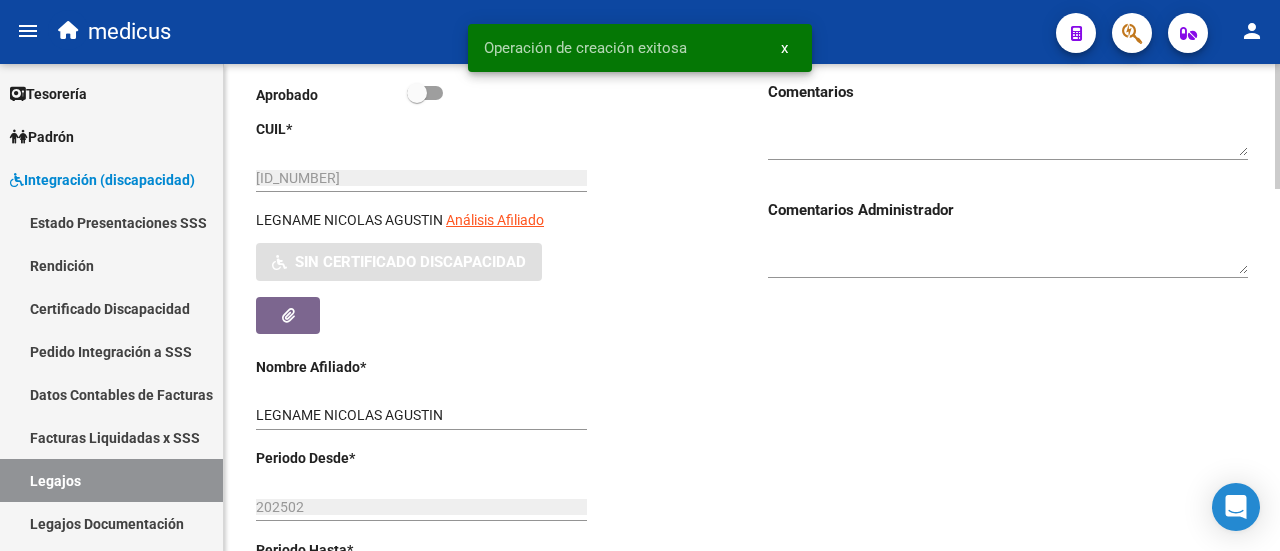 scroll, scrollTop: 200, scrollLeft: 0, axis: vertical 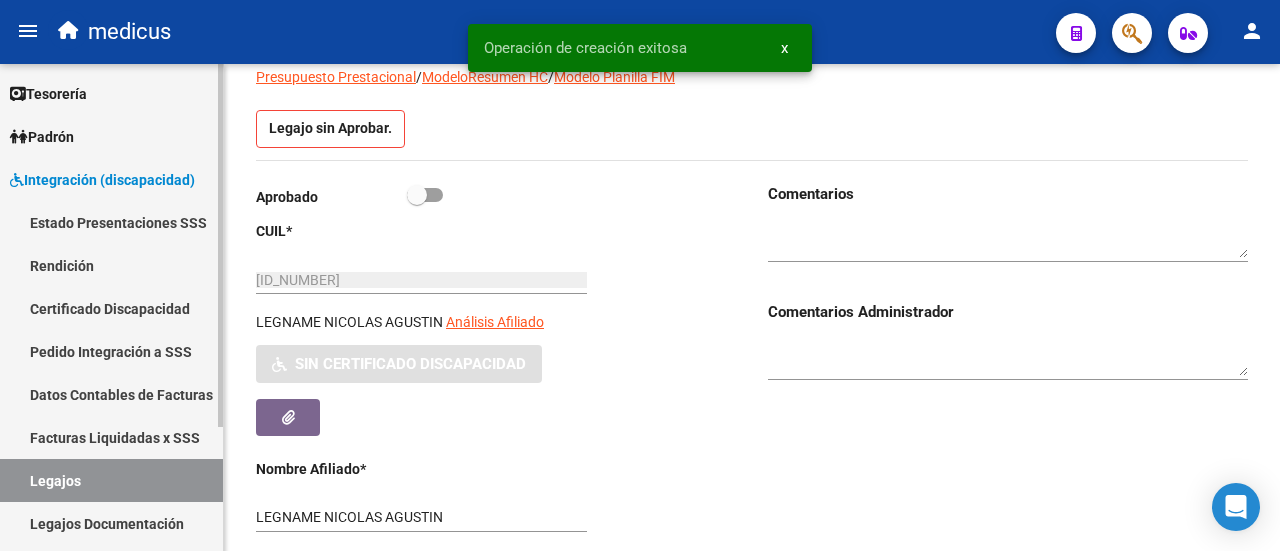 click on "Certificado Discapacidad" at bounding box center (111, 308) 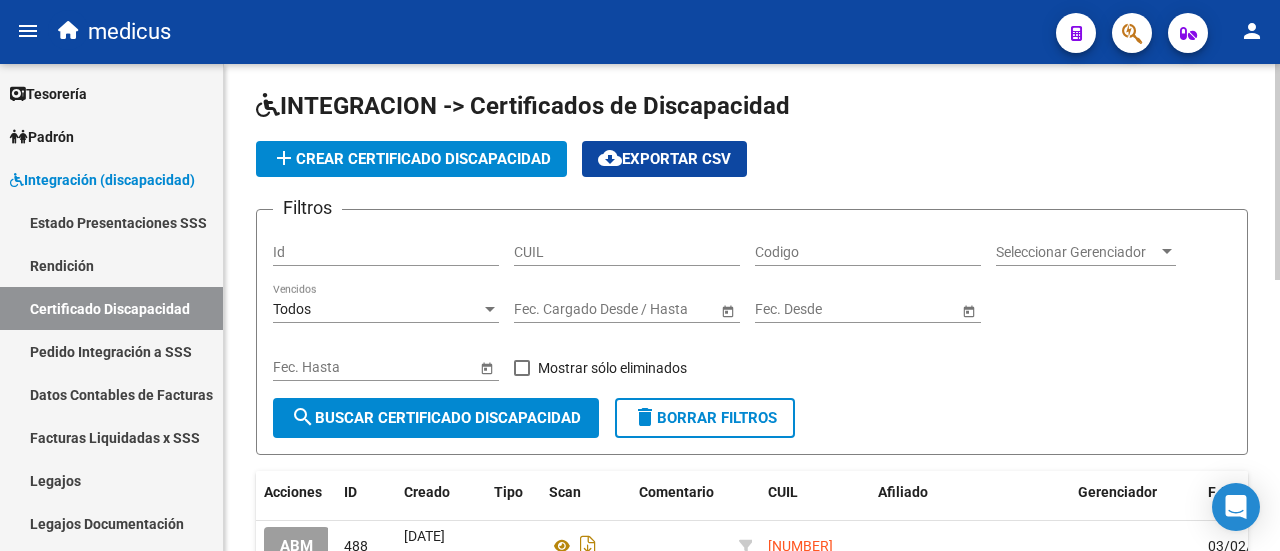 scroll, scrollTop: 0, scrollLeft: 0, axis: both 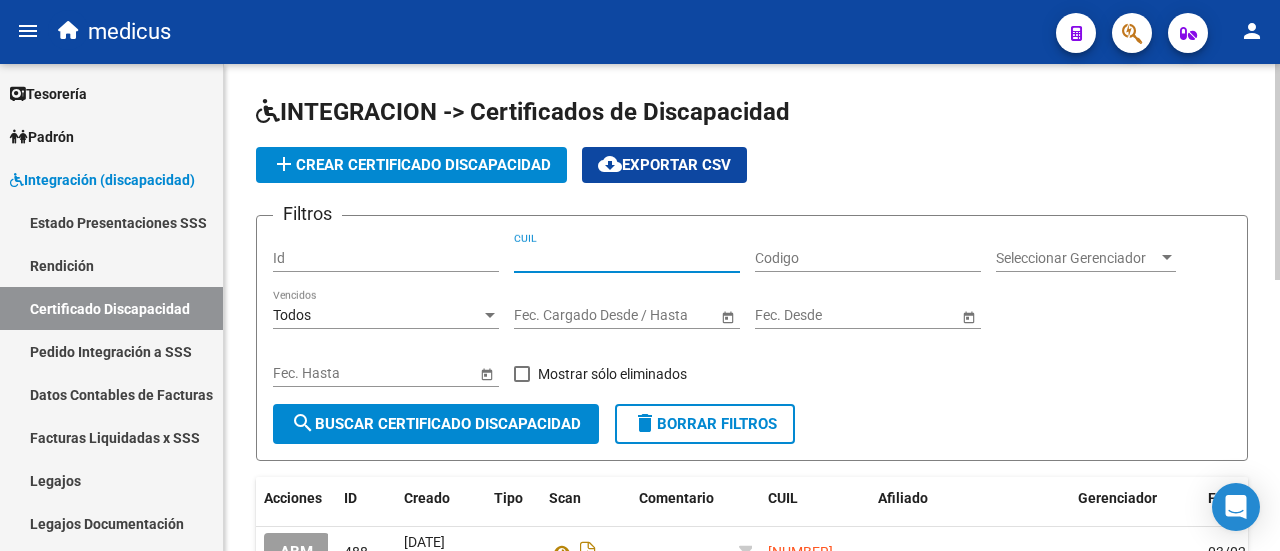 click on "CUIL" at bounding box center [627, 258] 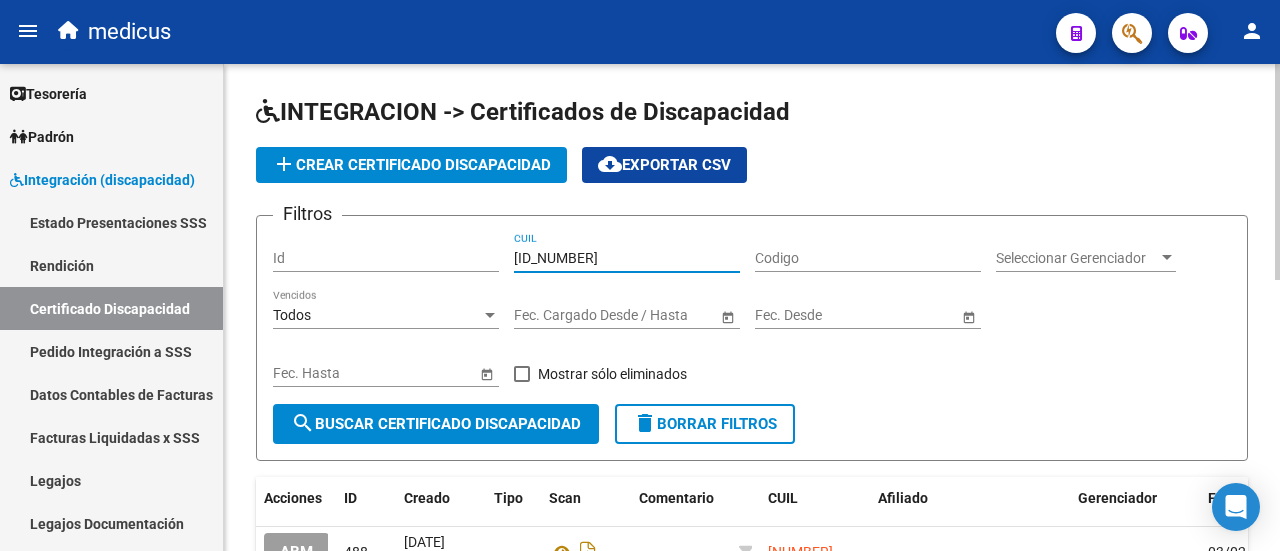 type on "[ID_NUMBER]" 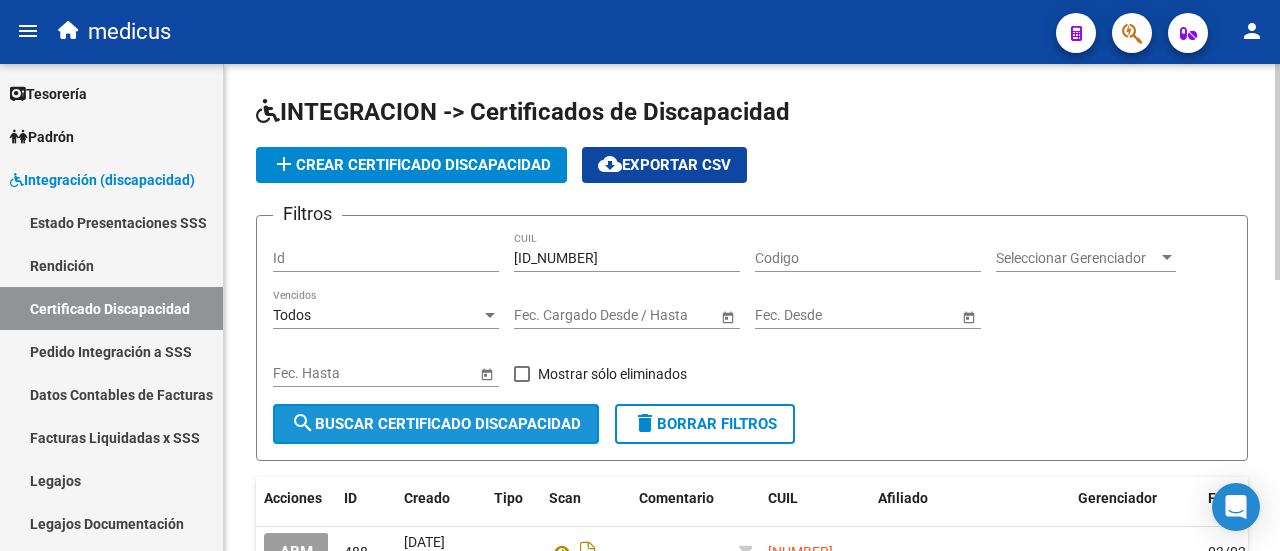 click on "search  Buscar Certificado Discapacidad" 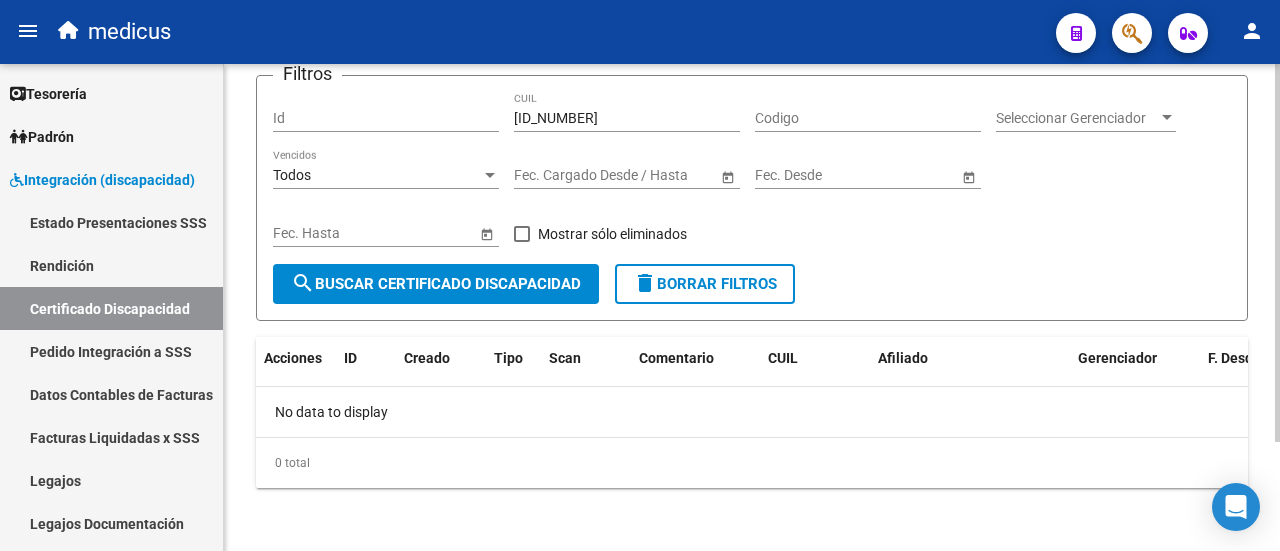 scroll, scrollTop: 0, scrollLeft: 0, axis: both 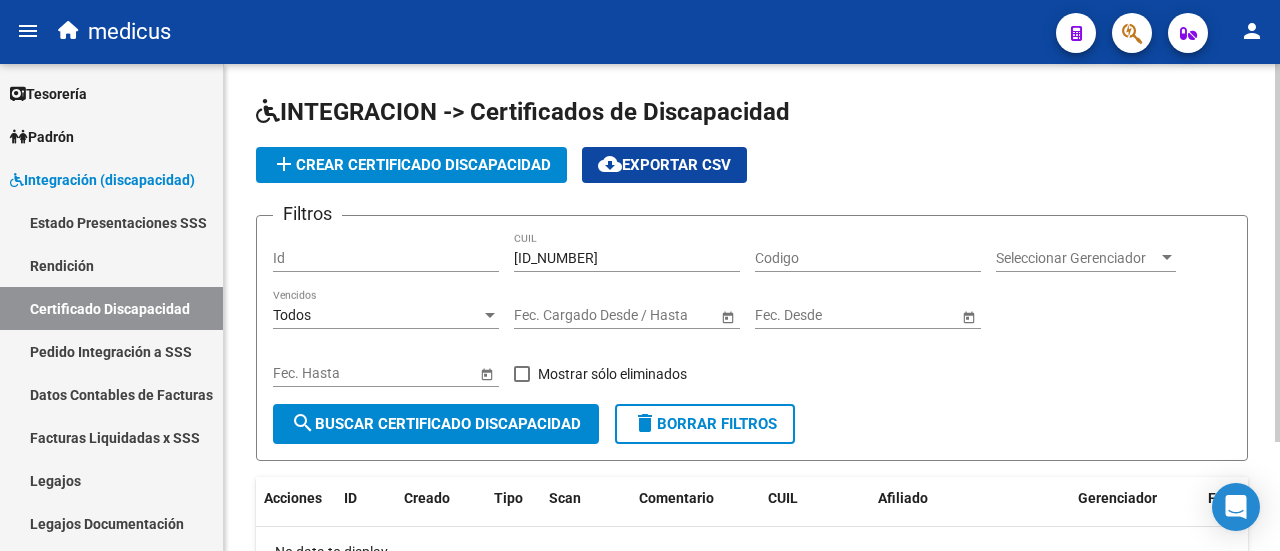 click on "add  Crear Certificado Discapacidad" 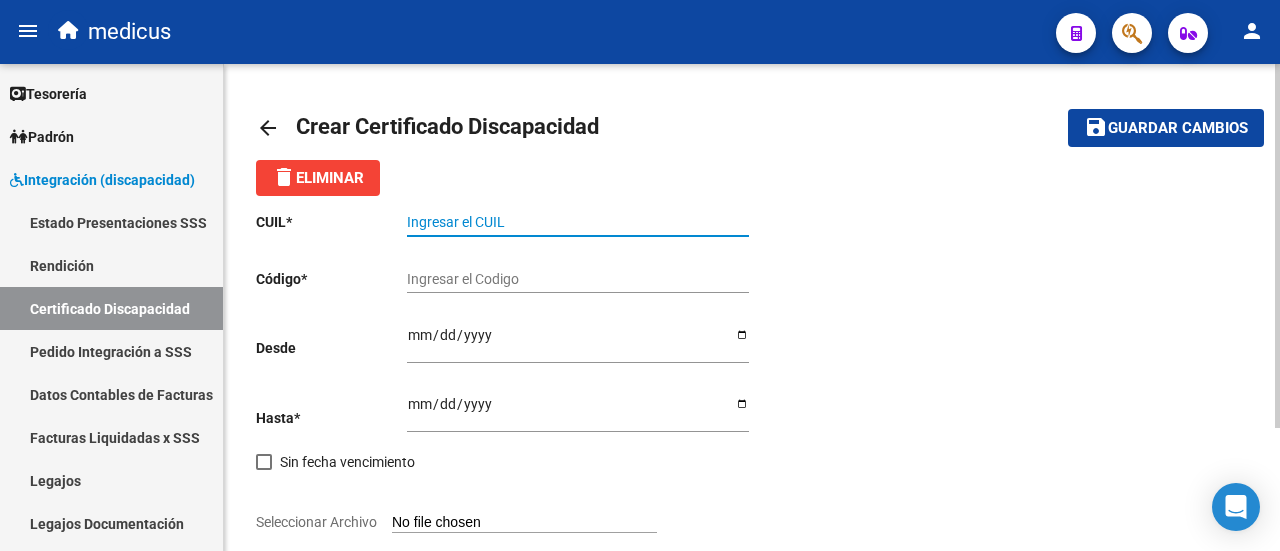 click on "Ingresar el CUIL" at bounding box center [578, 222] 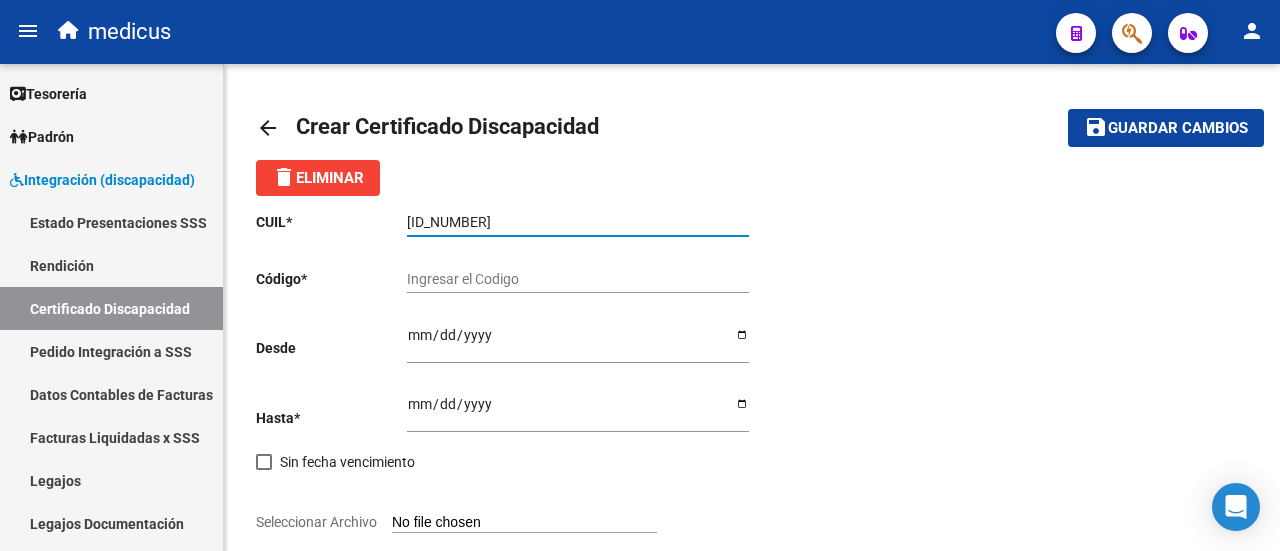 type on "[ID_NUMBER]" 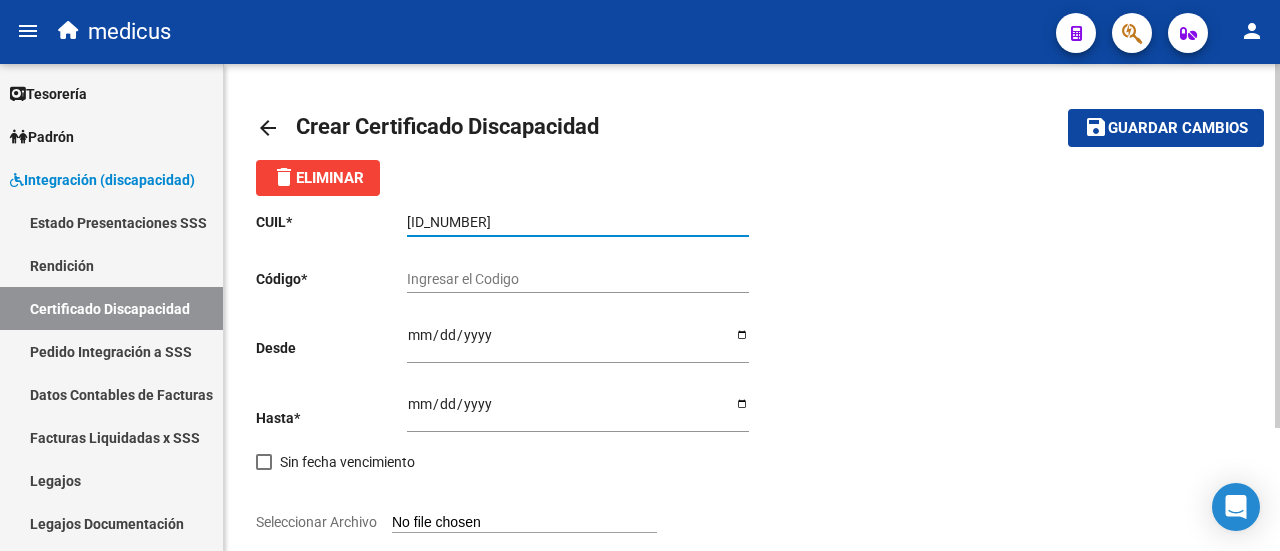 click on "Ingresar el Codigo" at bounding box center [578, 279] 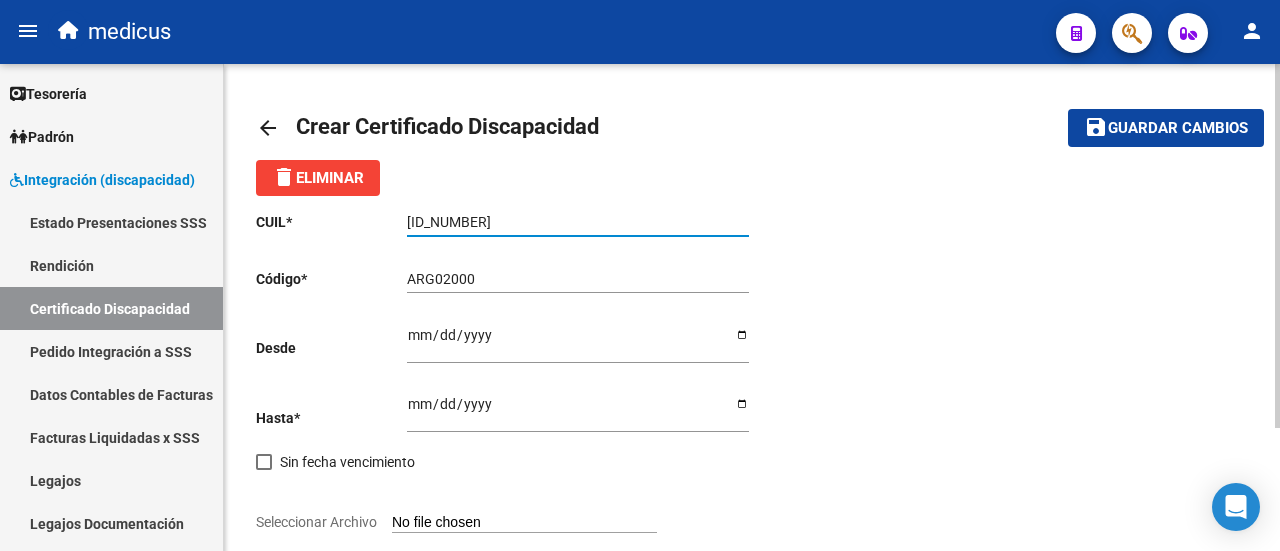 drag, startPoint x: 429, startPoint y: 222, endPoint x: 490, endPoint y: 221, distance: 61.008198 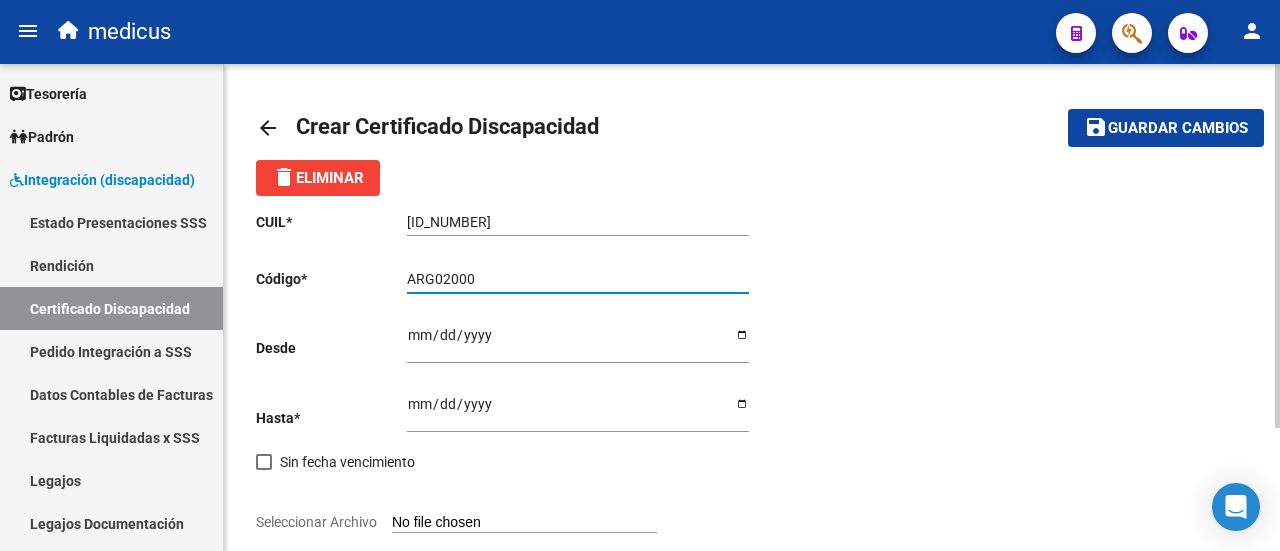 paste on "[NUMBER]" 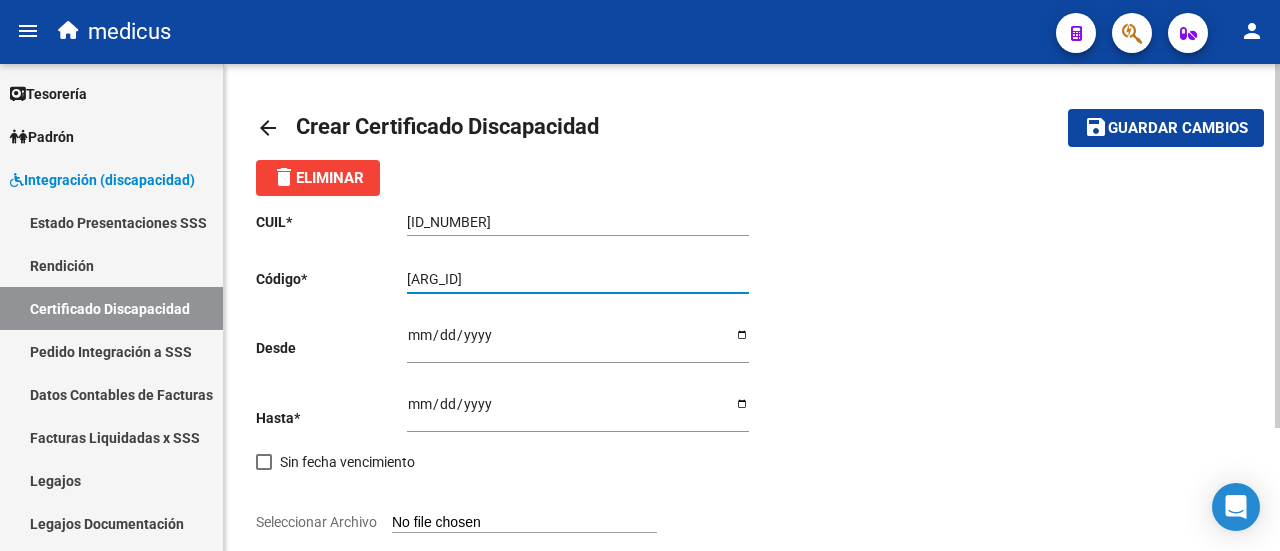 type on "[ARG_ID]" 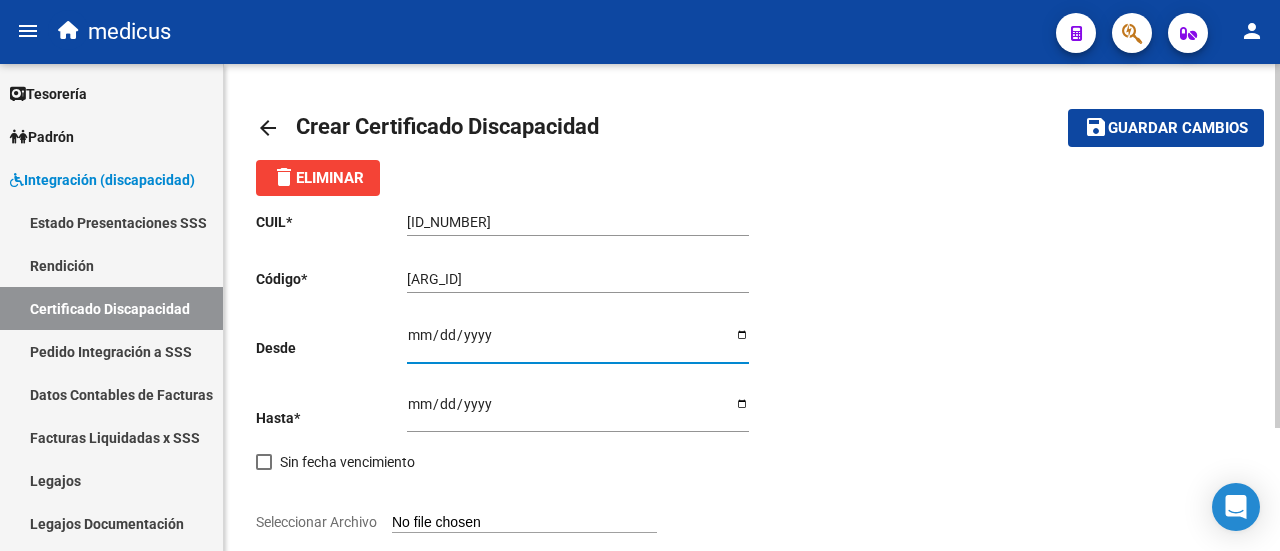 click on "Ingresar fec. Desde" at bounding box center [578, 342] 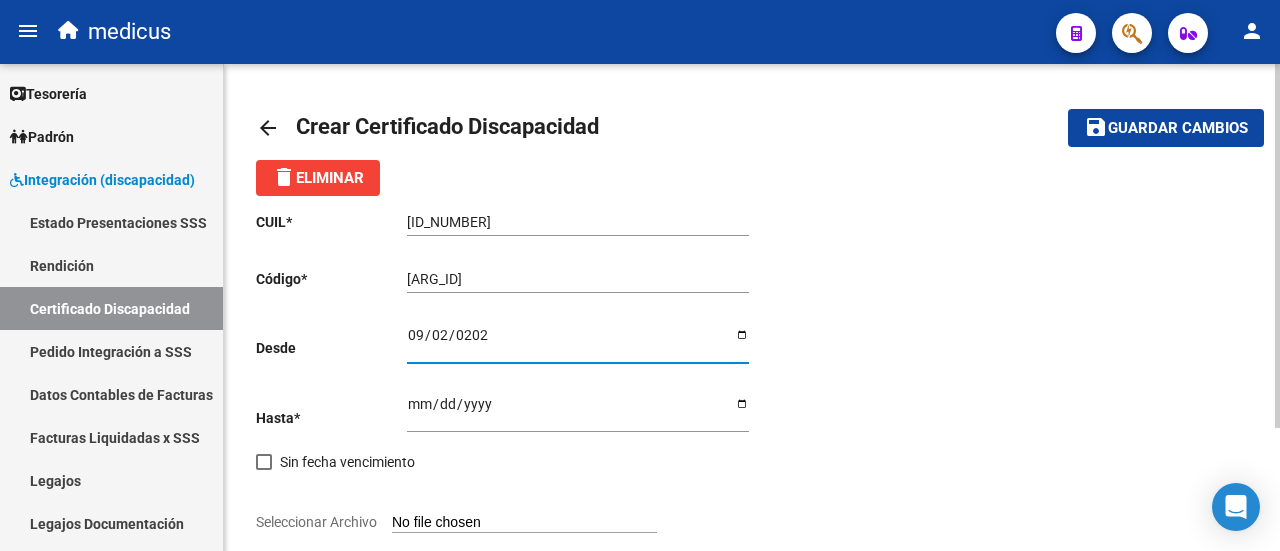 type on "[DATE]" 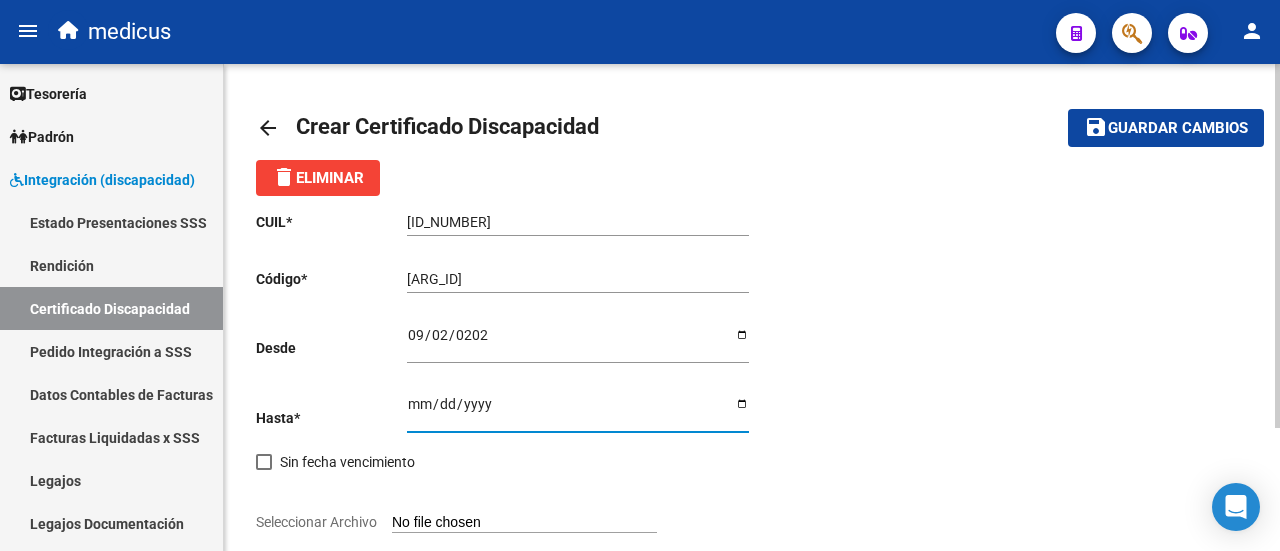 click on "Ingresar fec. Hasta" at bounding box center [578, 411] 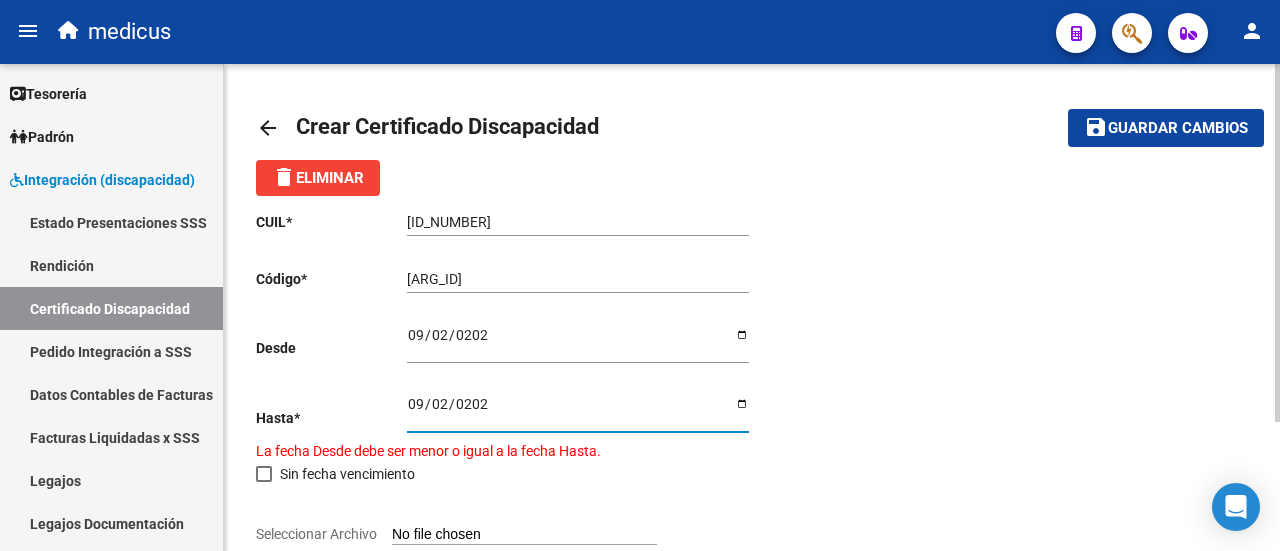 type on "2029-09-02" 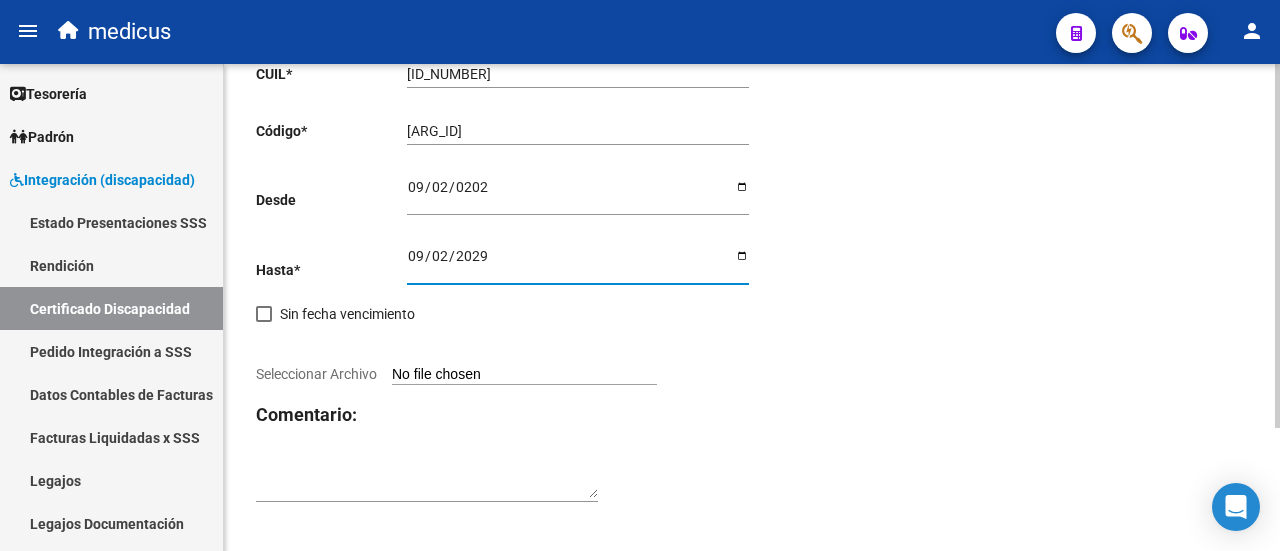 scroll, scrollTop: 164, scrollLeft: 0, axis: vertical 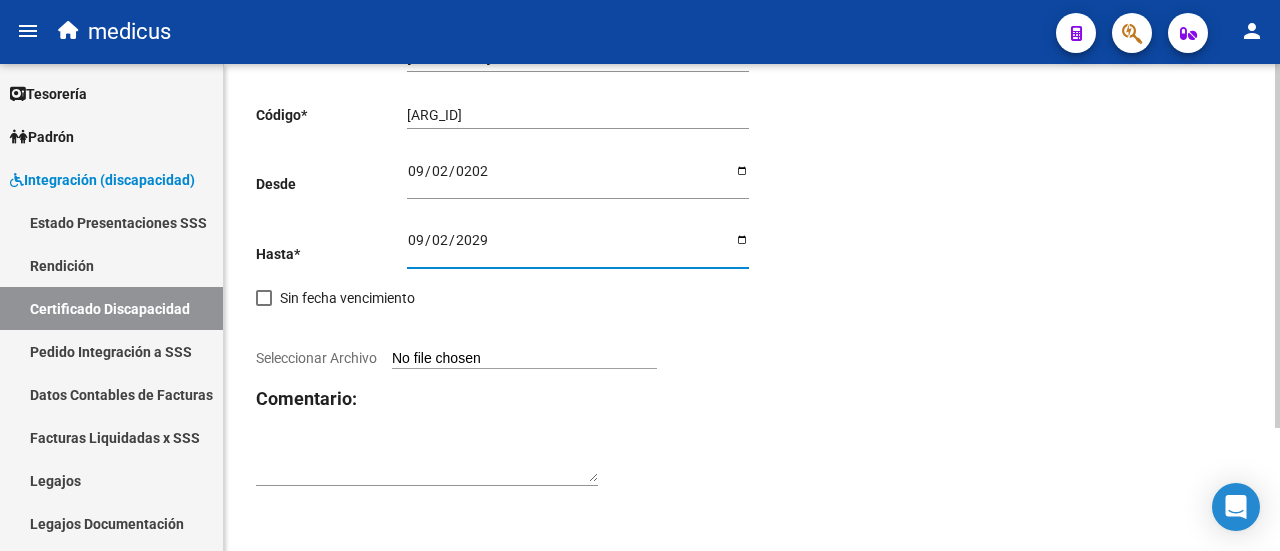 click on "Seleccionar Archivo" at bounding box center (524, 359) 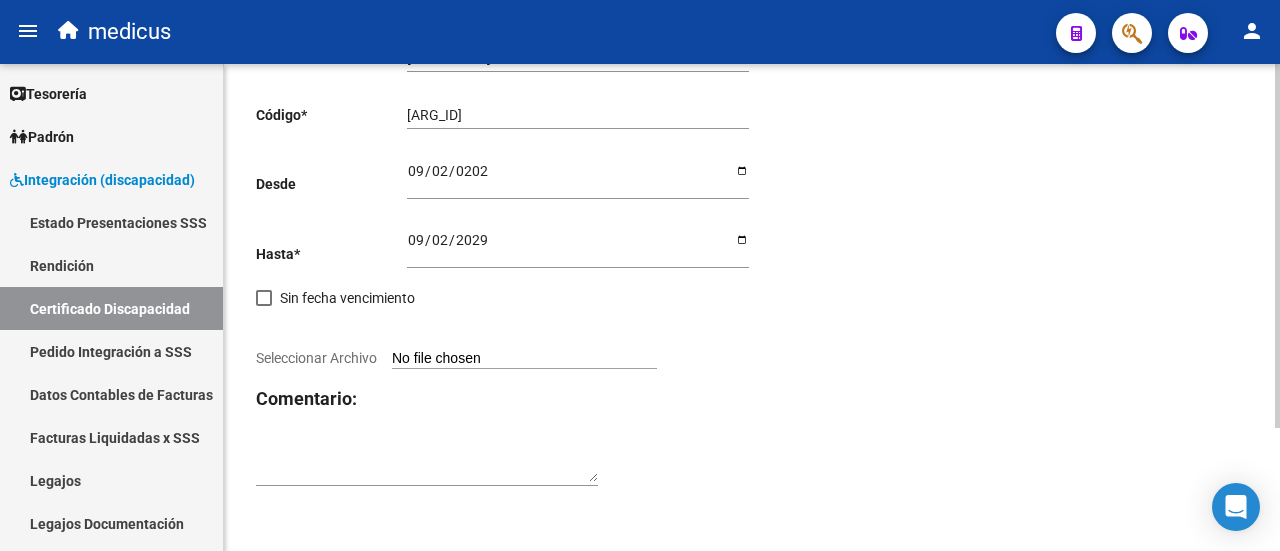 type on "C:\fakepath\CUD.pdf" 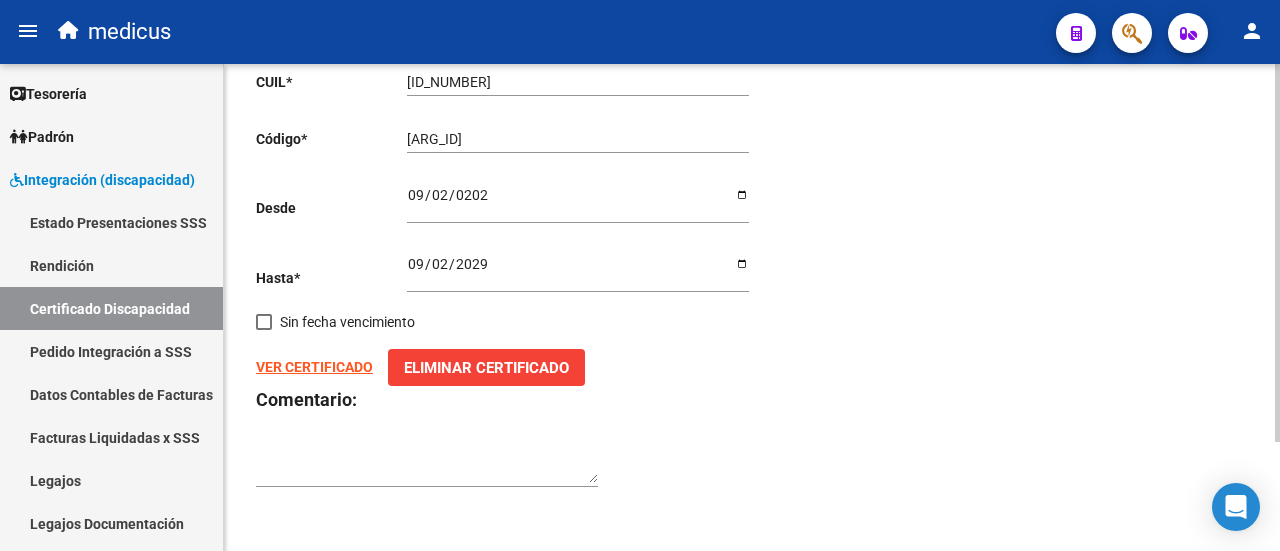 scroll, scrollTop: 0, scrollLeft: 0, axis: both 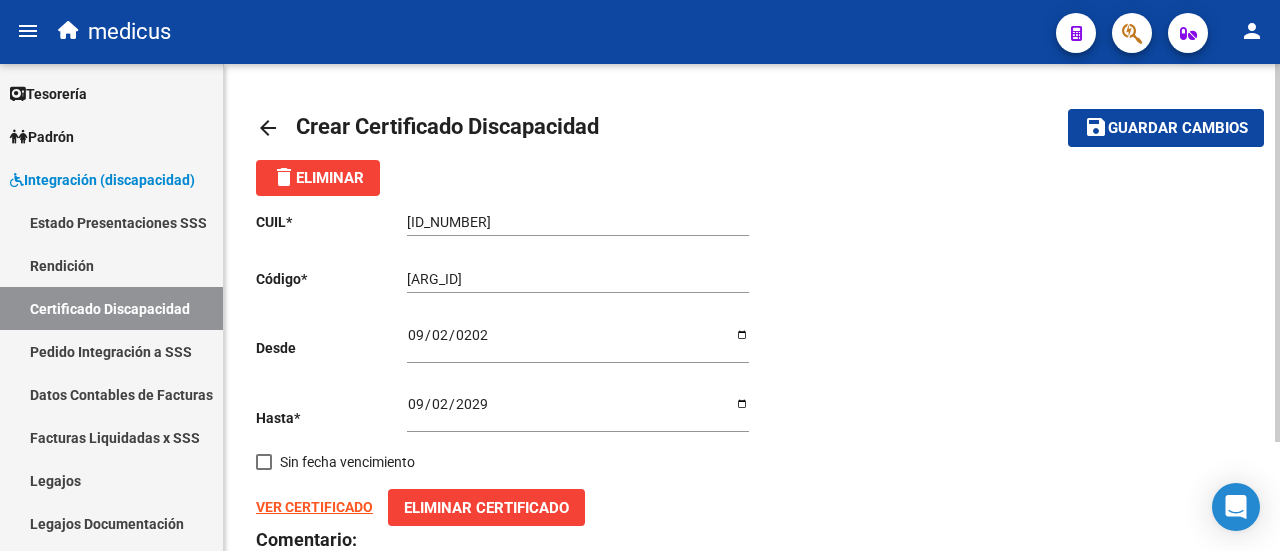 click on "Guardar cambios" 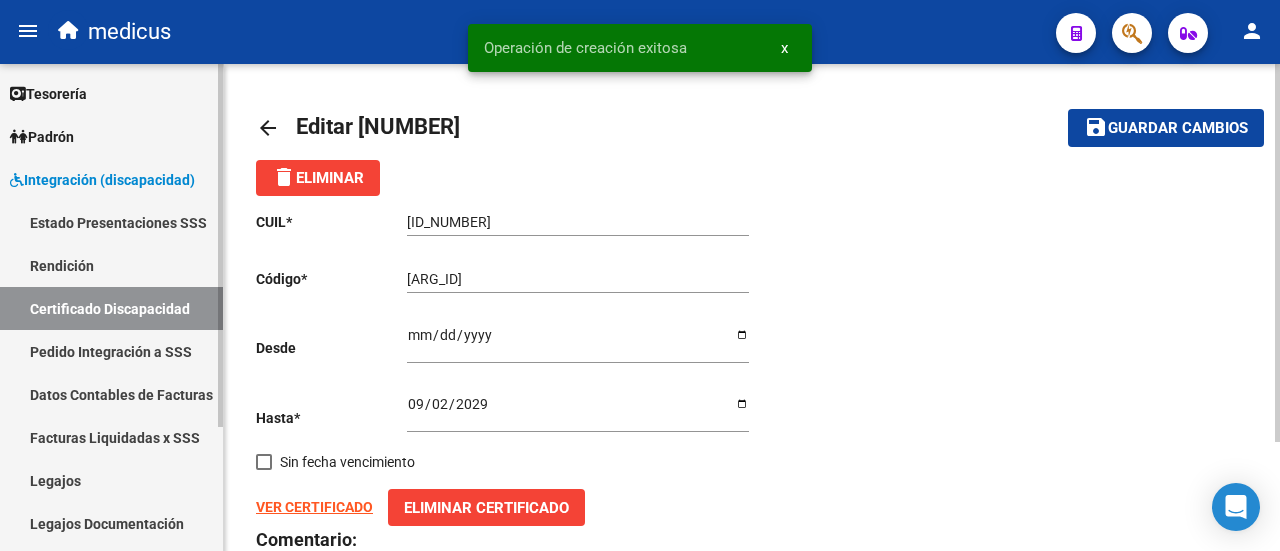 click on "Legajos" at bounding box center [111, 480] 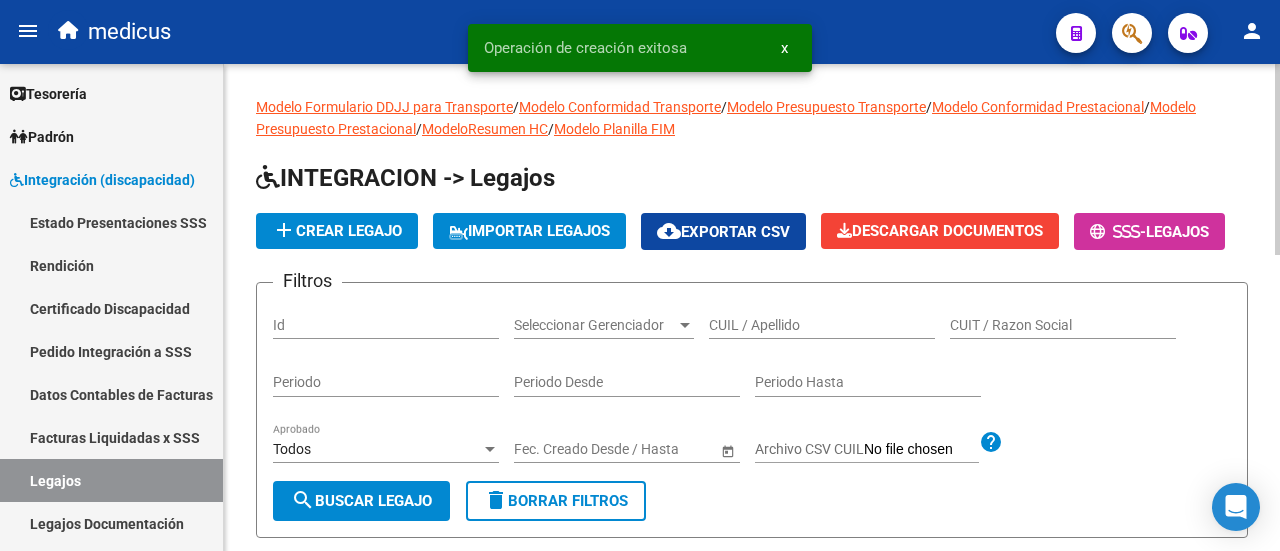 click on "CUIL / Apellido" at bounding box center (822, 325) 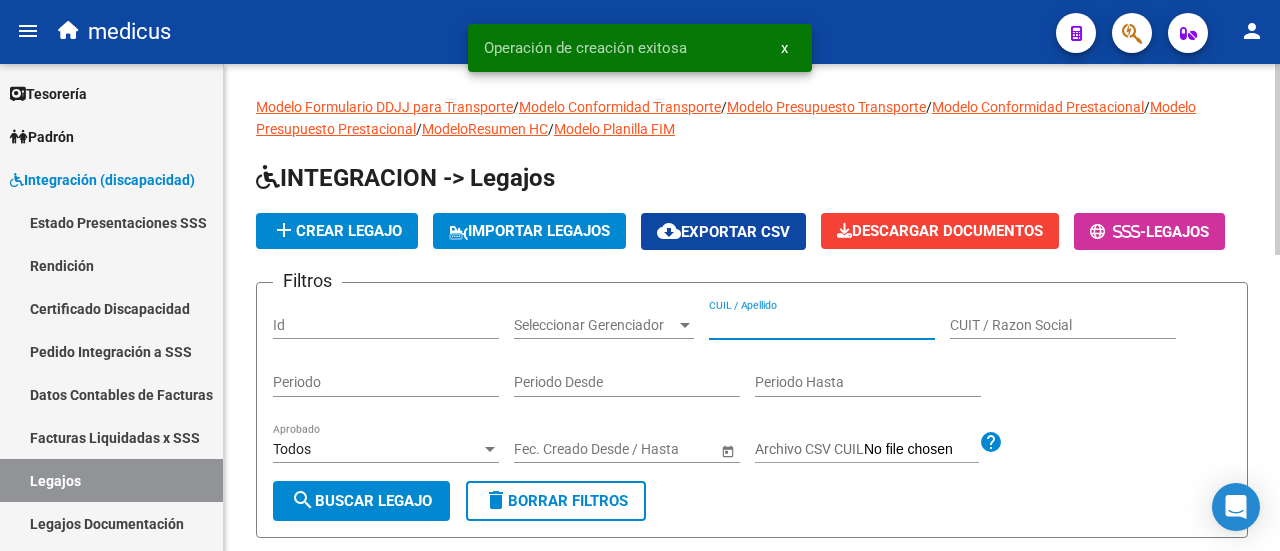 paste on "[NUMBER]" 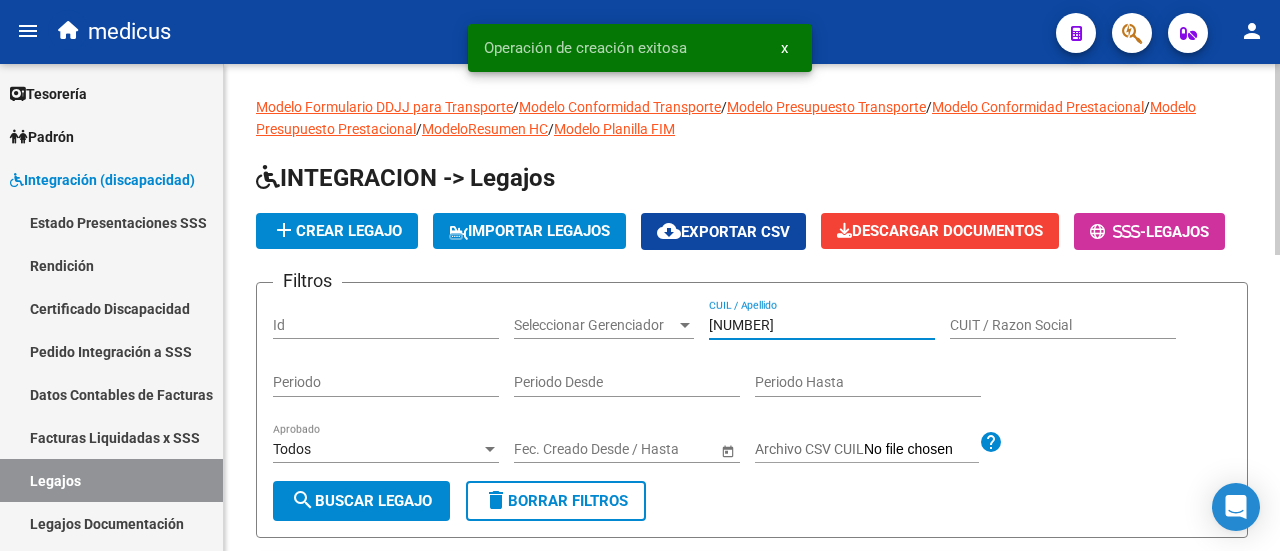 scroll, scrollTop: 200, scrollLeft: 0, axis: vertical 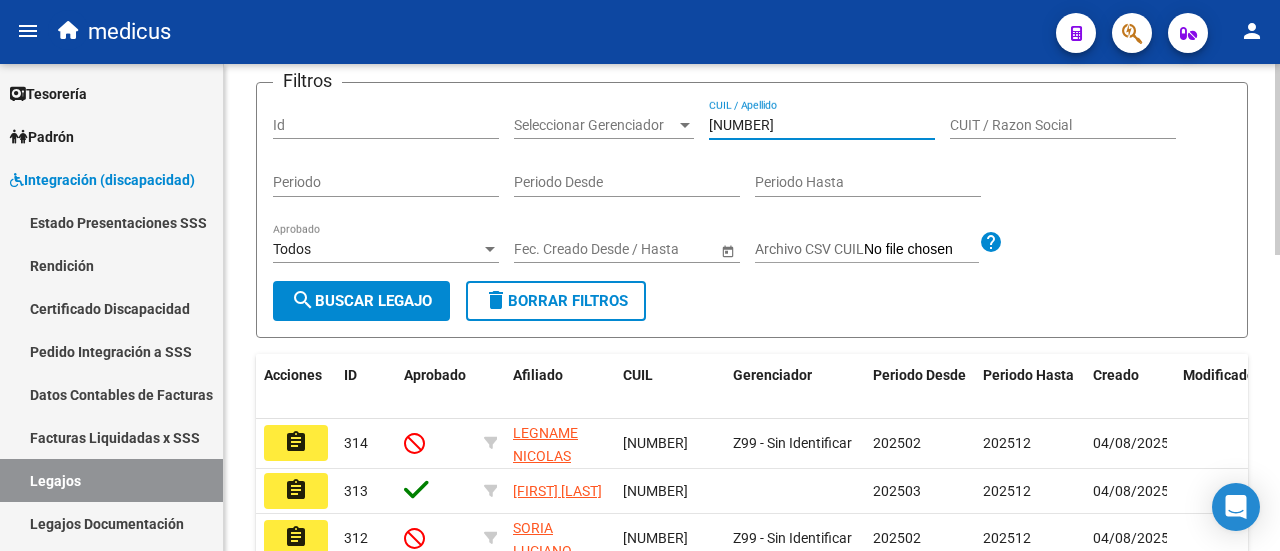 click on "[NUMBER]" at bounding box center [822, 125] 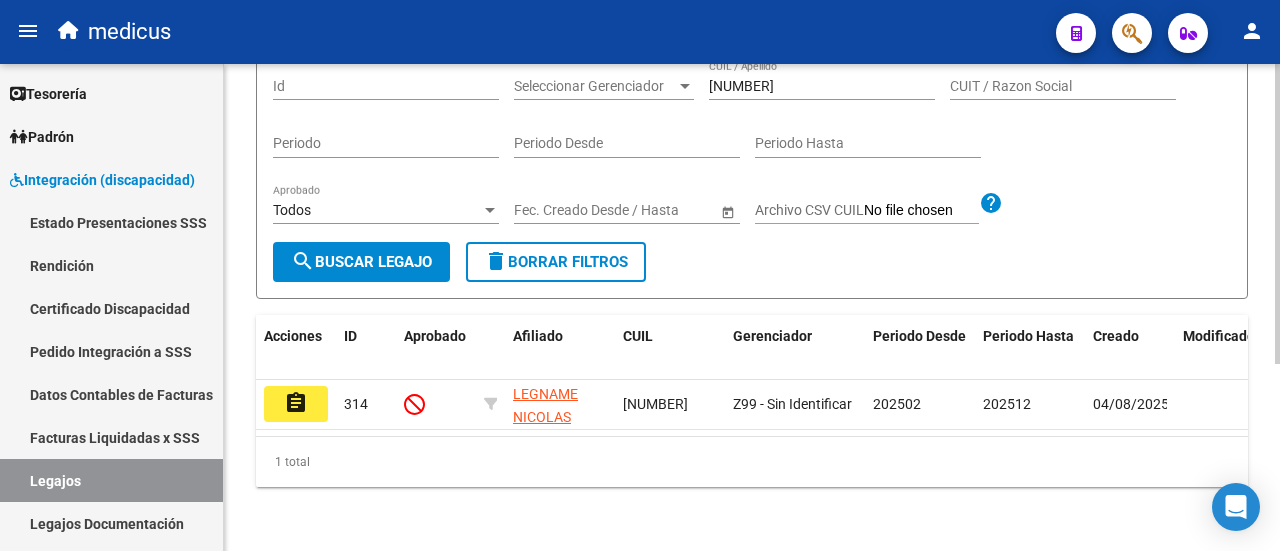scroll, scrollTop: 304, scrollLeft: 0, axis: vertical 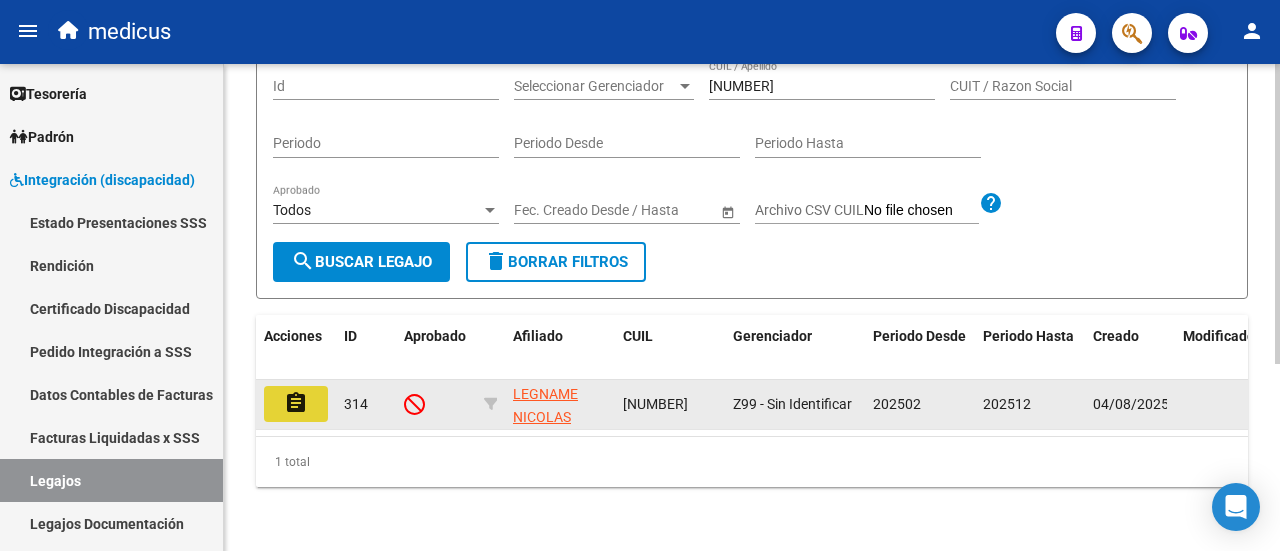 click on "assignment" 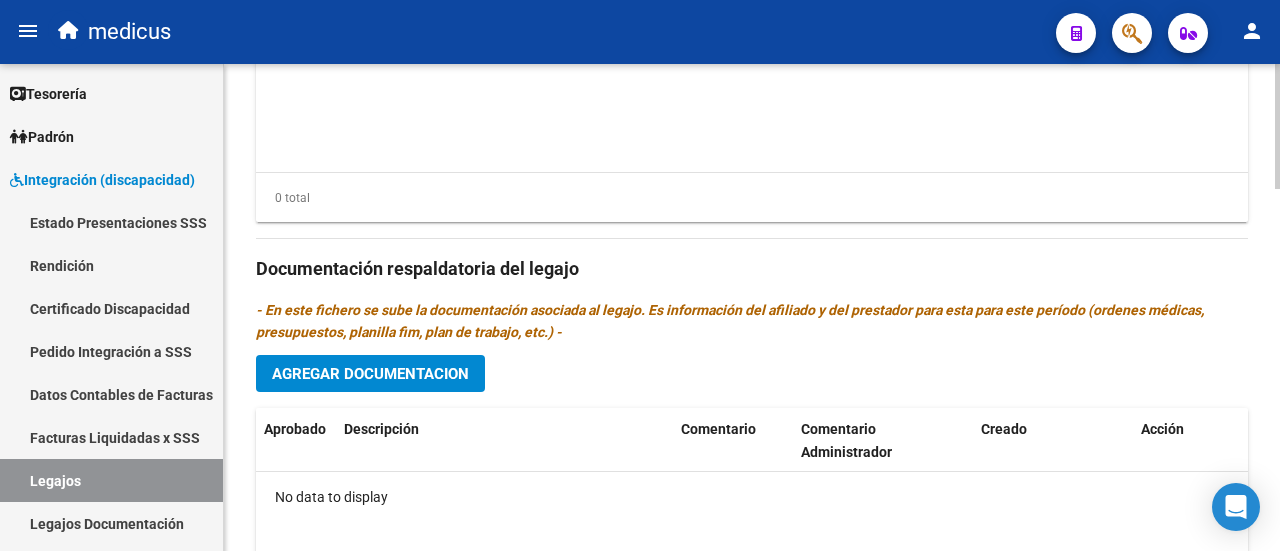 scroll, scrollTop: 1200, scrollLeft: 0, axis: vertical 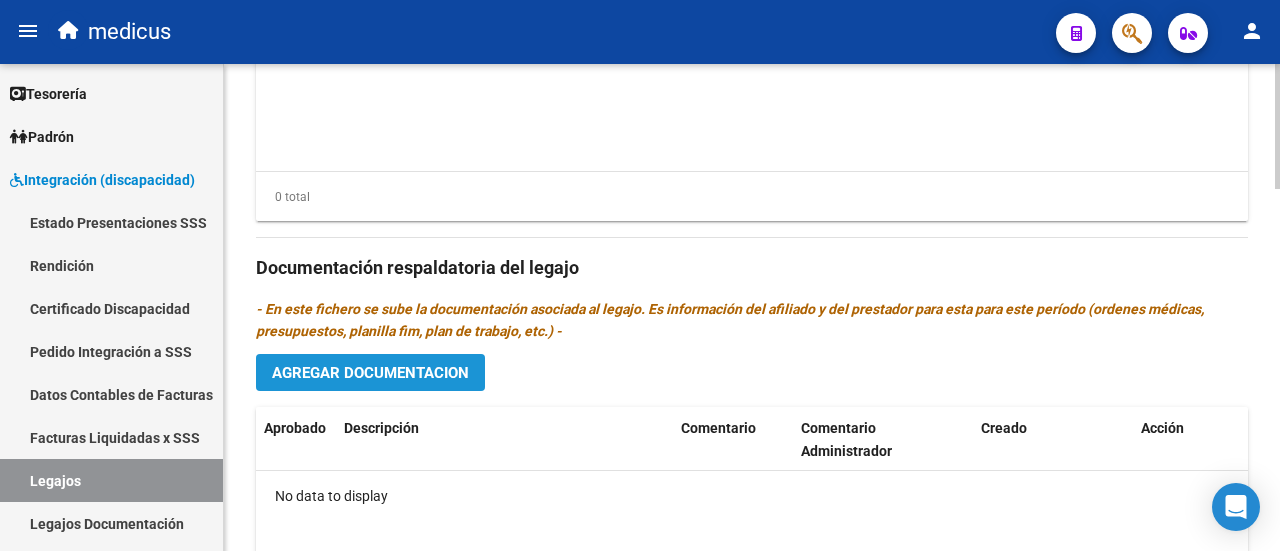 click on "Agregar Documentacion" 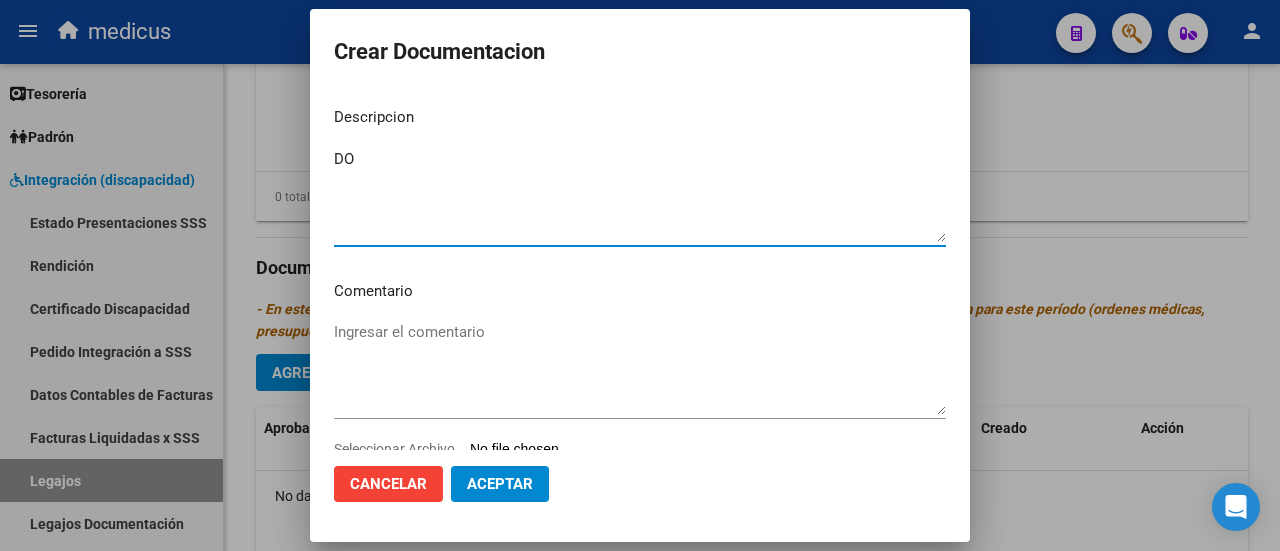 type on "D" 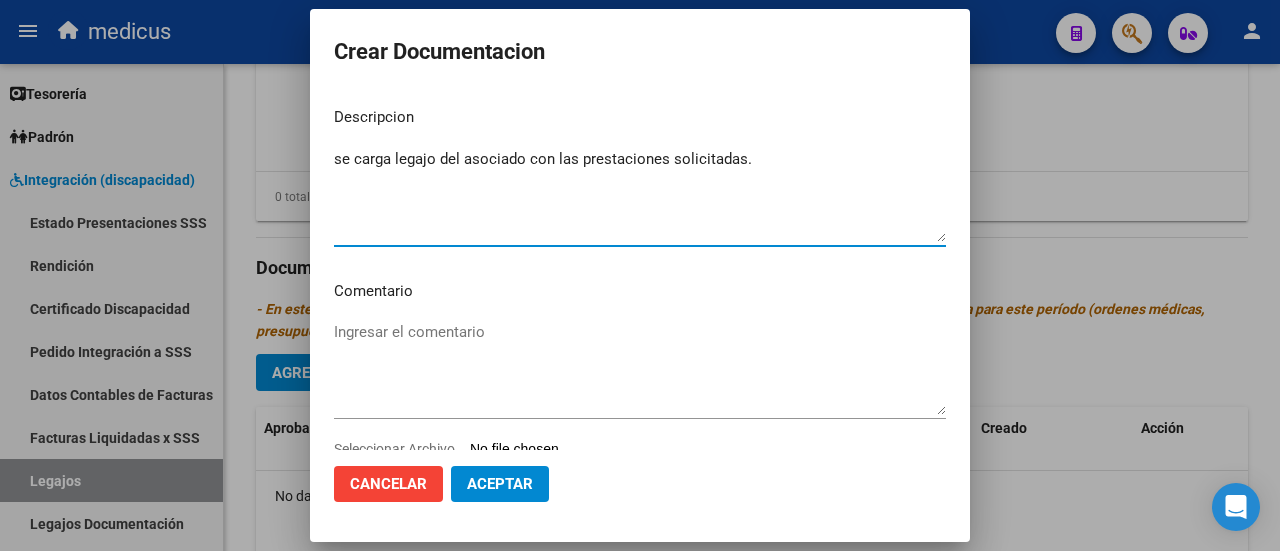 type on "se carga legajo del asociado con las prestaciones solicitadas." 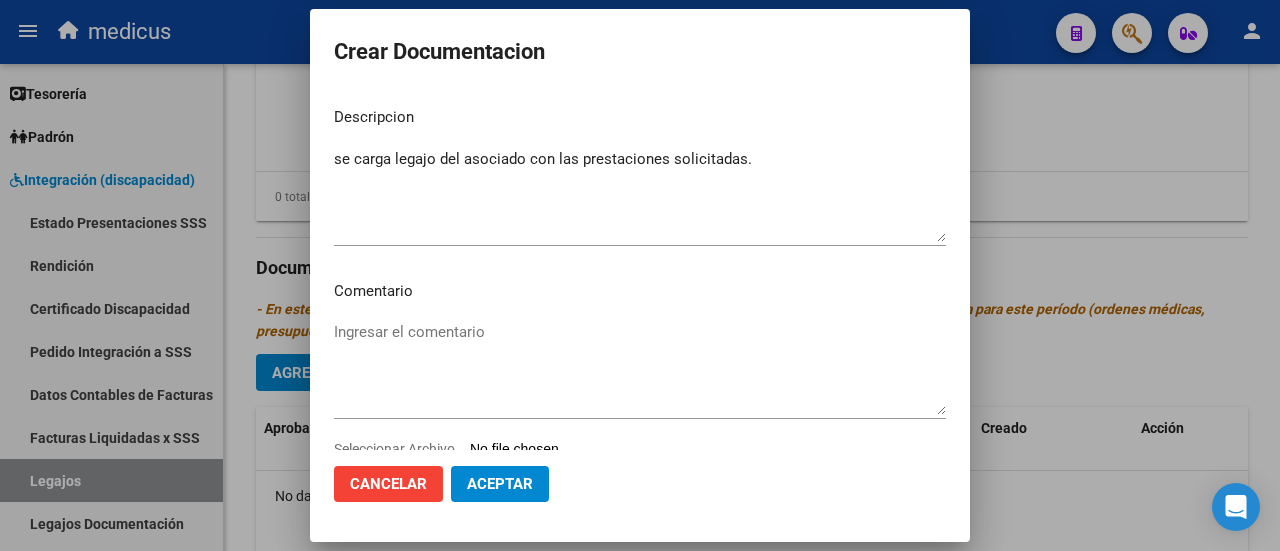 click on "Ingresar el comentario" at bounding box center [640, 368] 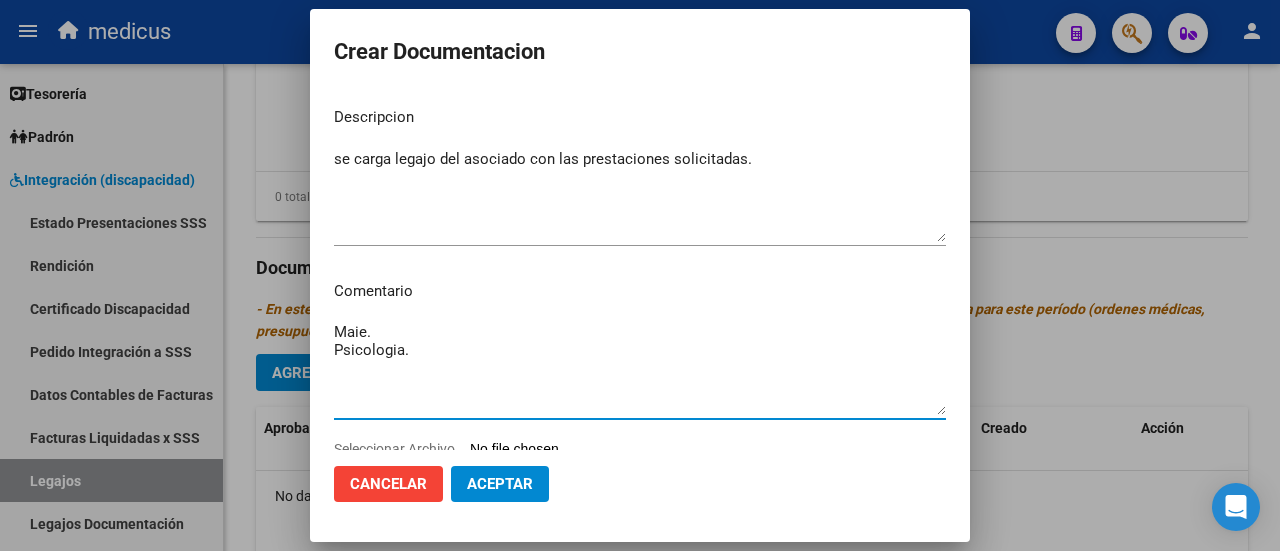click on "Maie.
Psicologia." at bounding box center [640, 368] 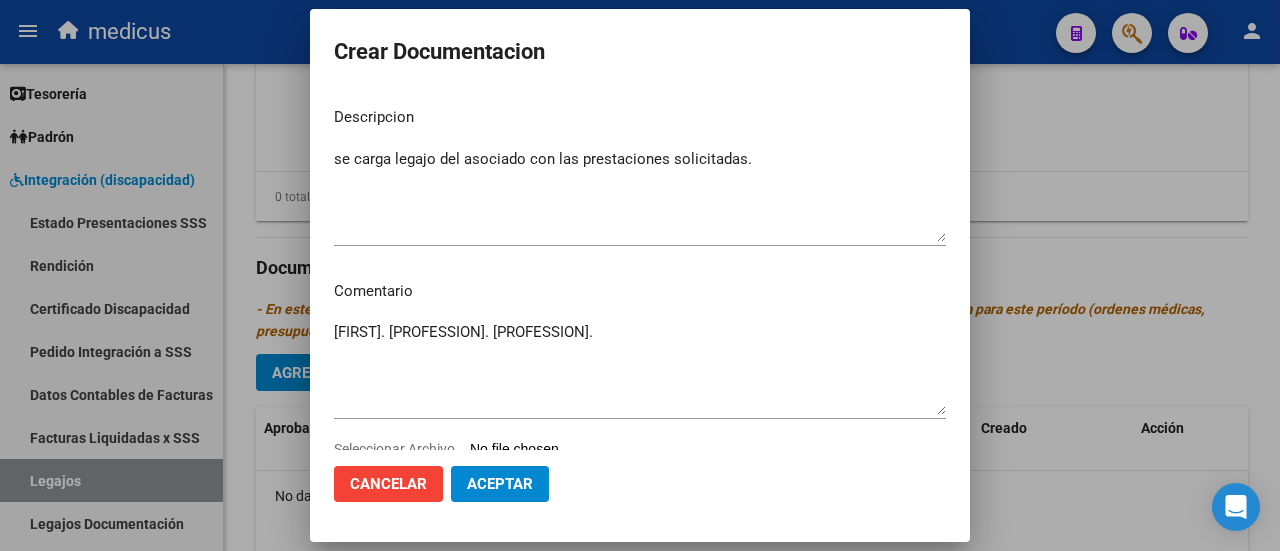 click on "[FIRST]. [PROFESSION]. [PROFESSION]." at bounding box center [640, 368] 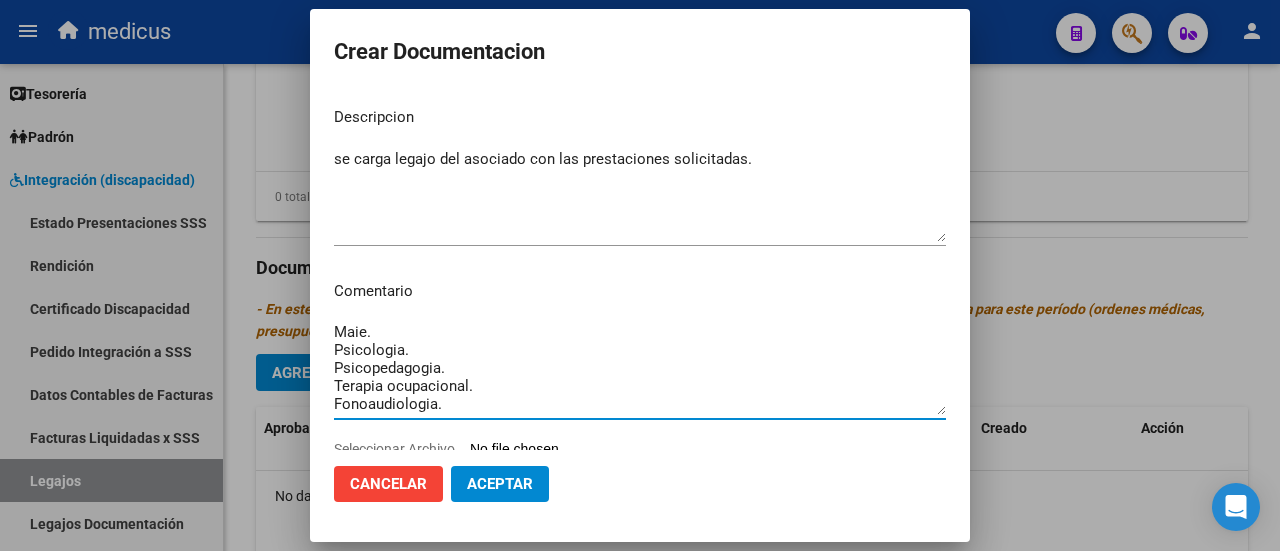 click on "Maie.
Psicologia.
Psicopedagogia.
Terapia ocupacional.
Fonoaudiologia." at bounding box center (640, 368) 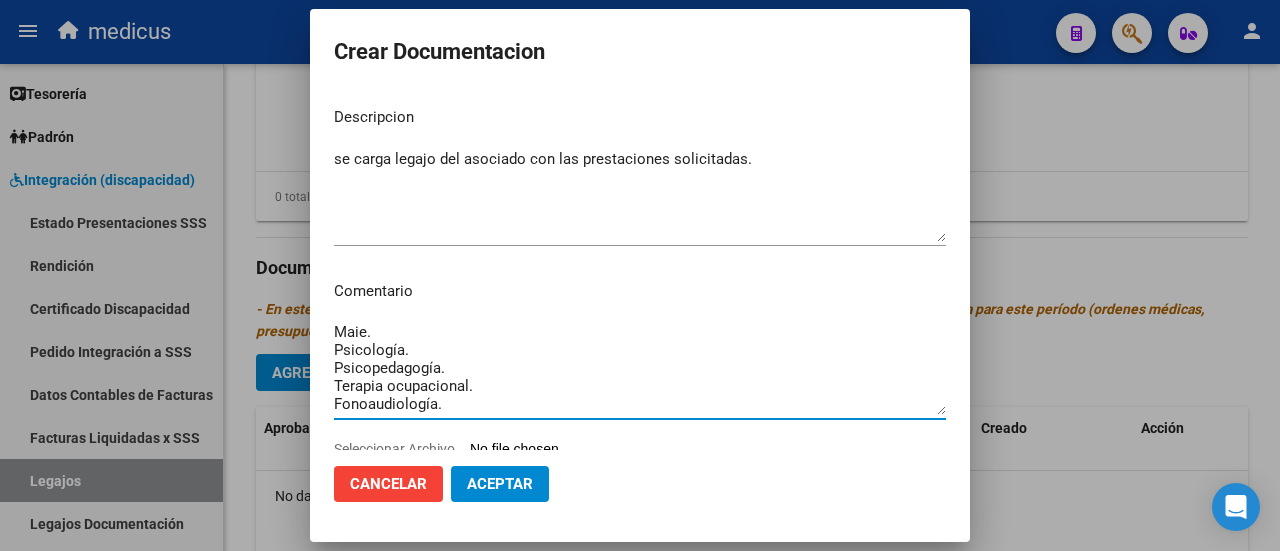 scroll, scrollTop: 58, scrollLeft: 0, axis: vertical 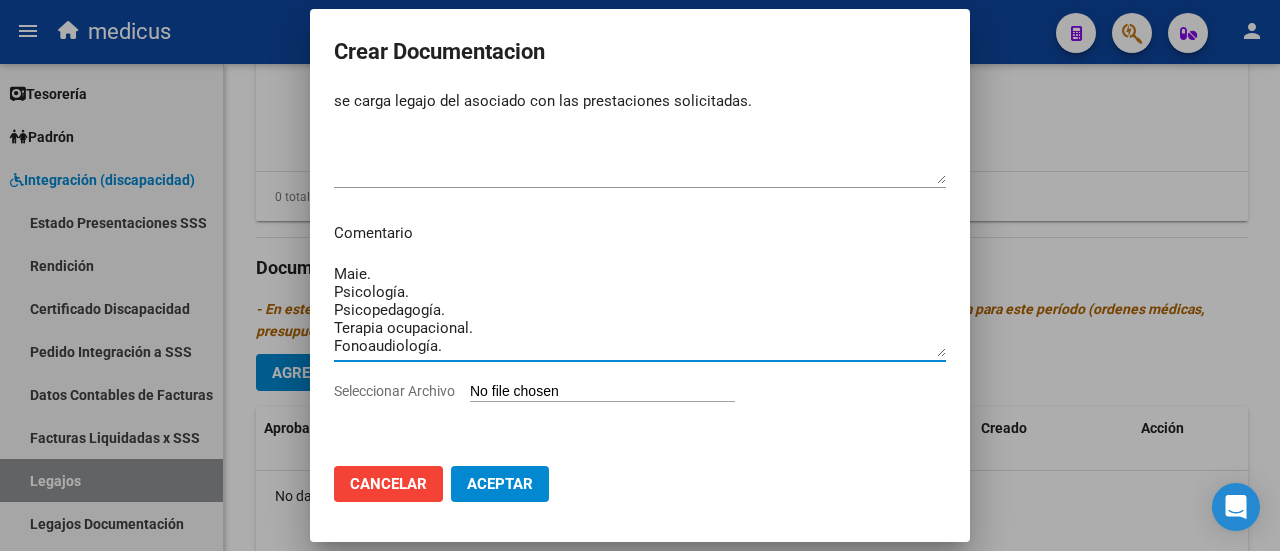 type on "Maie.
Psicología.
Psicopedagogía.
Terapia ocupacional.
Fonoaudiología." 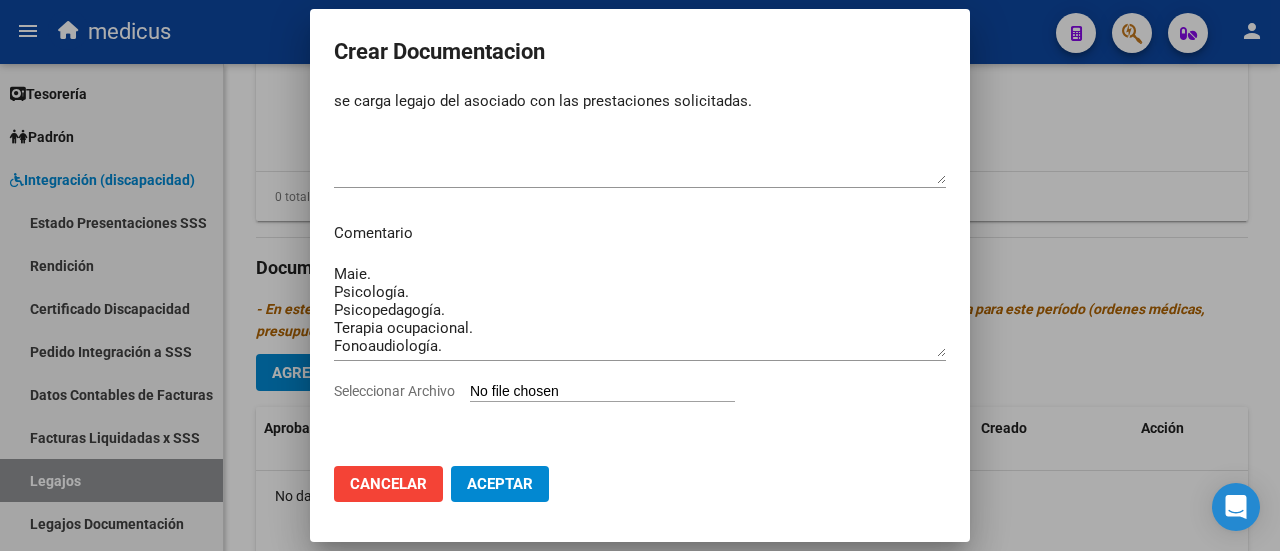 type on "C:\fakepath\[LAST] [FIRST]-[NUMBER].pdf" 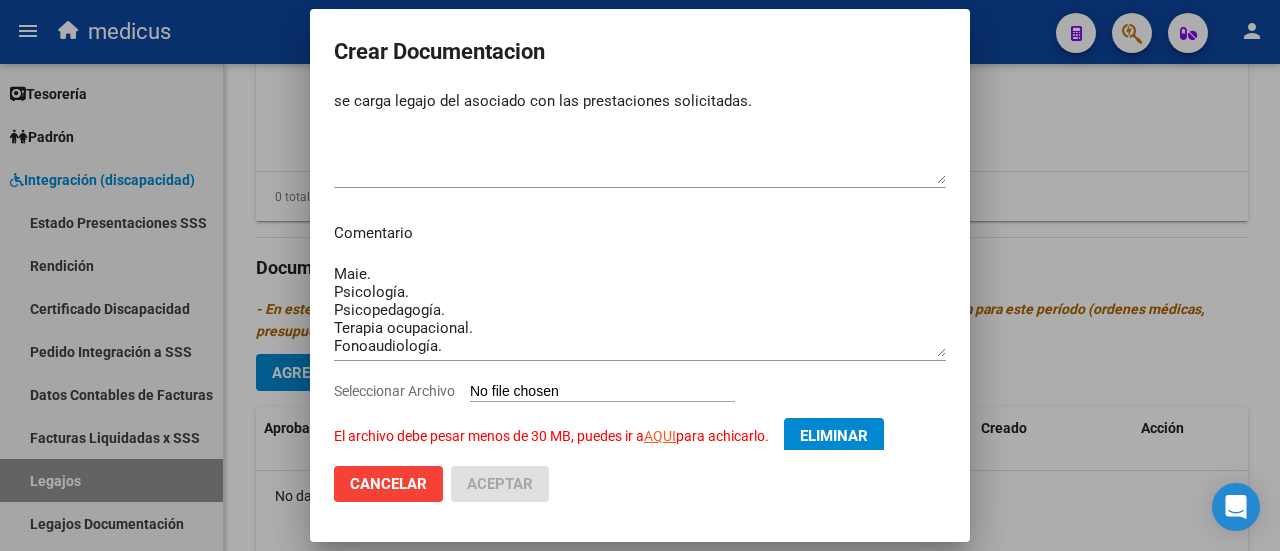 click on "Eliminar" at bounding box center (834, 436) 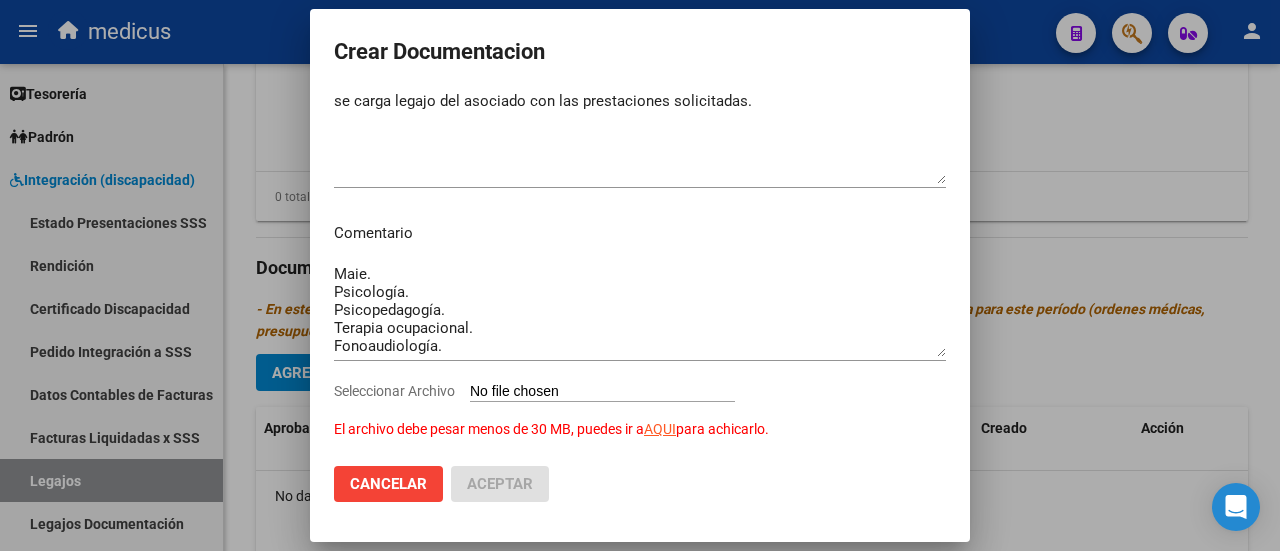 click on "Seleccionar Archivo  El archivo debe pesar menos de 30 MB, puedes ir a  AQUI  para achicarlo." at bounding box center (602, 392) 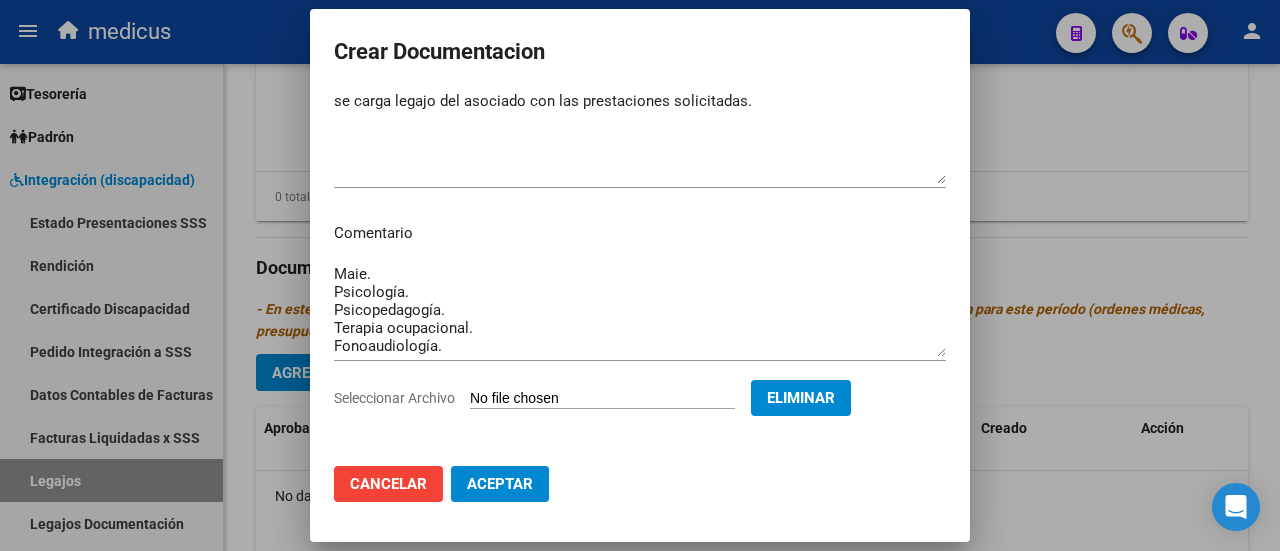 click on "Aceptar" 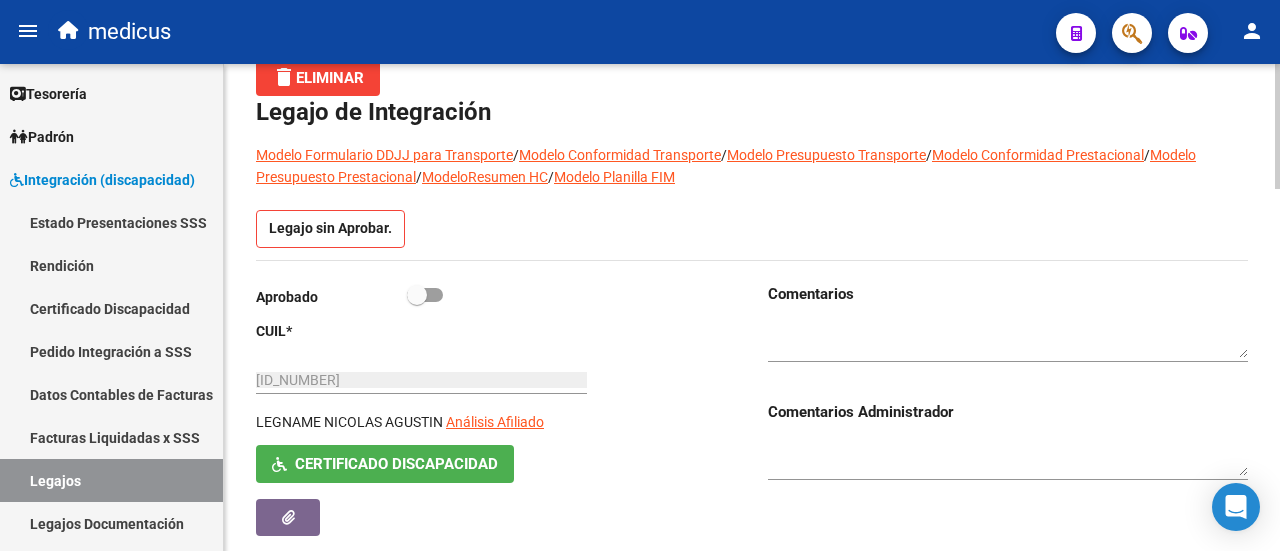 scroll, scrollTop: 0, scrollLeft: 0, axis: both 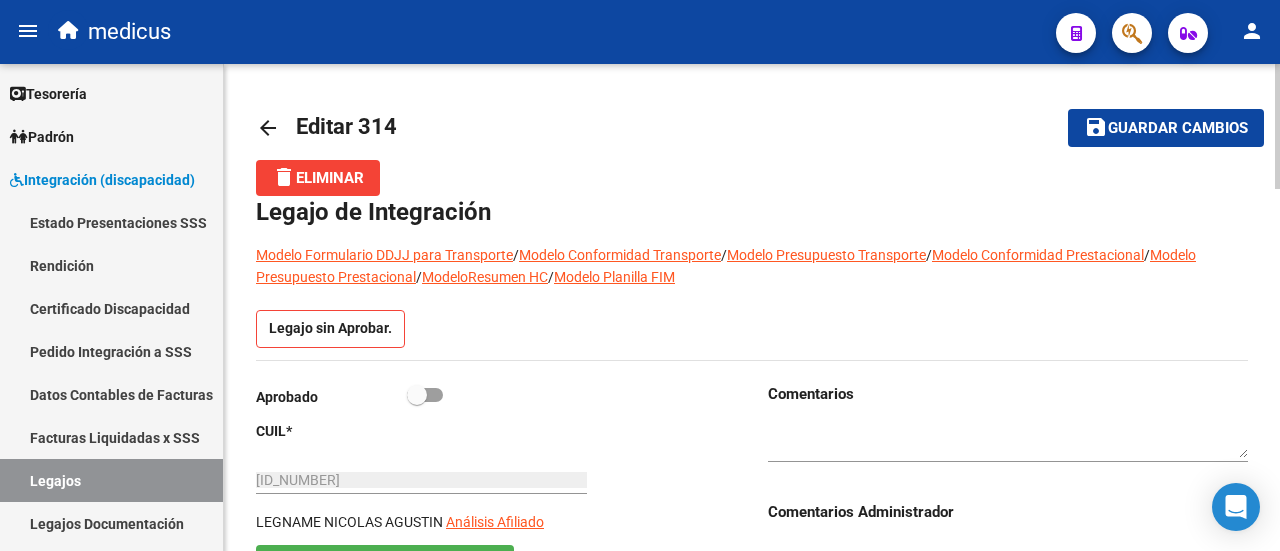 click at bounding box center (425, 395) 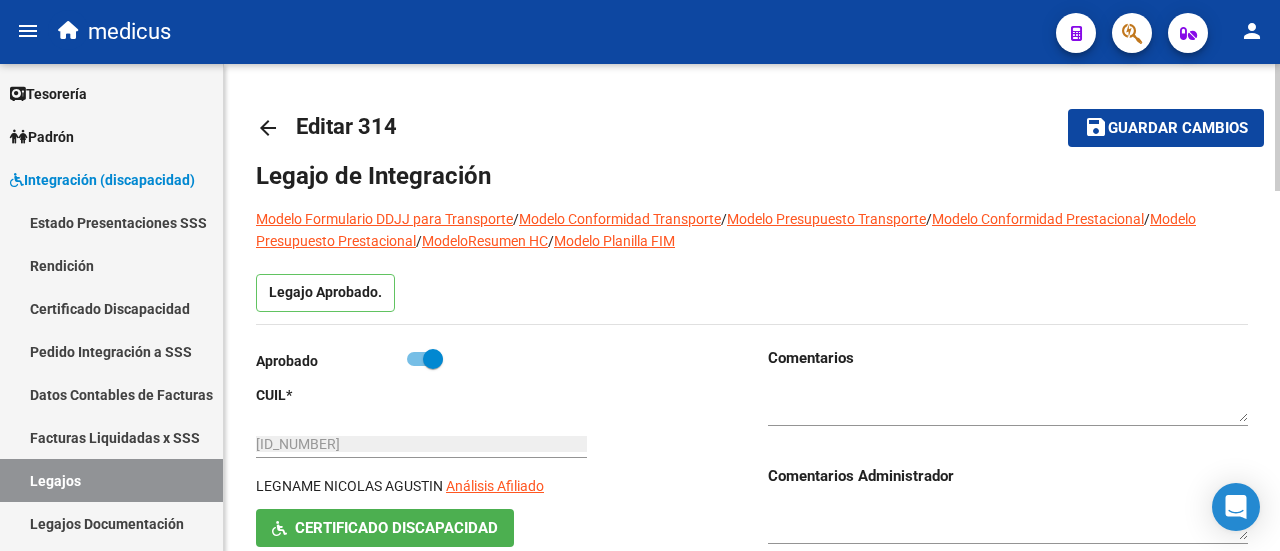 click on "Guardar cambios" 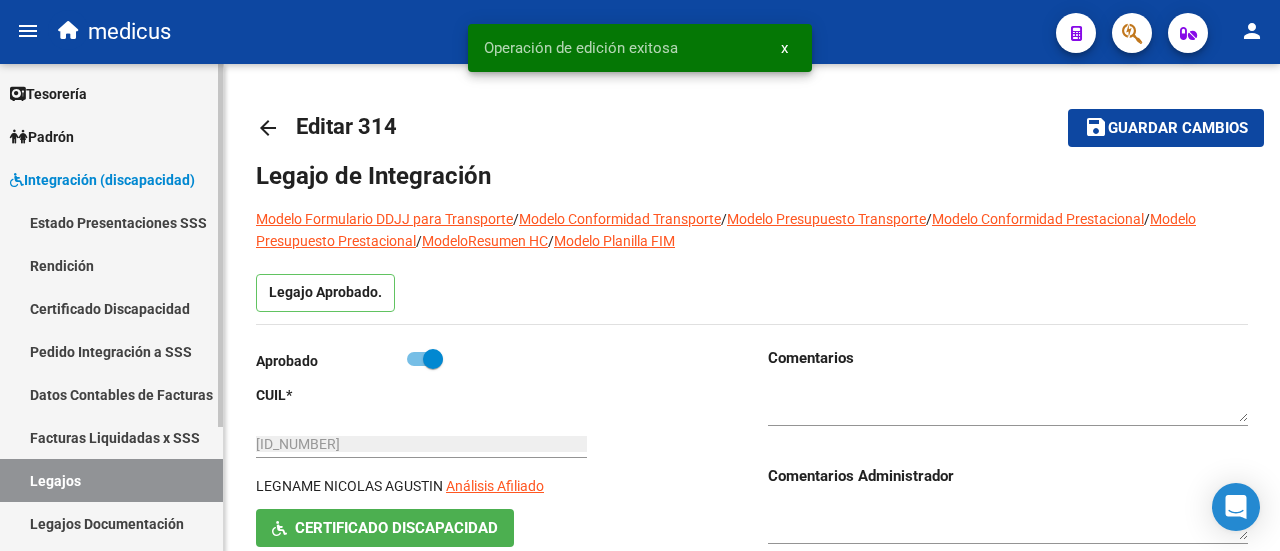 click on "Legajos" at bounding box center (111, 480) 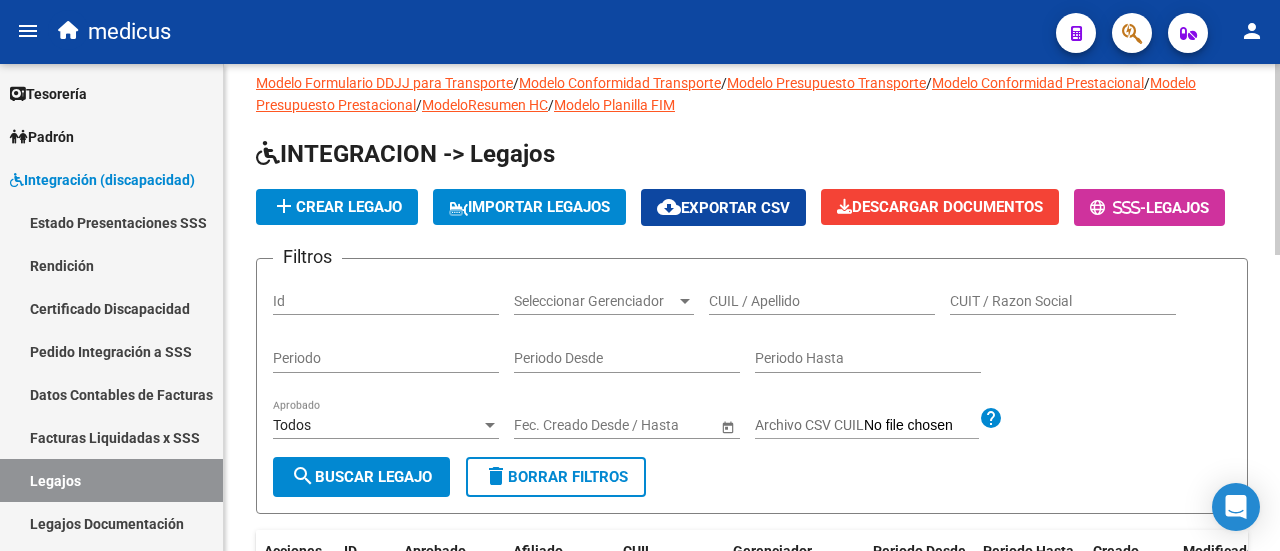 scroll, scrollTop: 0, scrollLeft: 0, axis: both 